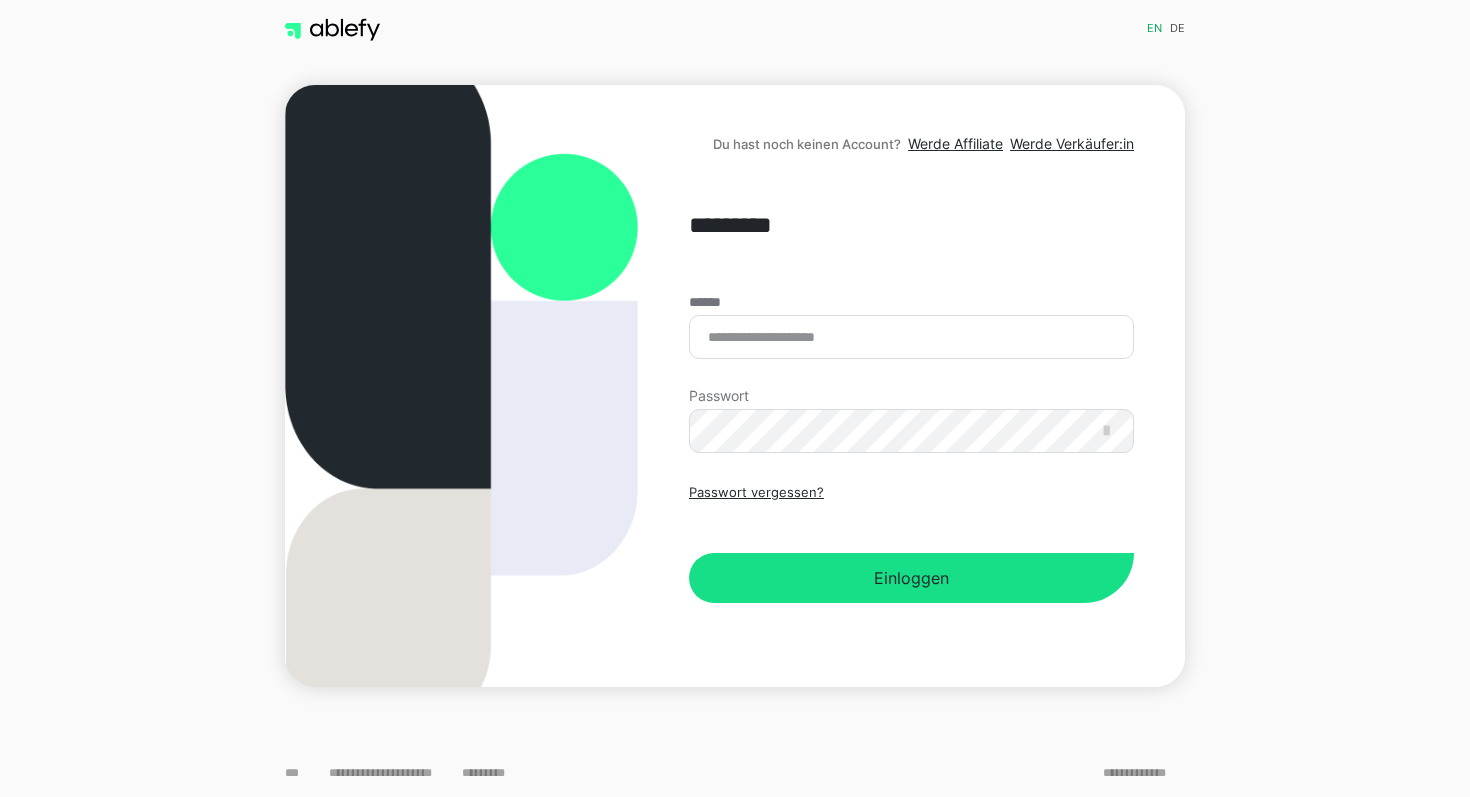 scroll, scrollTop: 0, scrollLeft: 0, axis: both 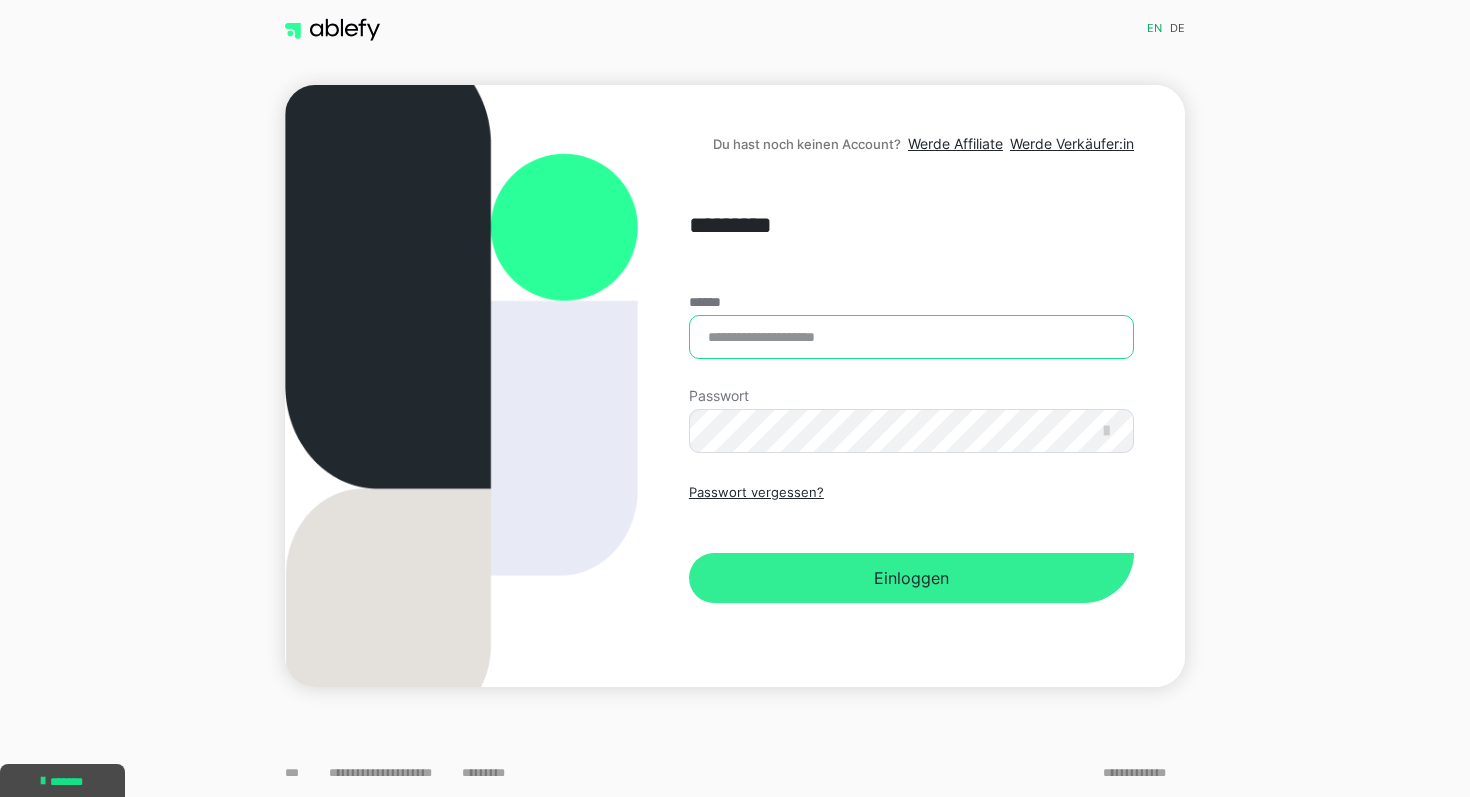 type on "**********" 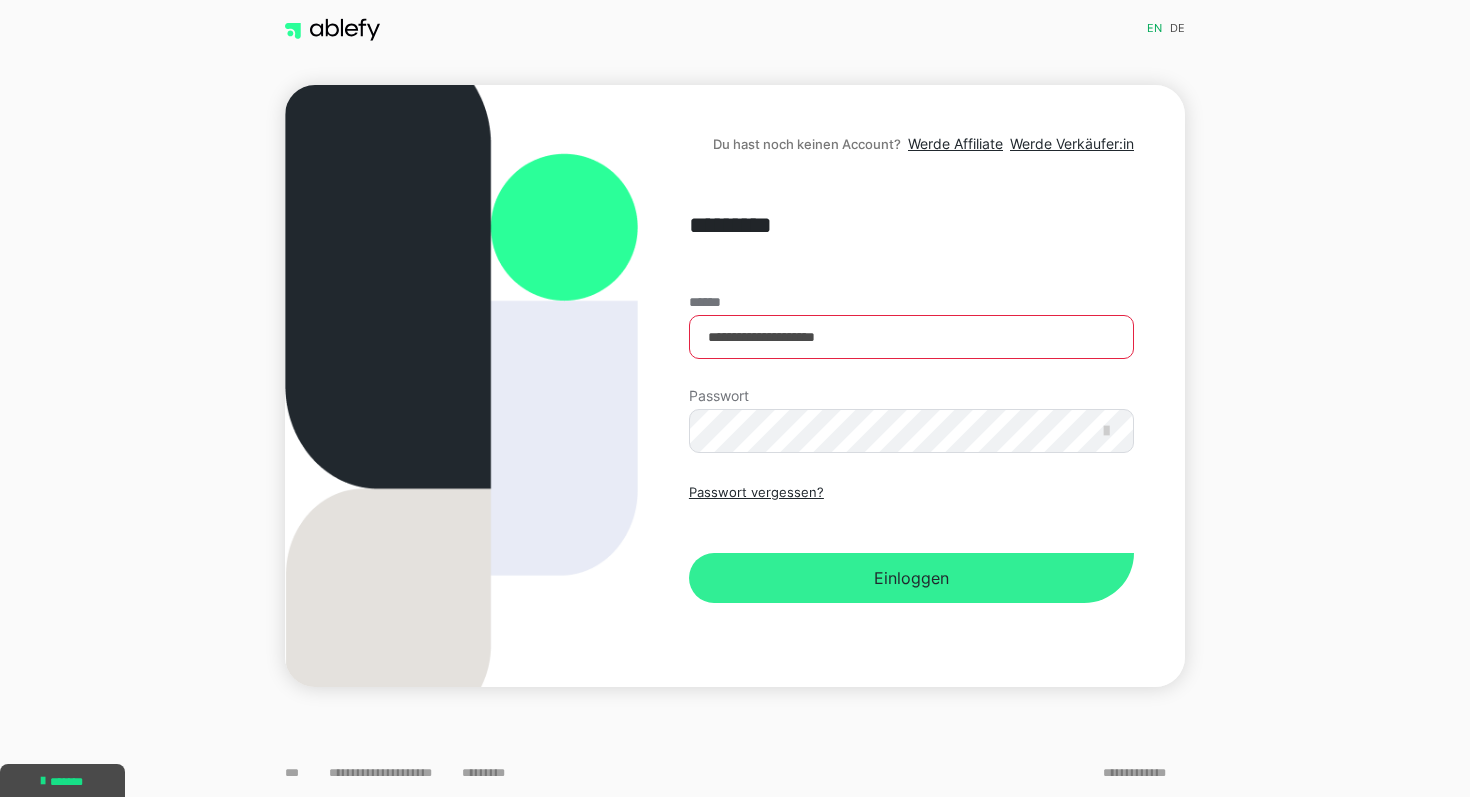 click on "Einloggen" at bounding box center [911, 578] 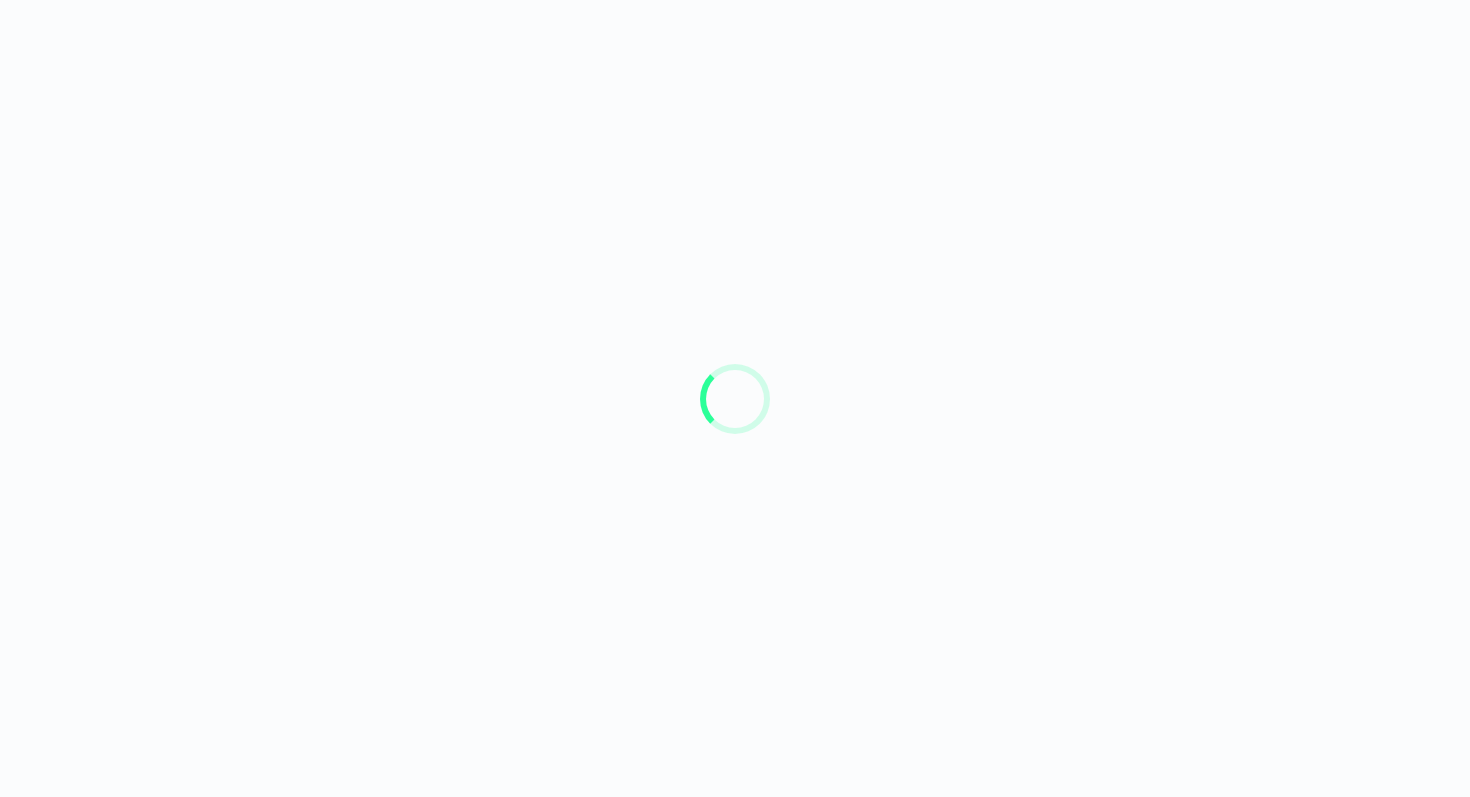 scroll, scrollTop: 0, scrollLeft: 0, axis: both 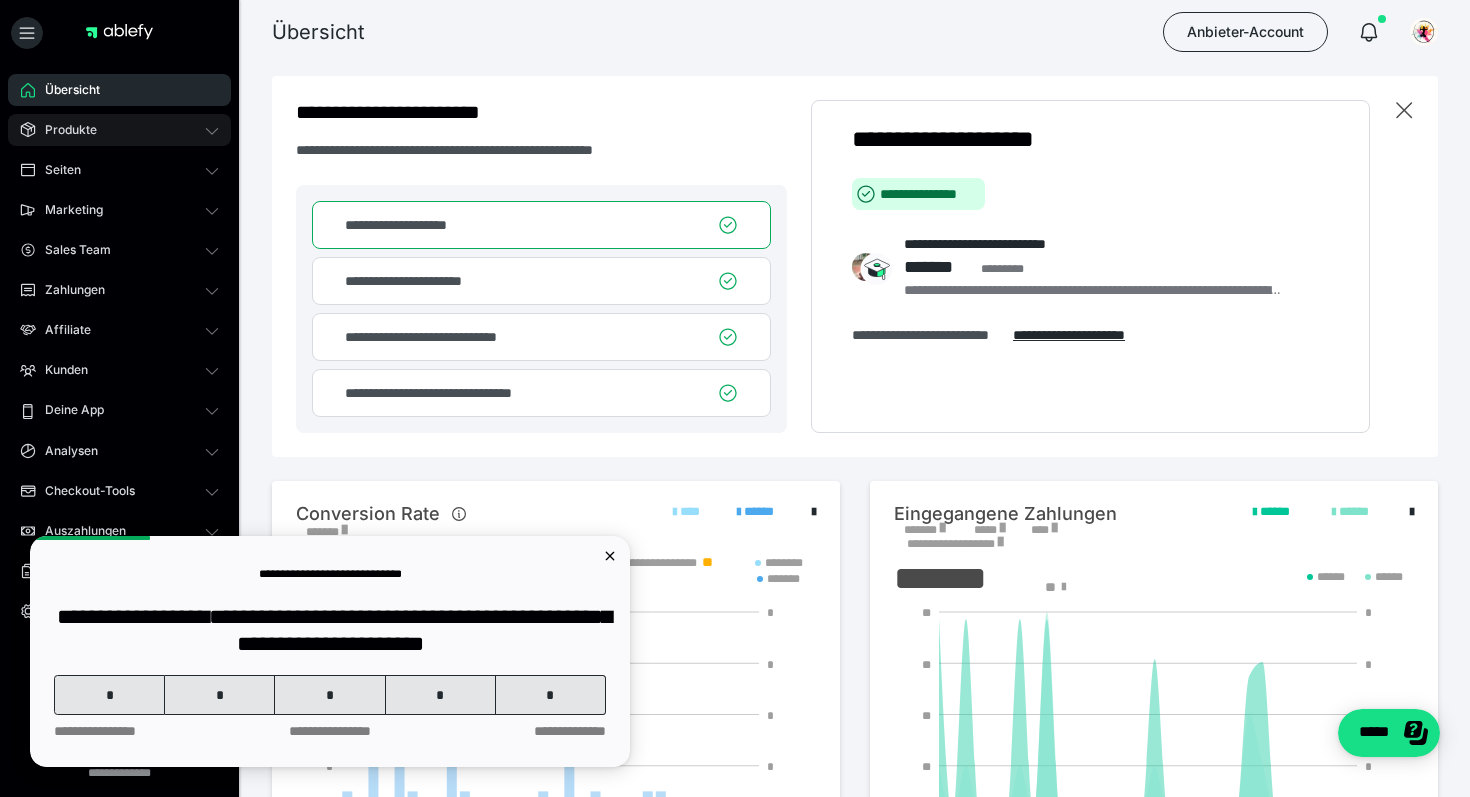 click on "Produkte" at bounding box center [64, 130] 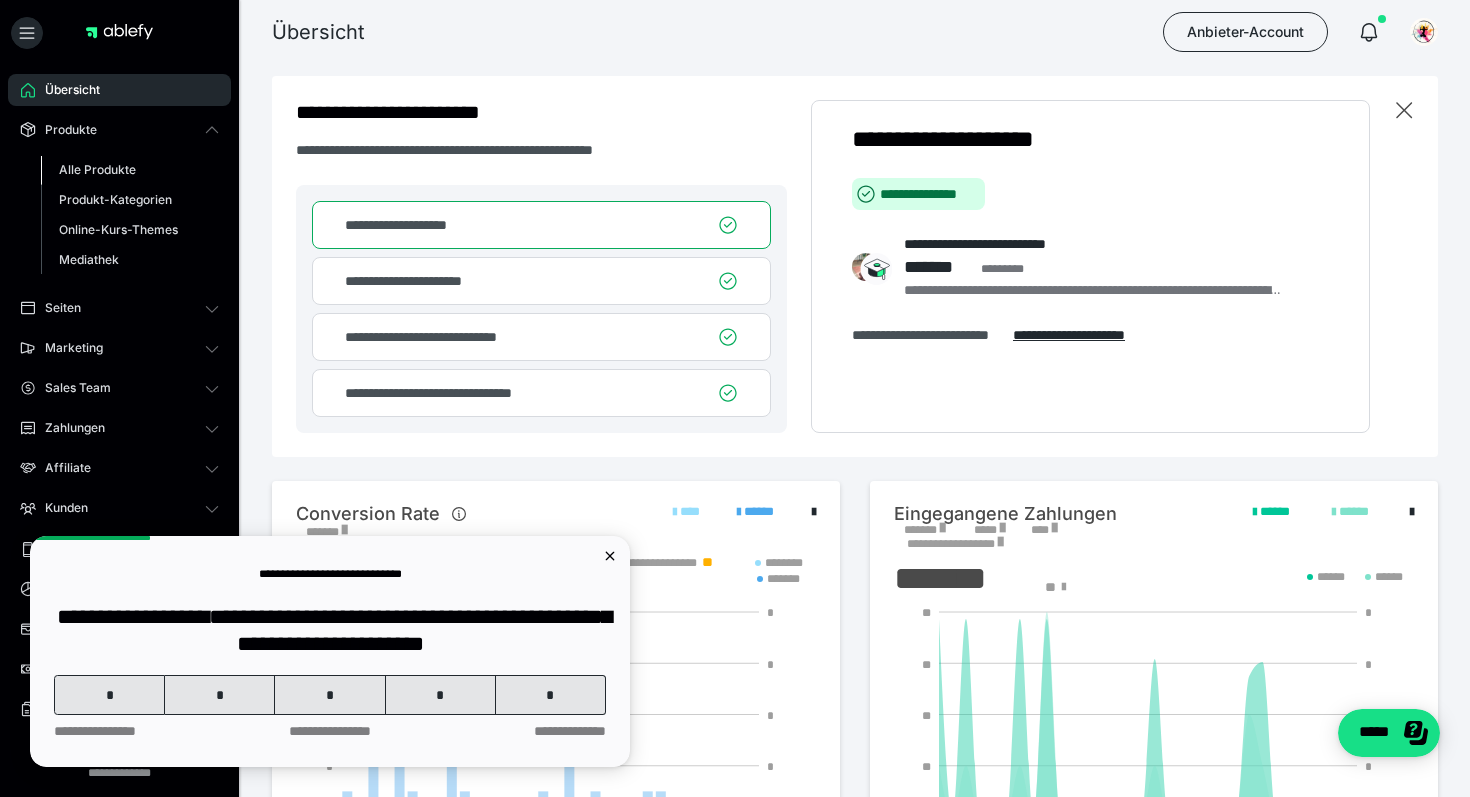 click on "Alle Produkte" at bounding box center (97, 169) 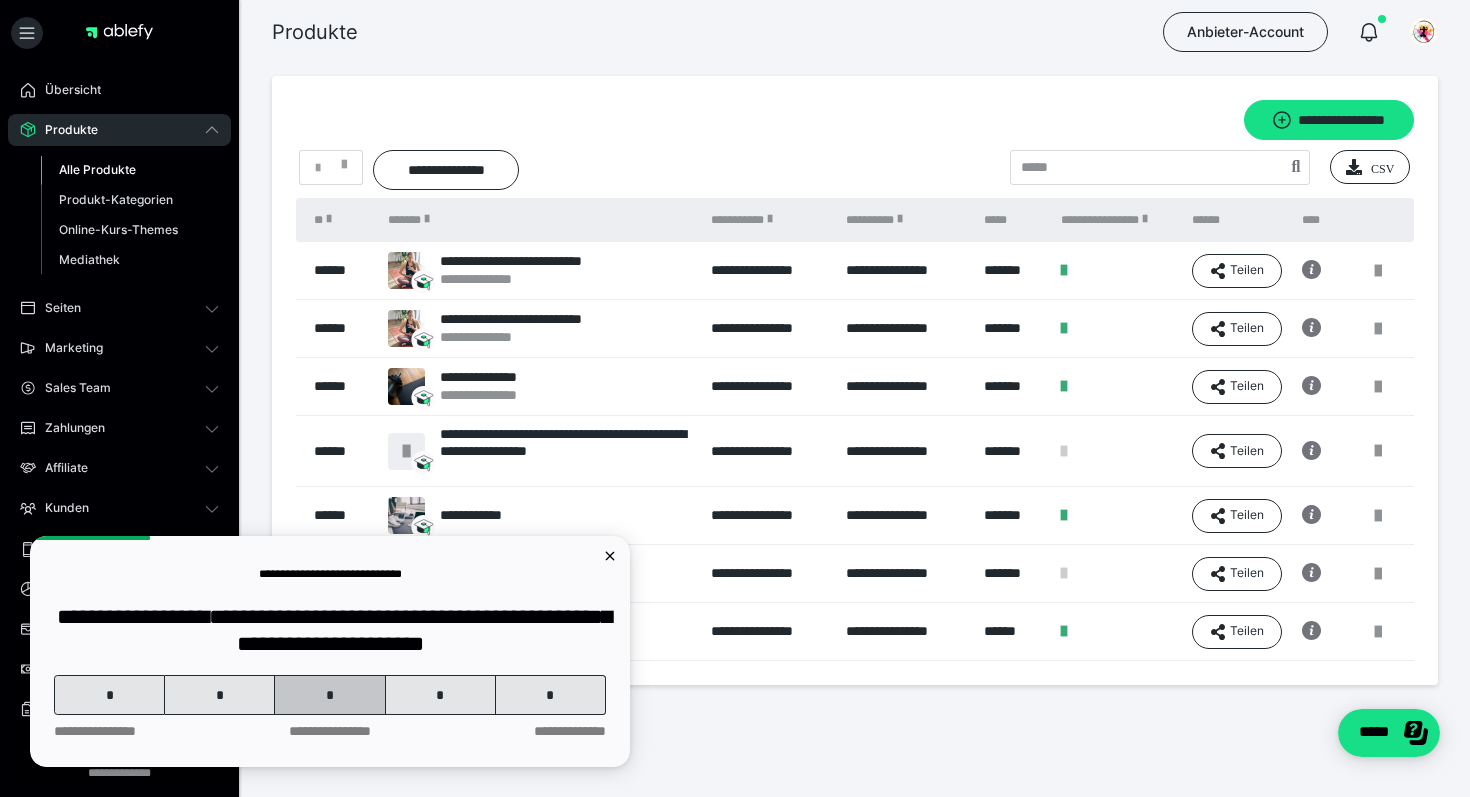 click on "*" at bounding box center (330, 695) 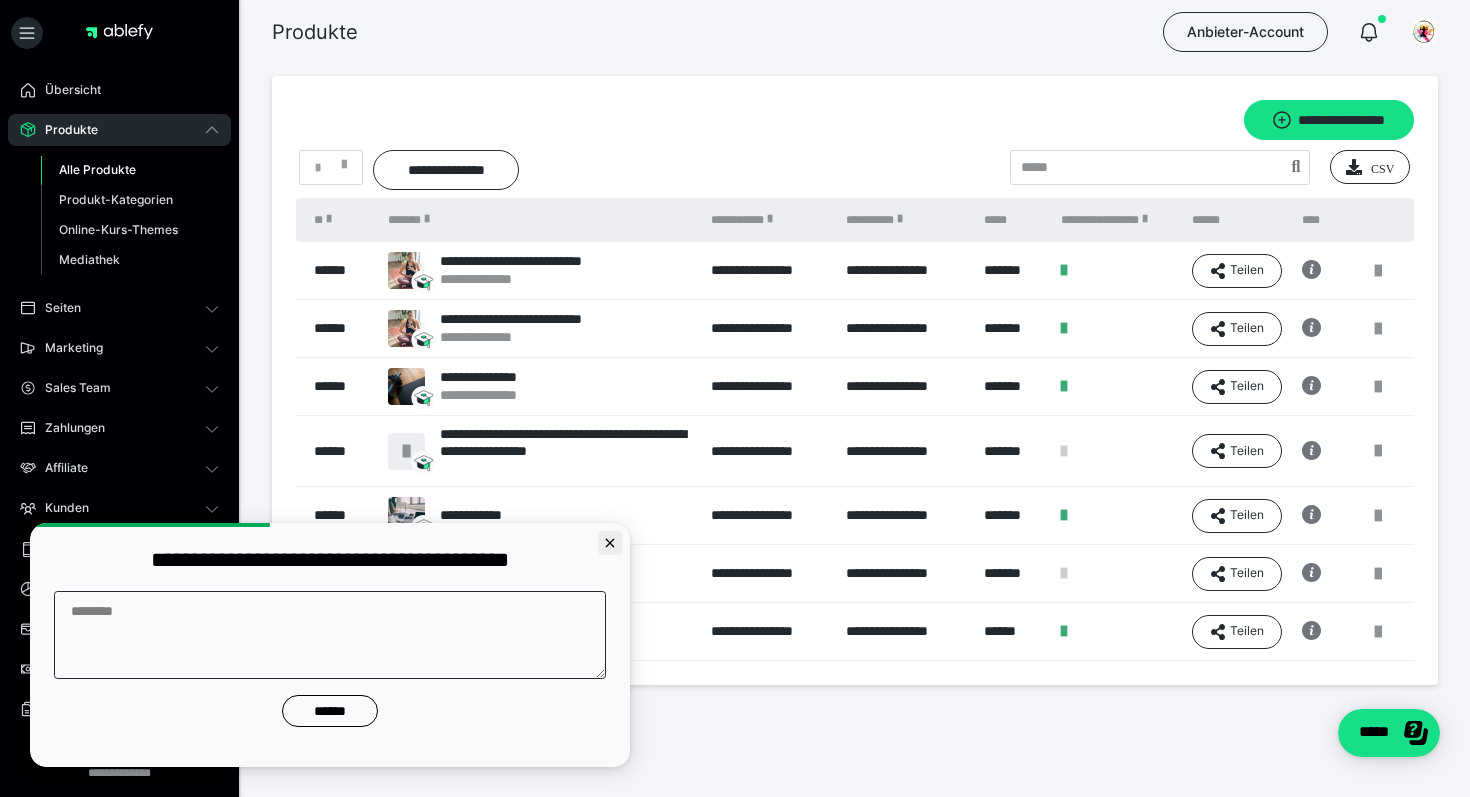 click at bounding box center [610, 543] 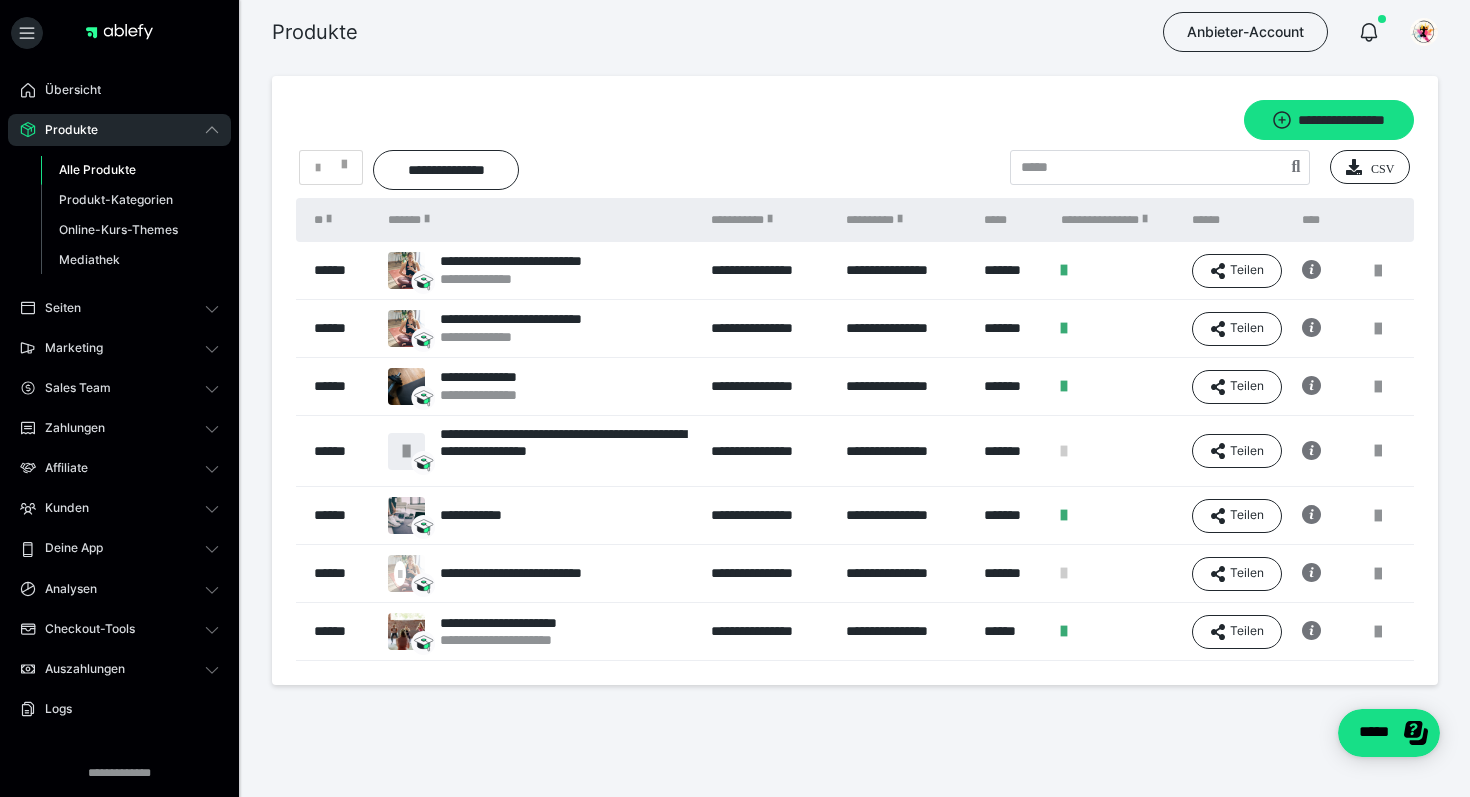 scroll, scrollTop: 0, scrollLeft: 0, axis: both 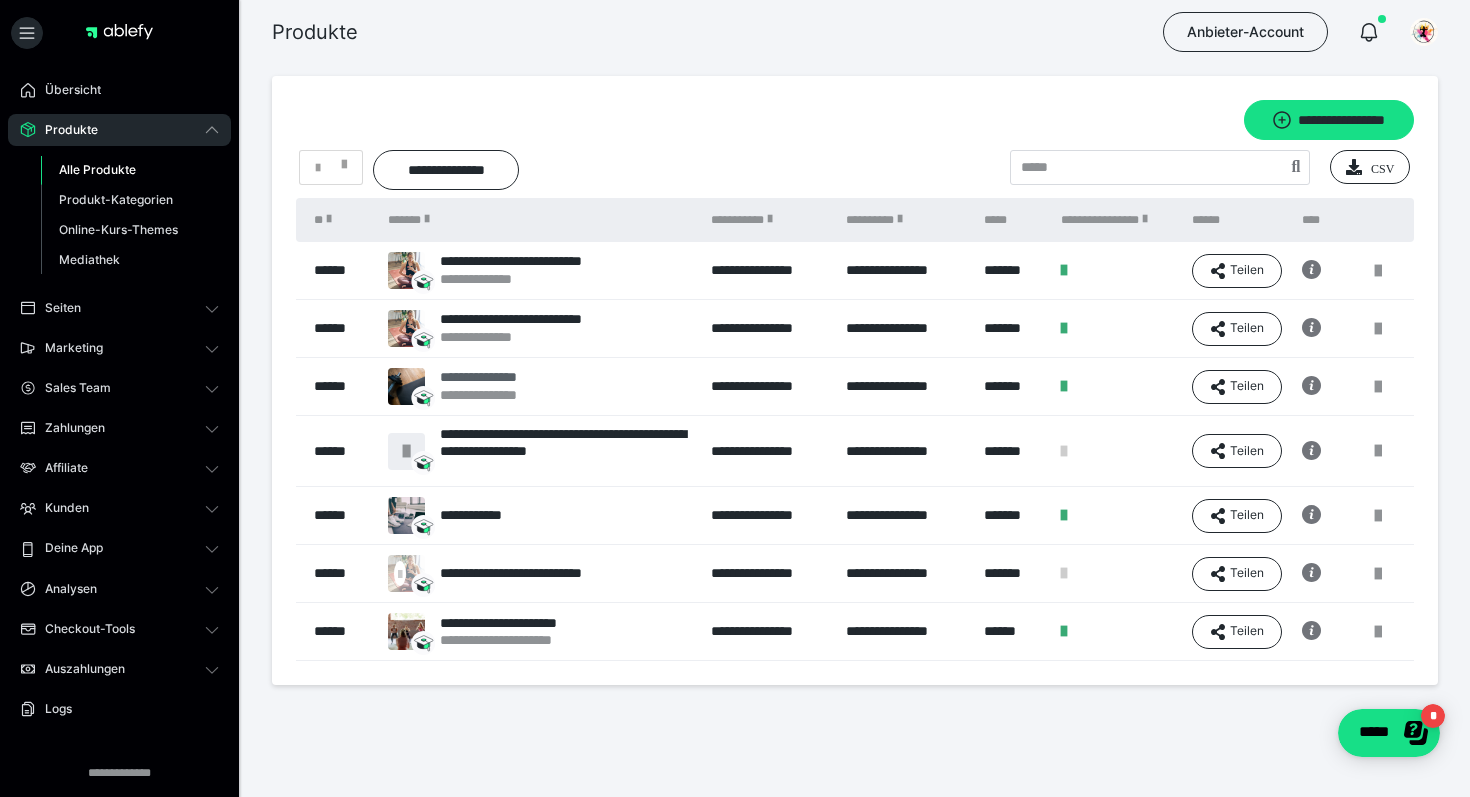 click on "**********" at bounding box center (494, 377) 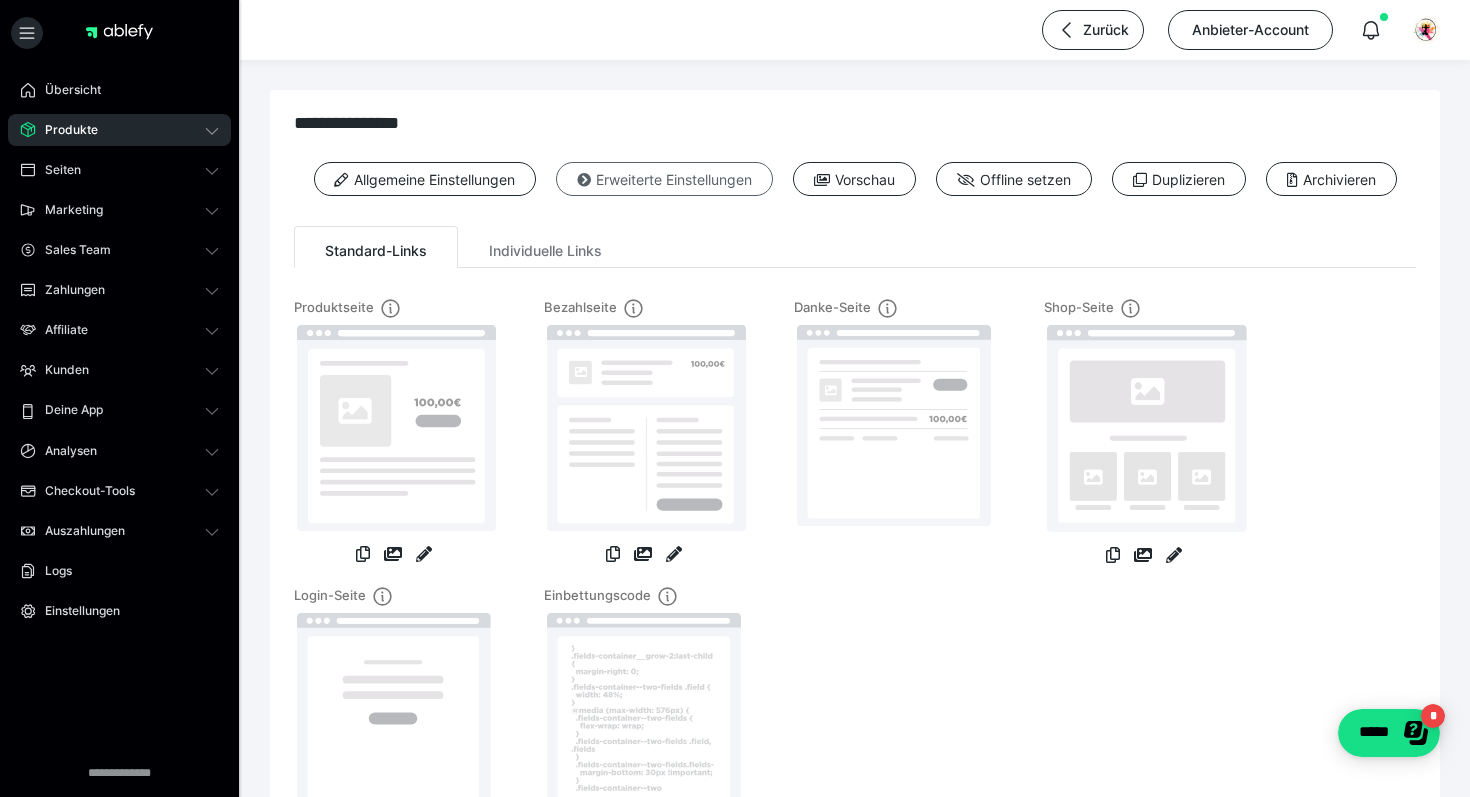click on "Erweiterte Einstellungen" at bounding box center [664, 179] 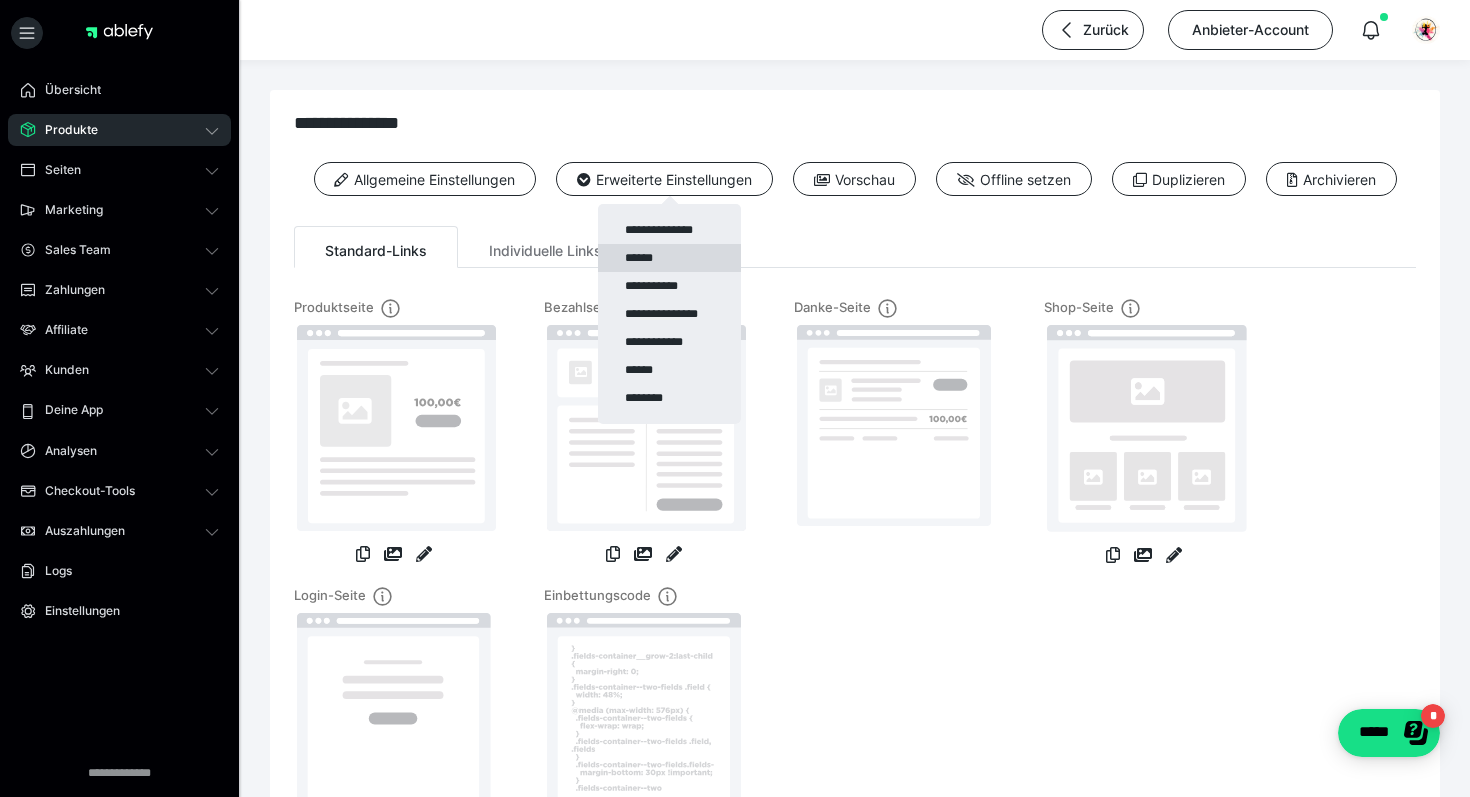 click on "******" at bounding box center (669, 258) 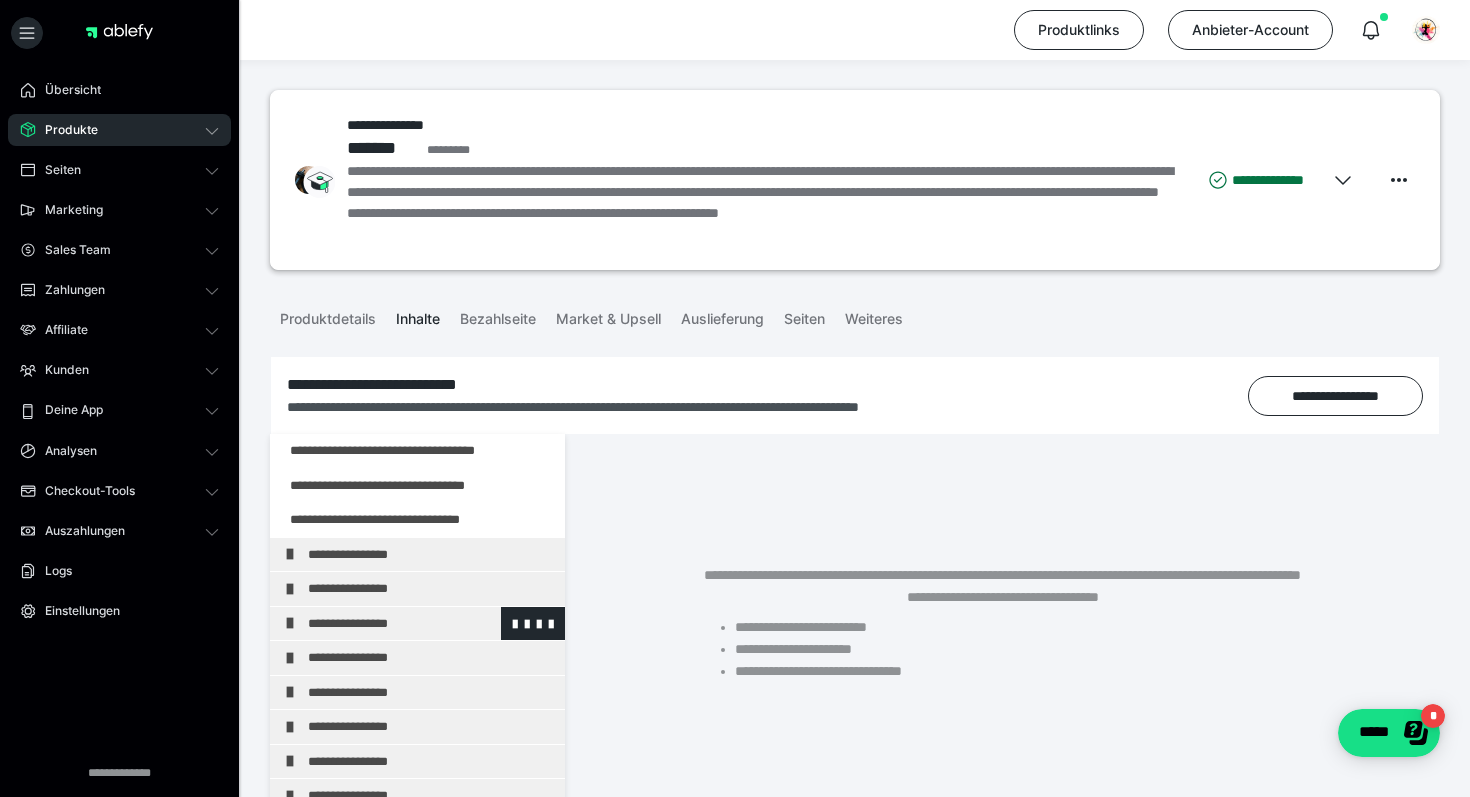 scroll, scrollTop: 30, scrollLeft: 0, axis: vertical 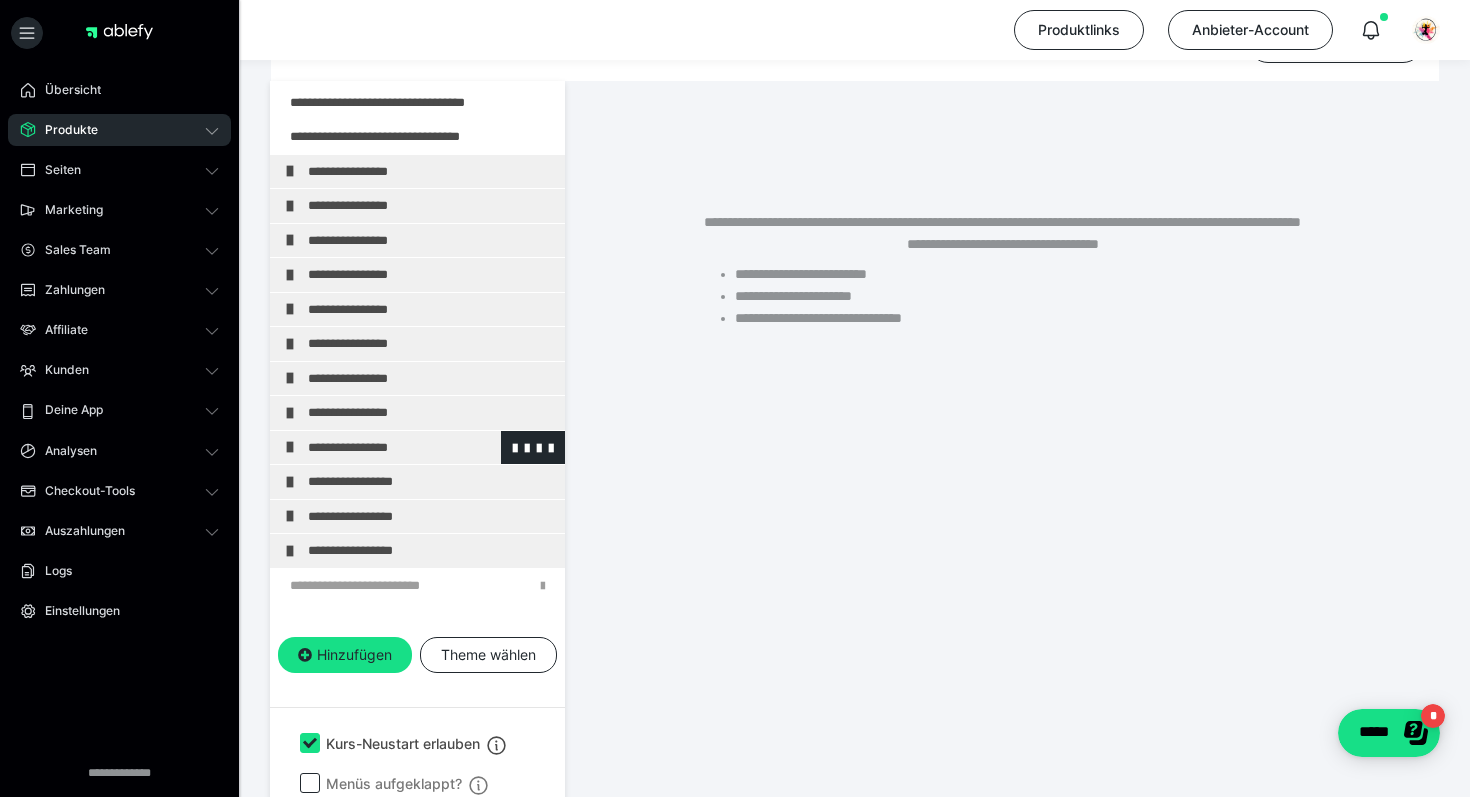 click on "**********" at bounding box center (417, 448) 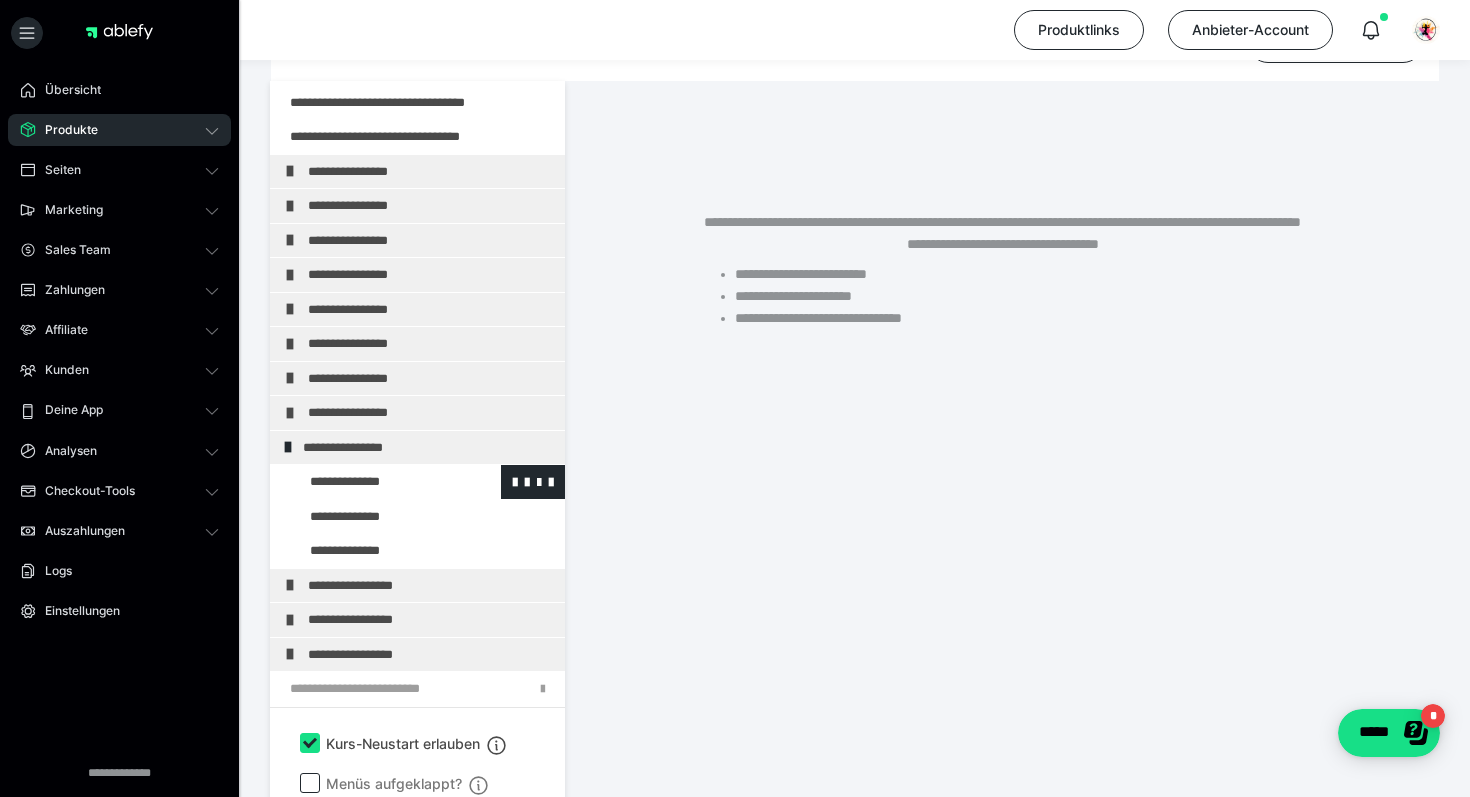 click at bounding box center [375, 482] 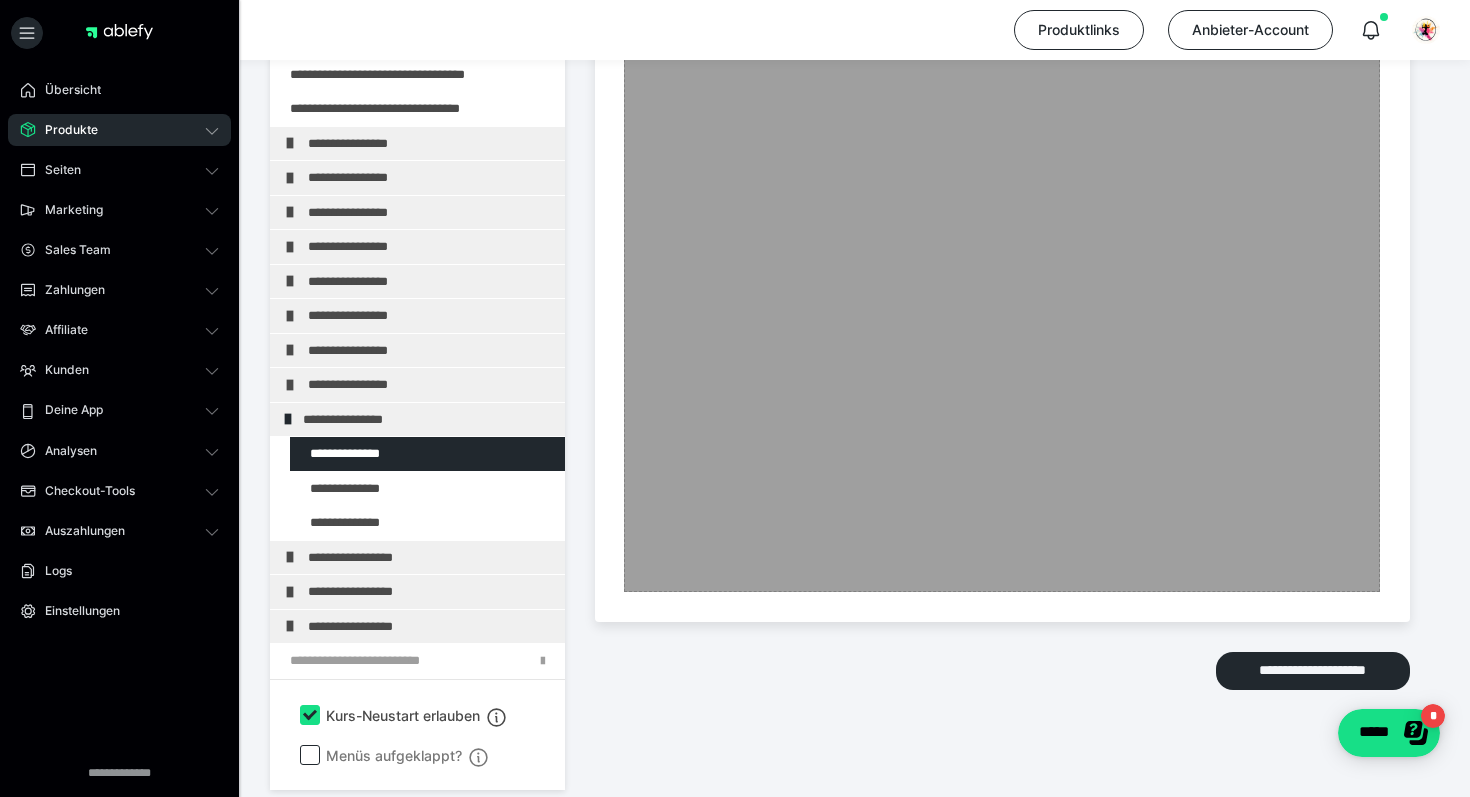 scroll, scrollTop: 2204, scrollLeft: 0, axis: vertical 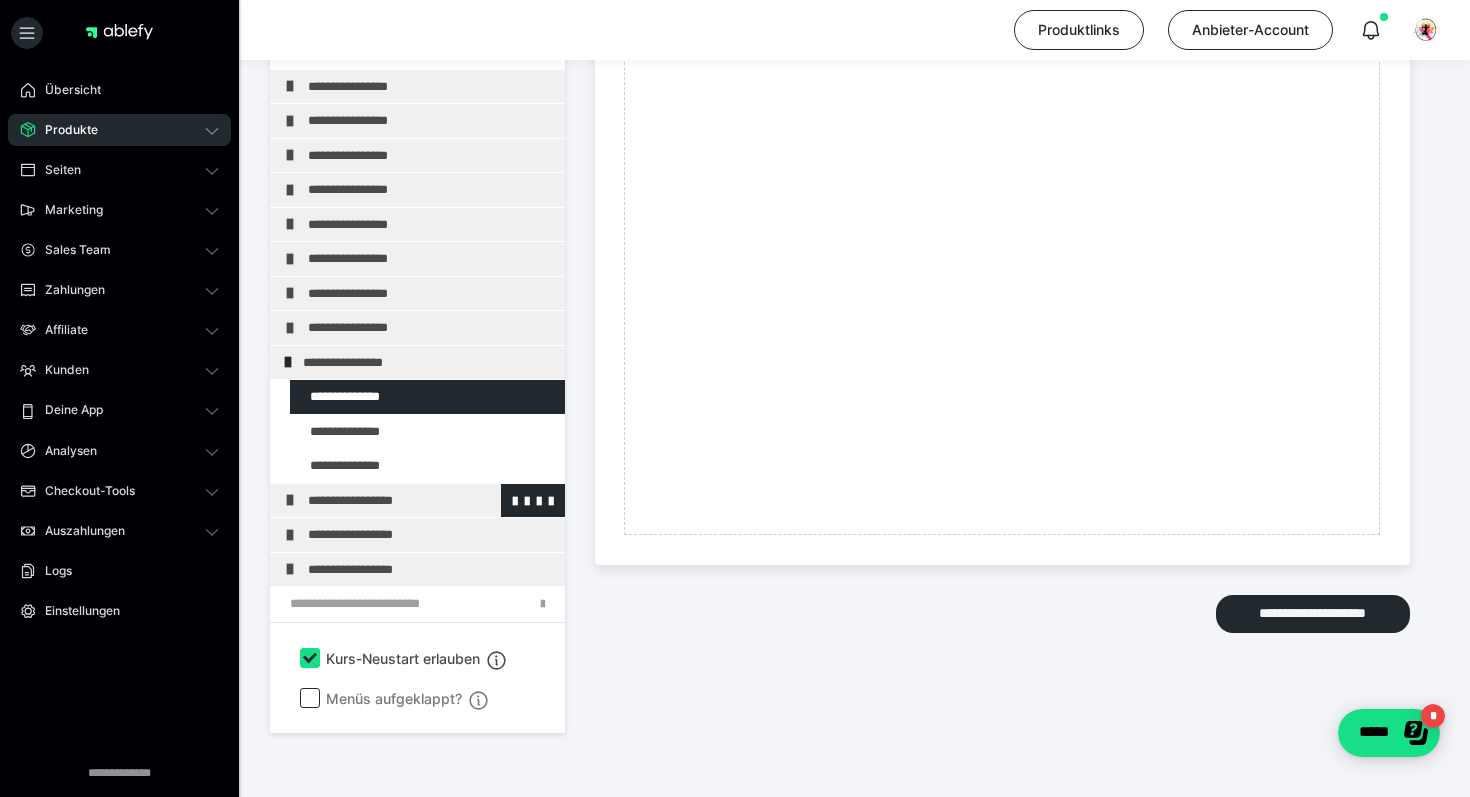click on "**********" at bounding box center (417, 501) 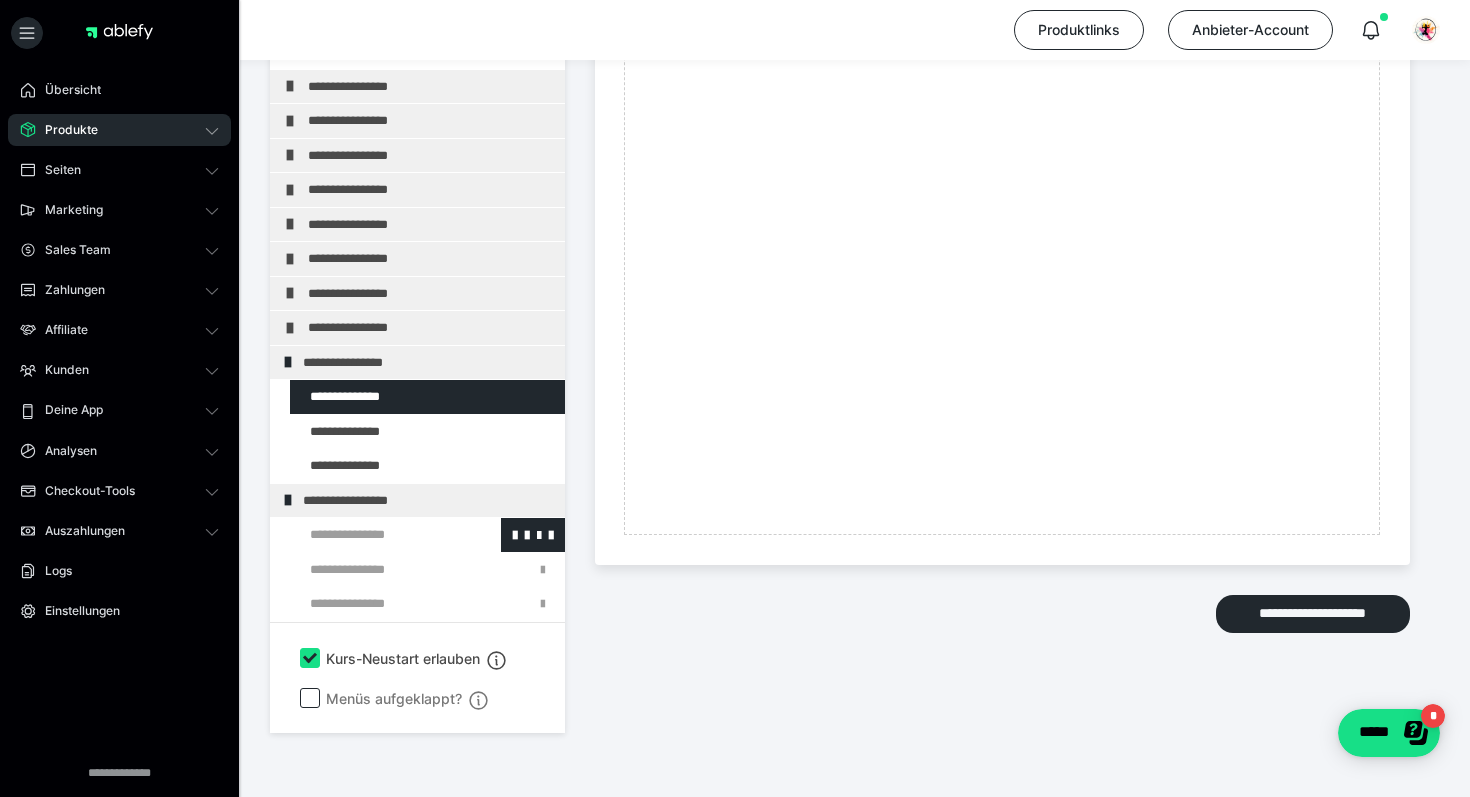 click at bounding box center (375, 535) 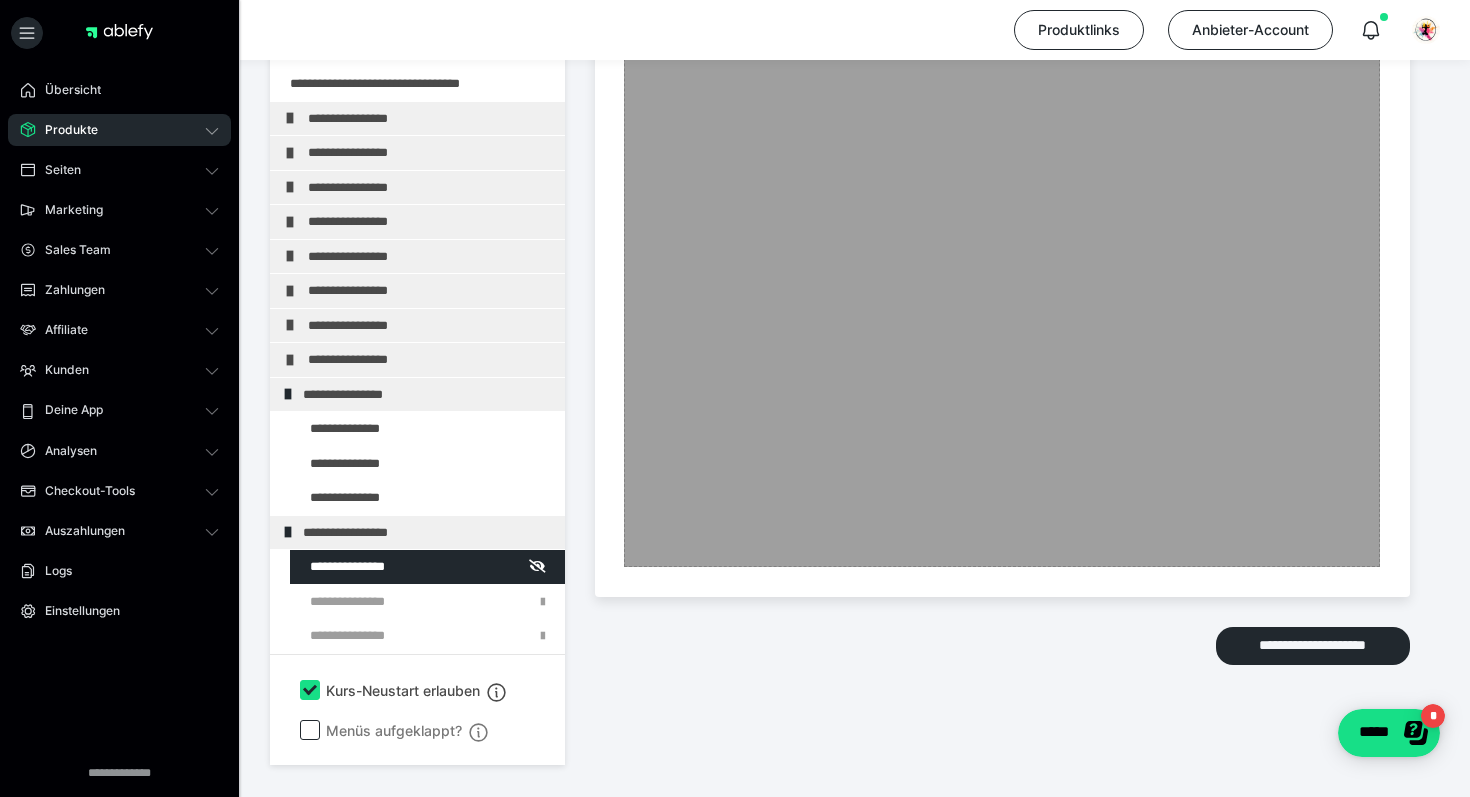 scroll, scrollTop: 1246, scrollLeft: 0, axis: vertical 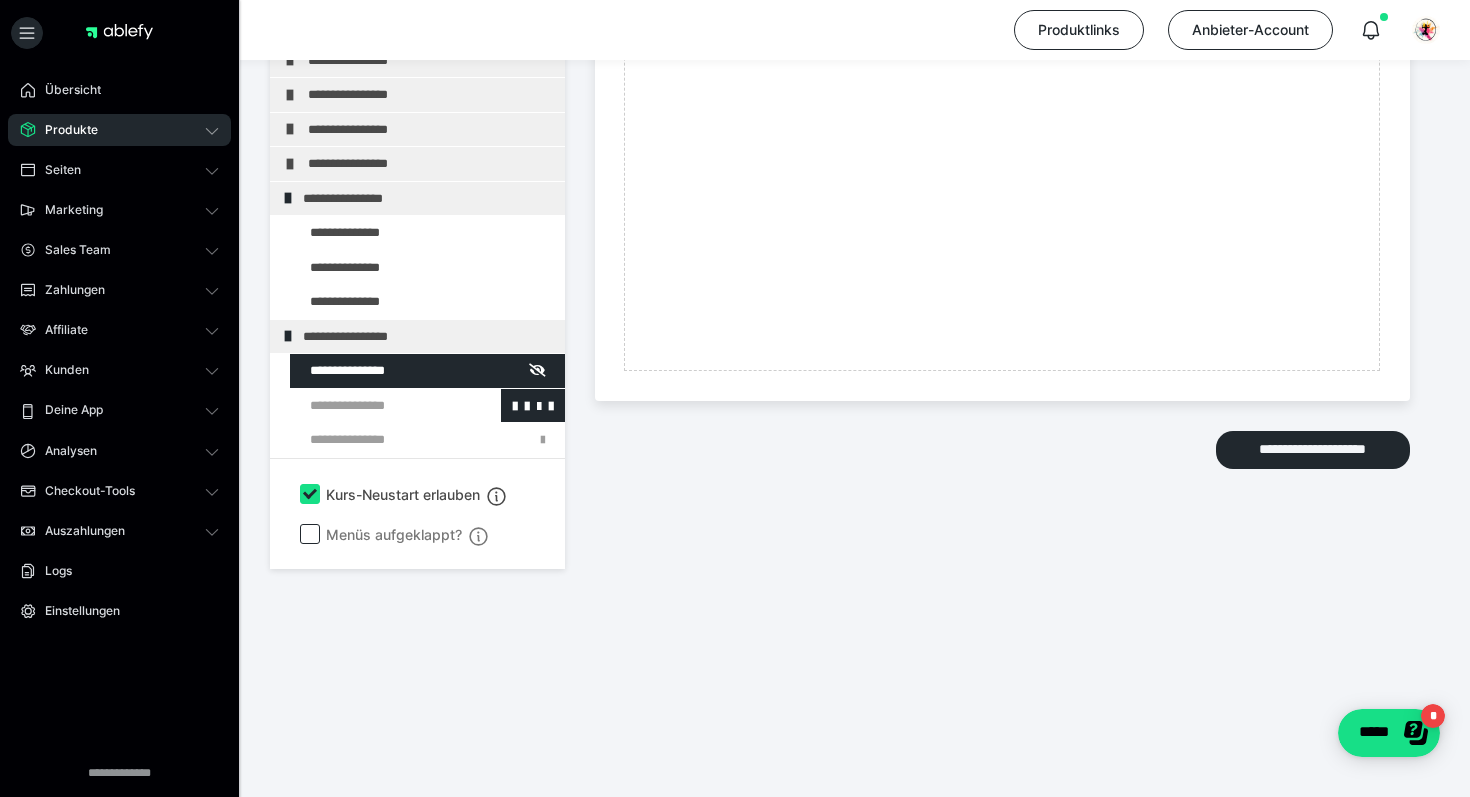 click at bounding box center [375, 405] 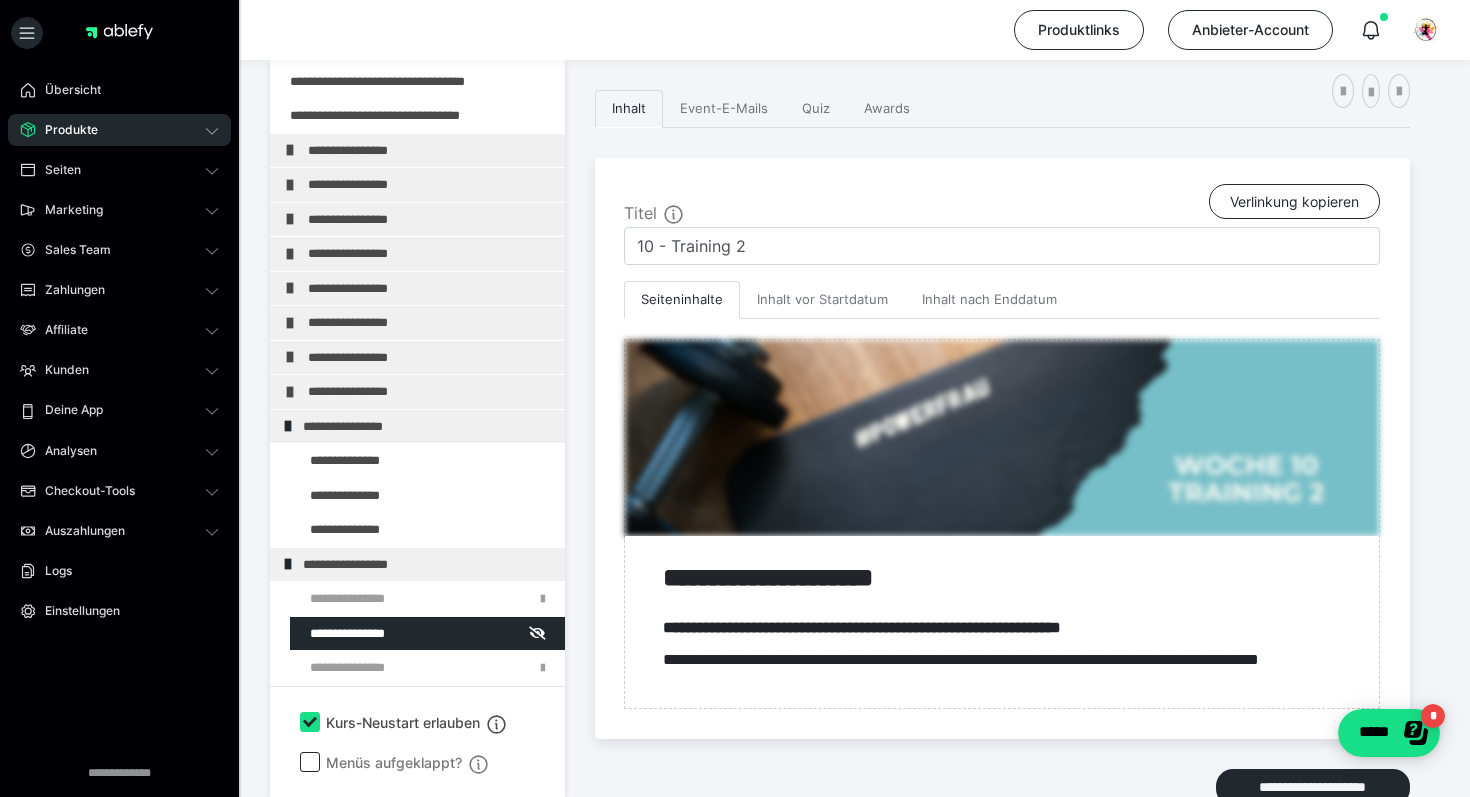 scroll, scrollTop: 515, scrollLeft: 0, axis: vertical 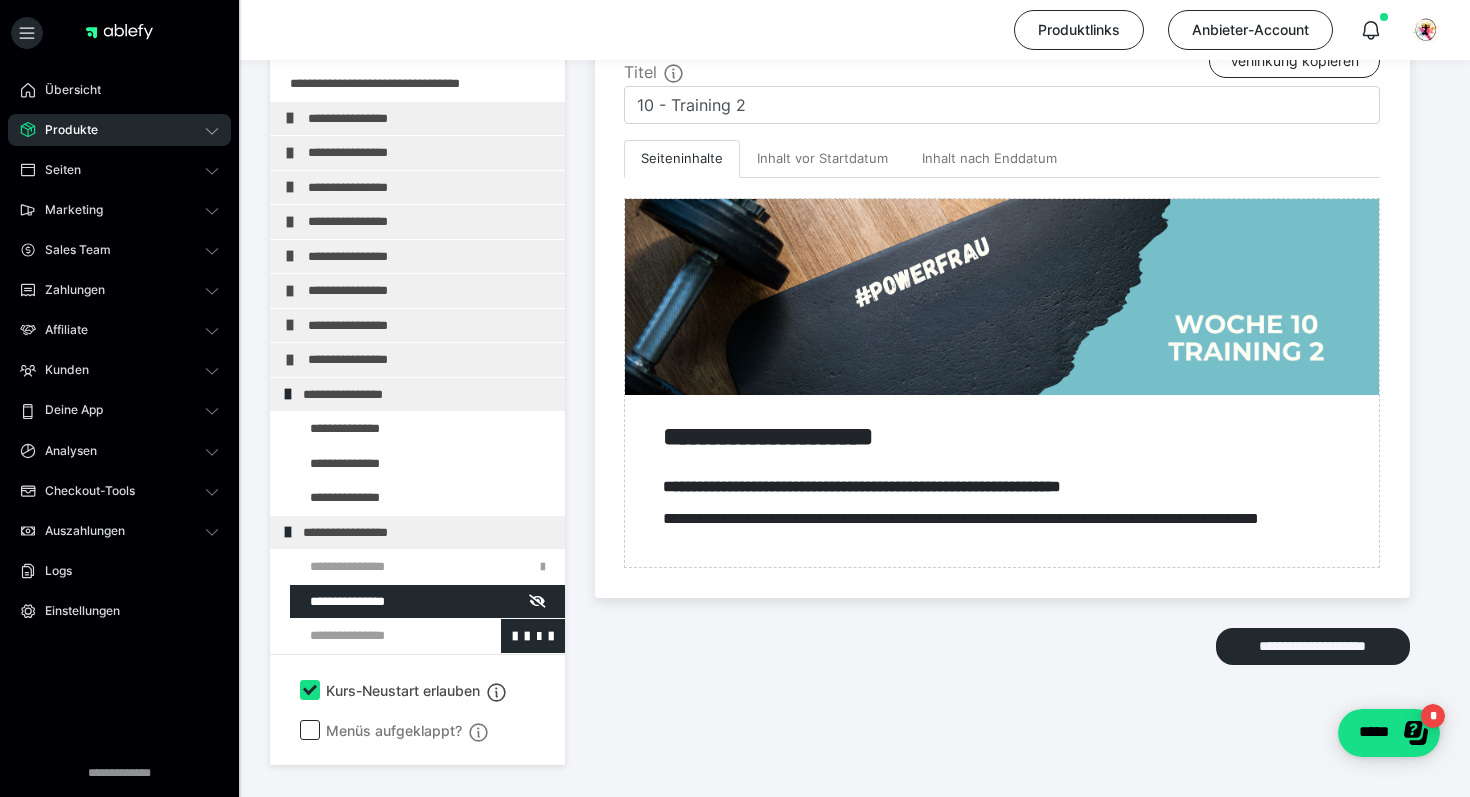 click at bounding box center [375, 636] 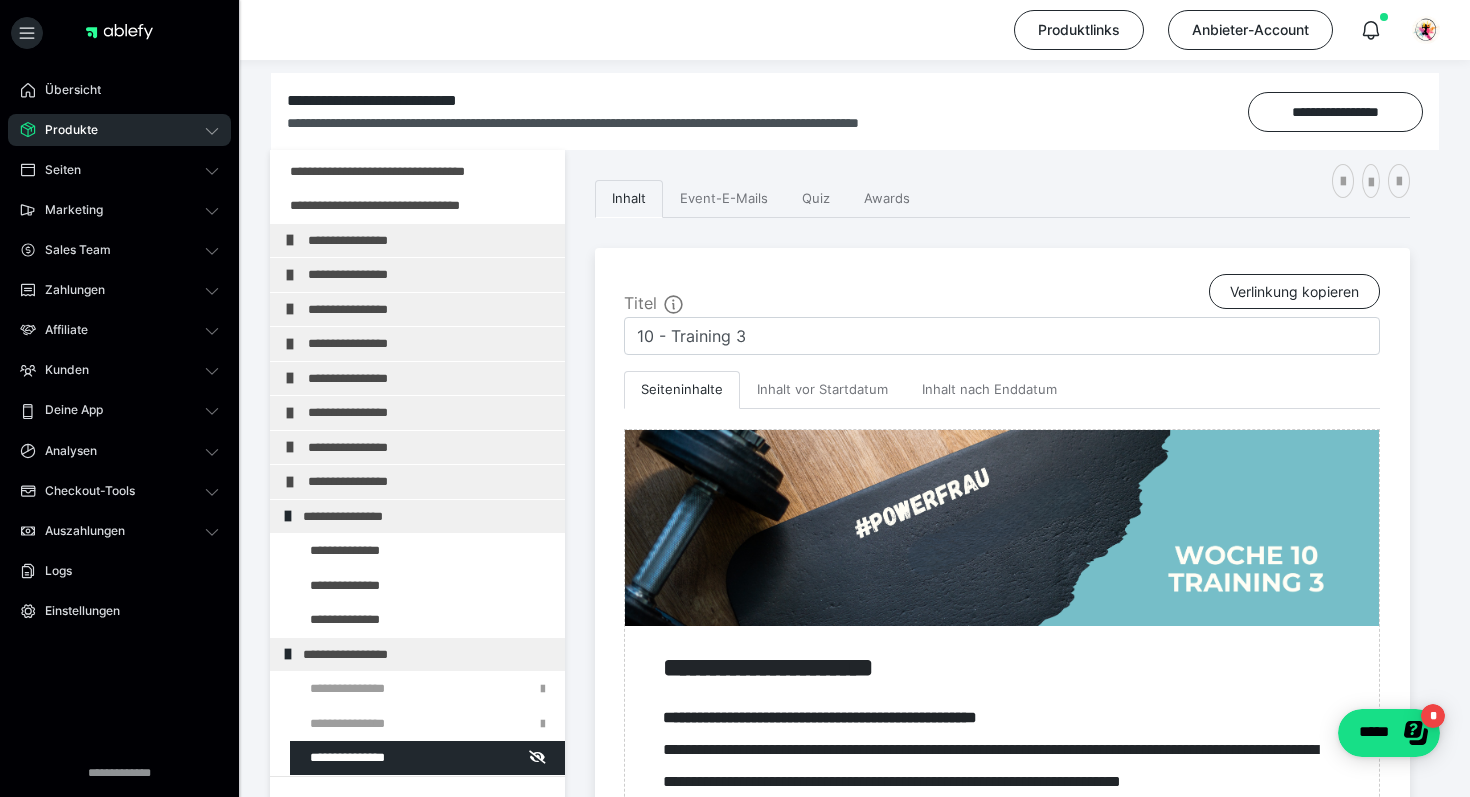scroll, scrollTop: 259, scrollLeft: 0, axis: vertical 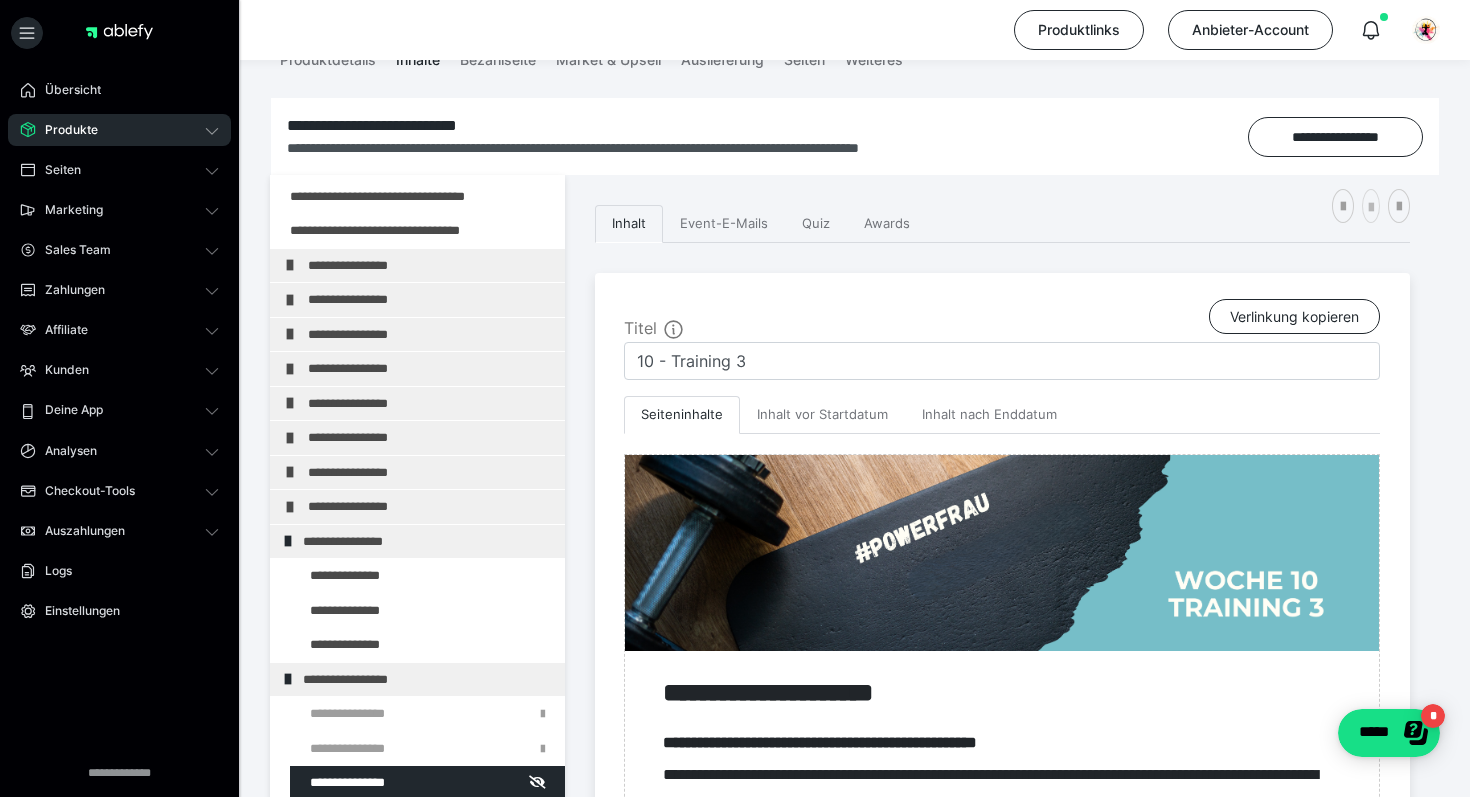 click at bounding box center (1371, 208) 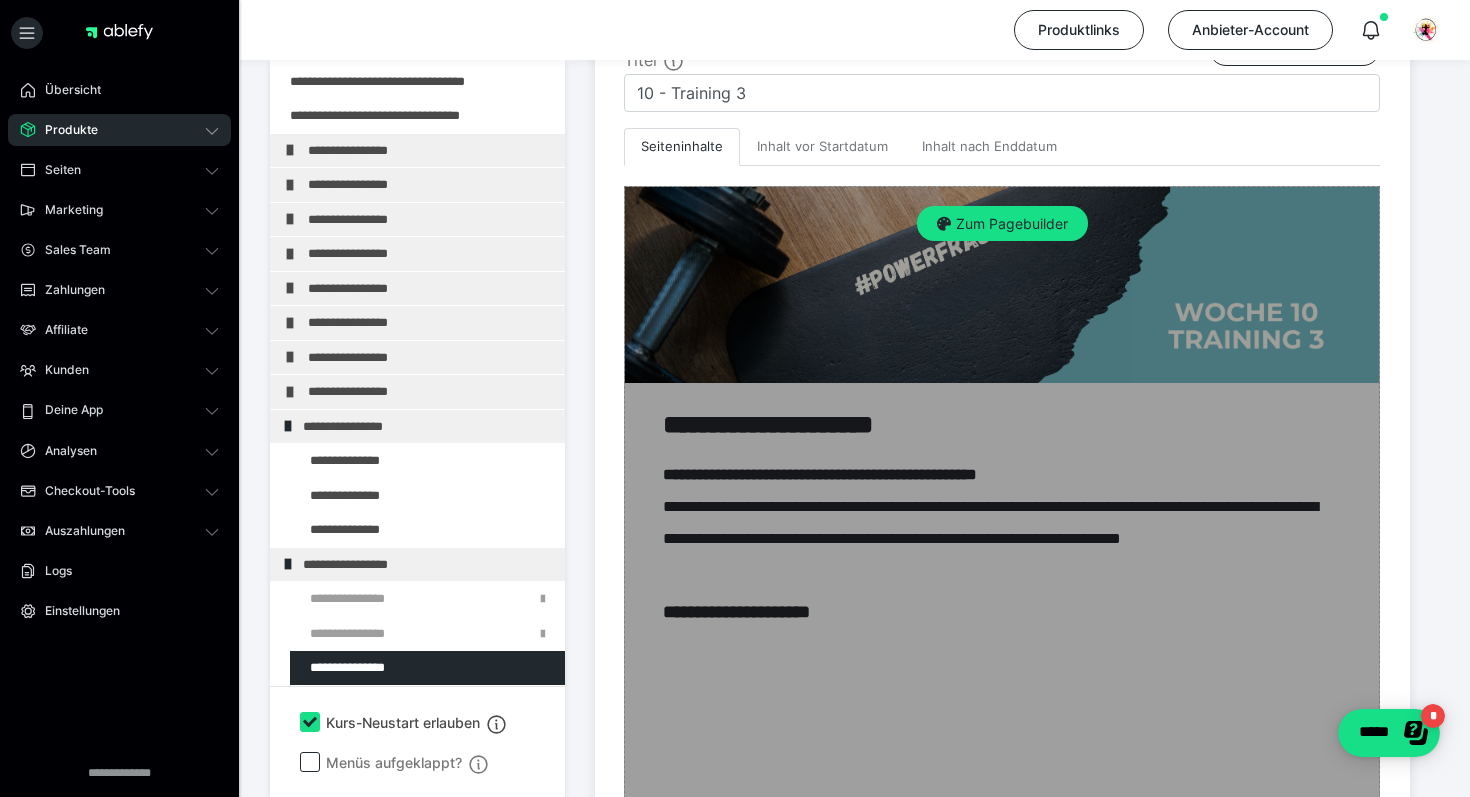 scroll, scrollTop: 639, scrollLeft: 0, axis: vertical 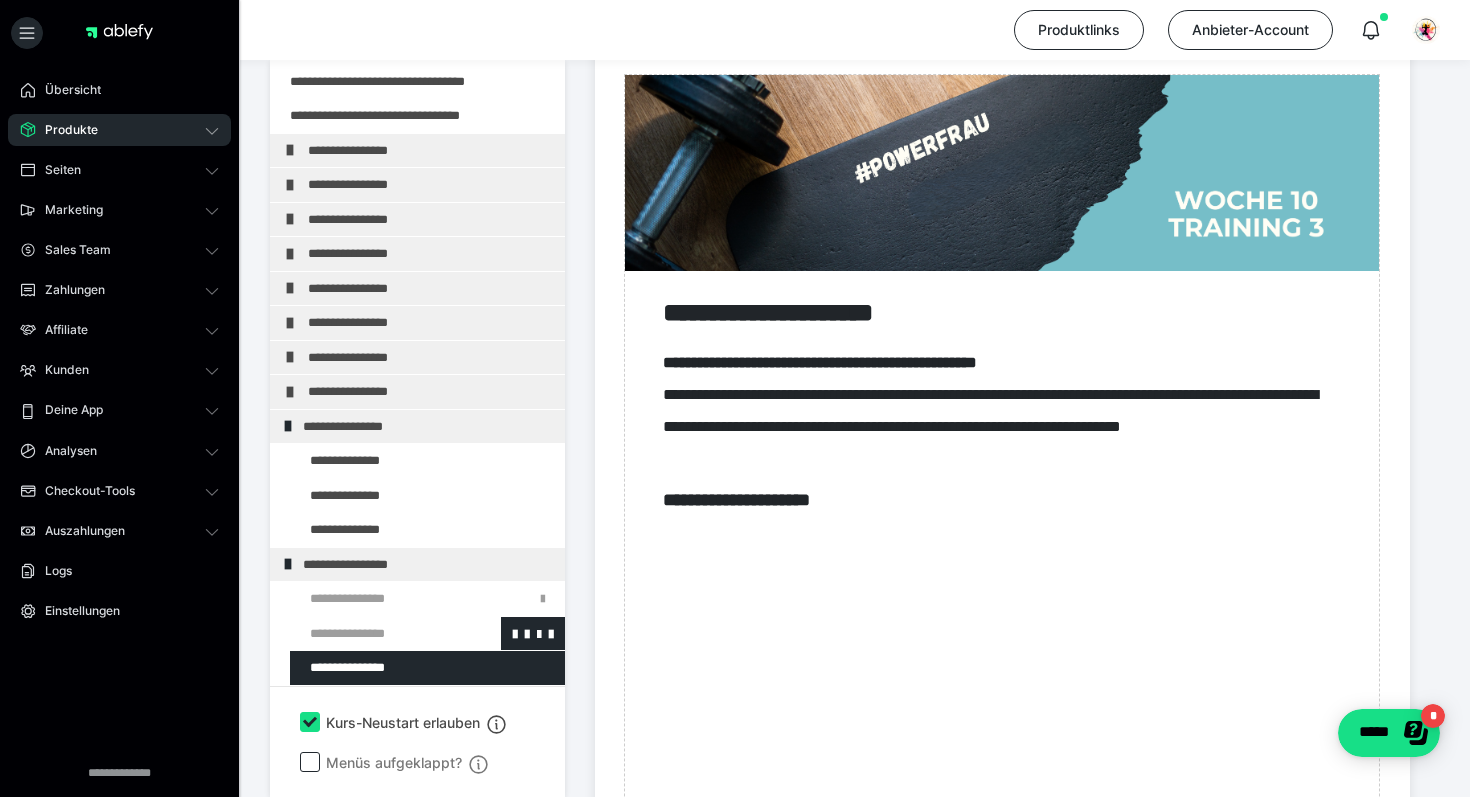 click at bounding box center (375, 634) 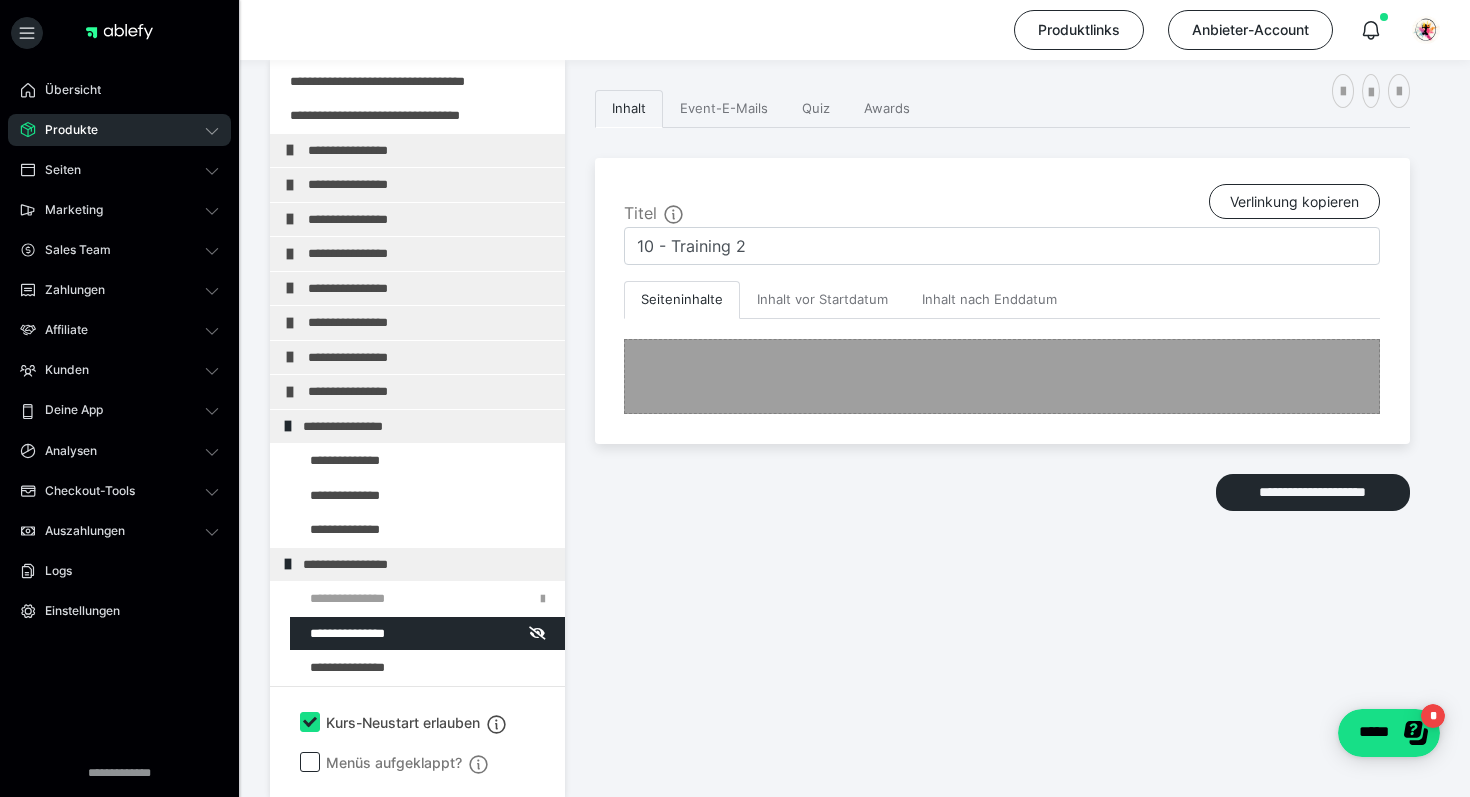 scroll, scrollTop: 515, scrollLeft: 0, axis: vertical 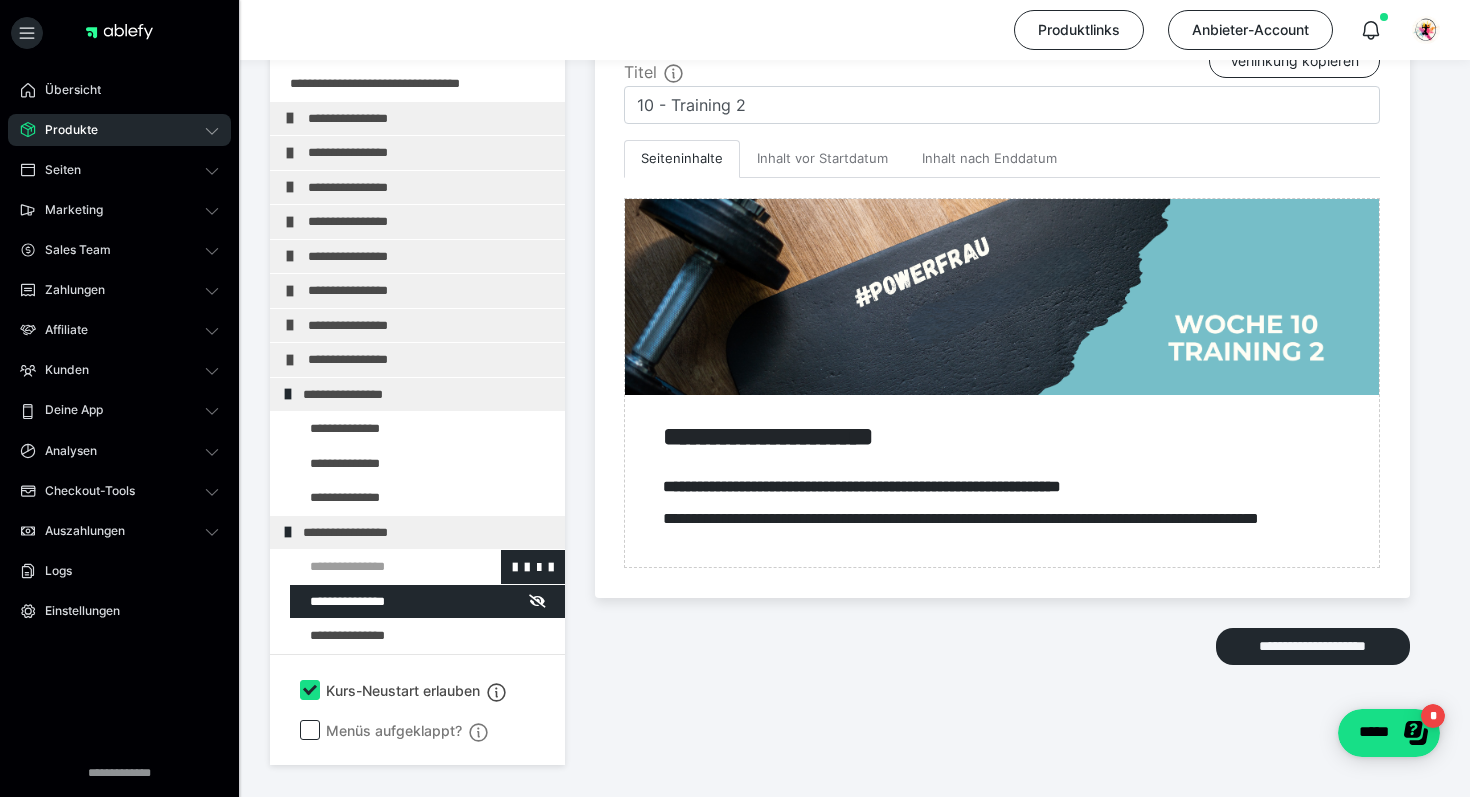 click at bounding box center [375, 567] 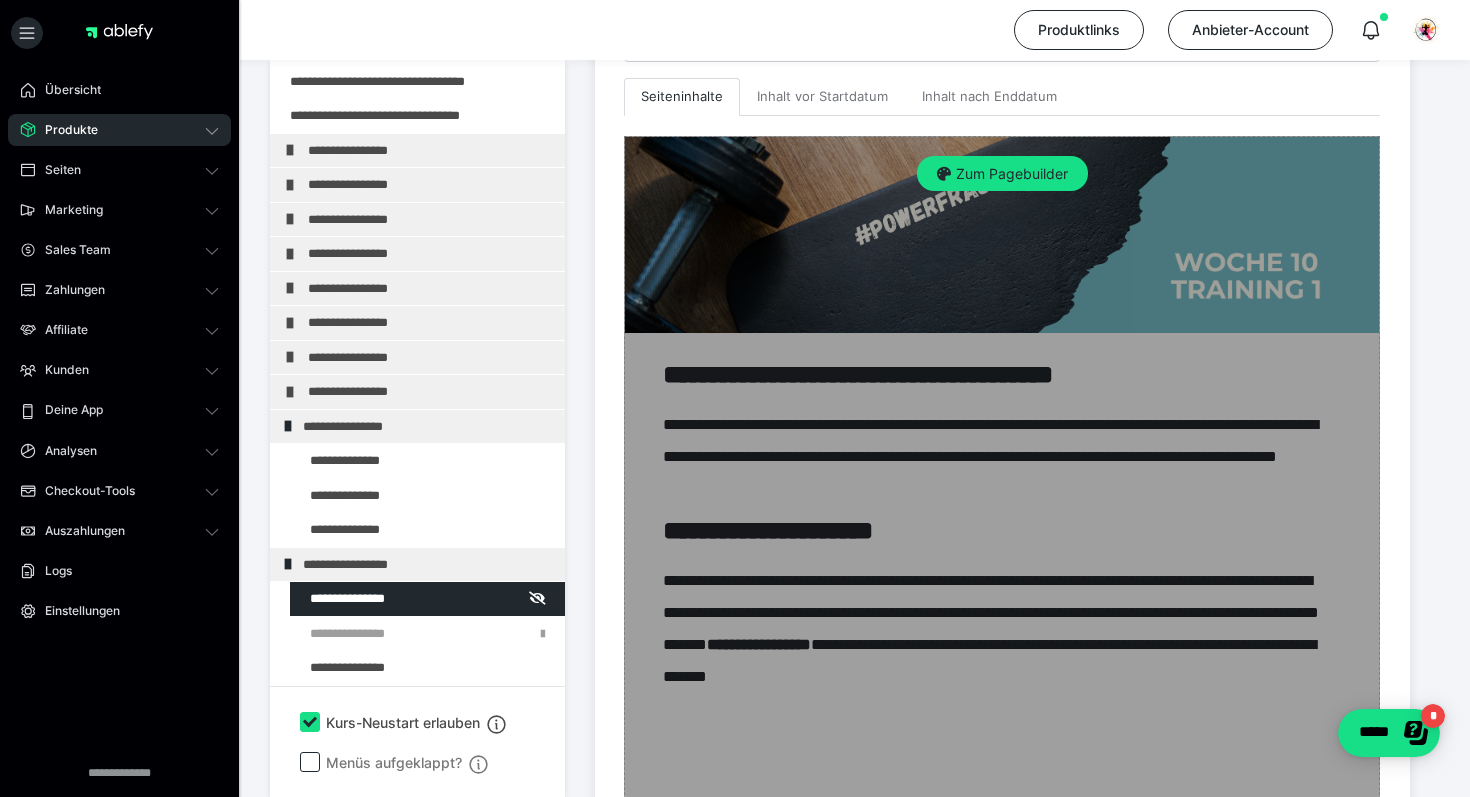 scroll, scrollTop: 546, scrollLeft: 0, axis: vertical 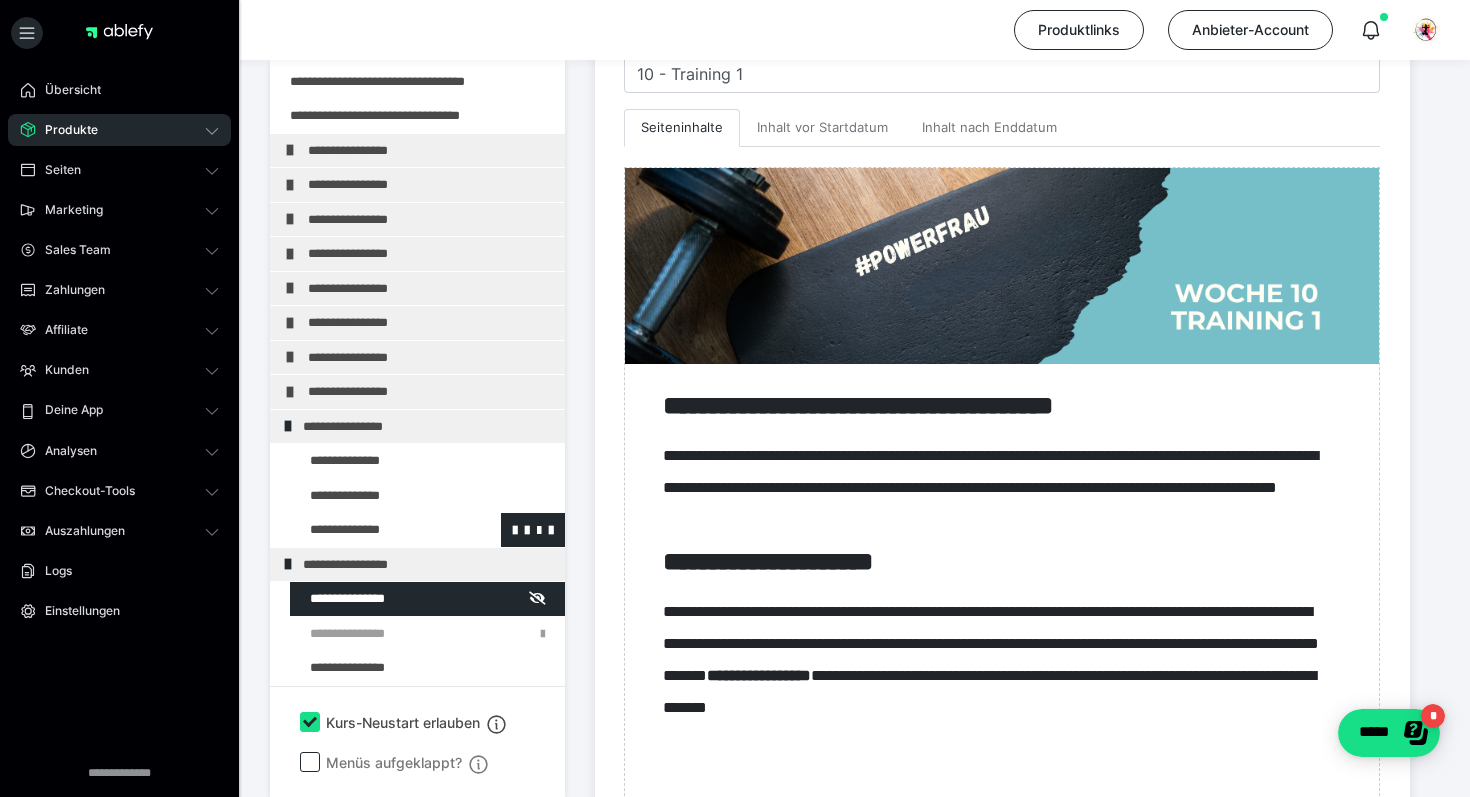 click at bounding box center (375, 530) 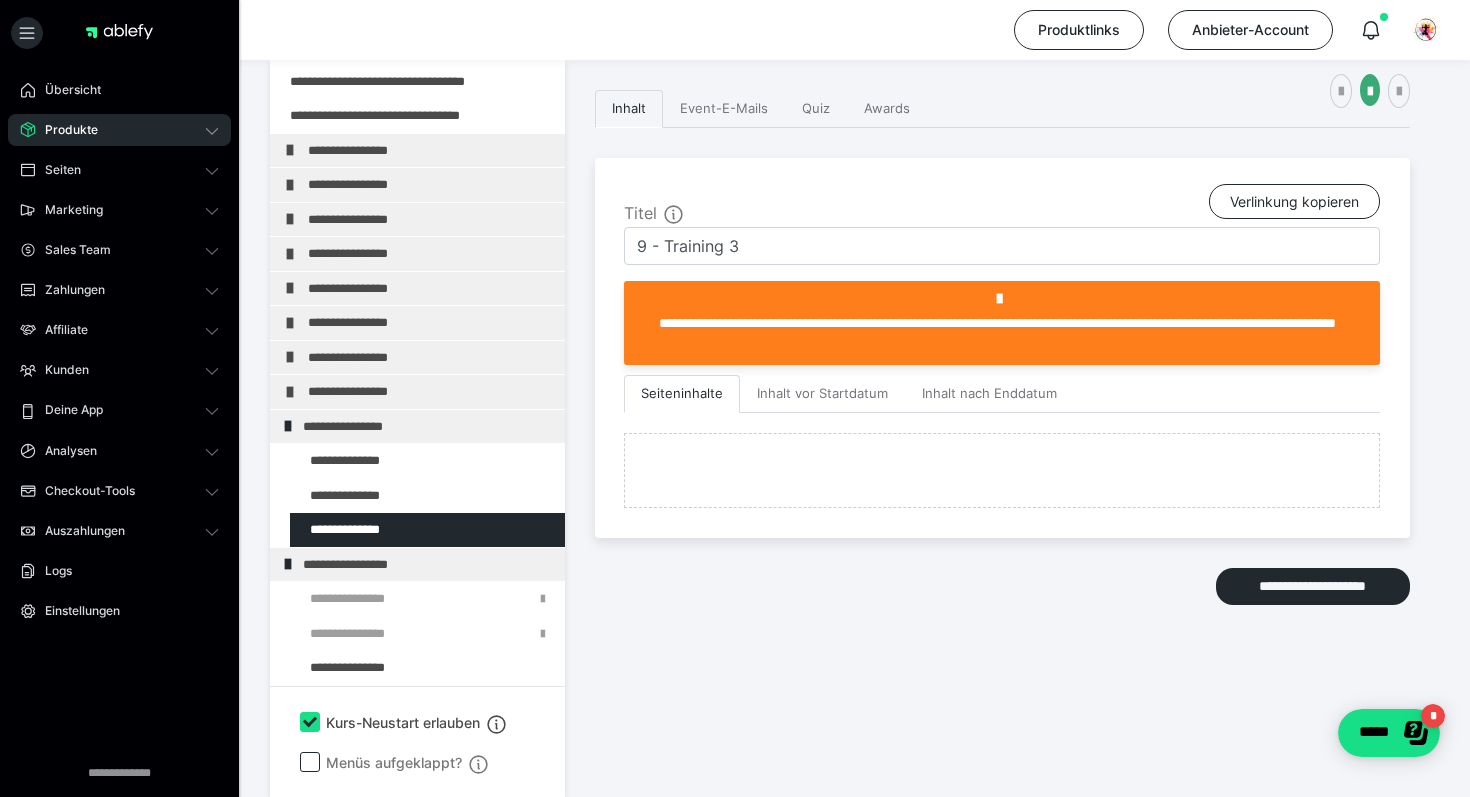 scroll, scrollTop: 546, scrollLeft: 0, axis: vertical 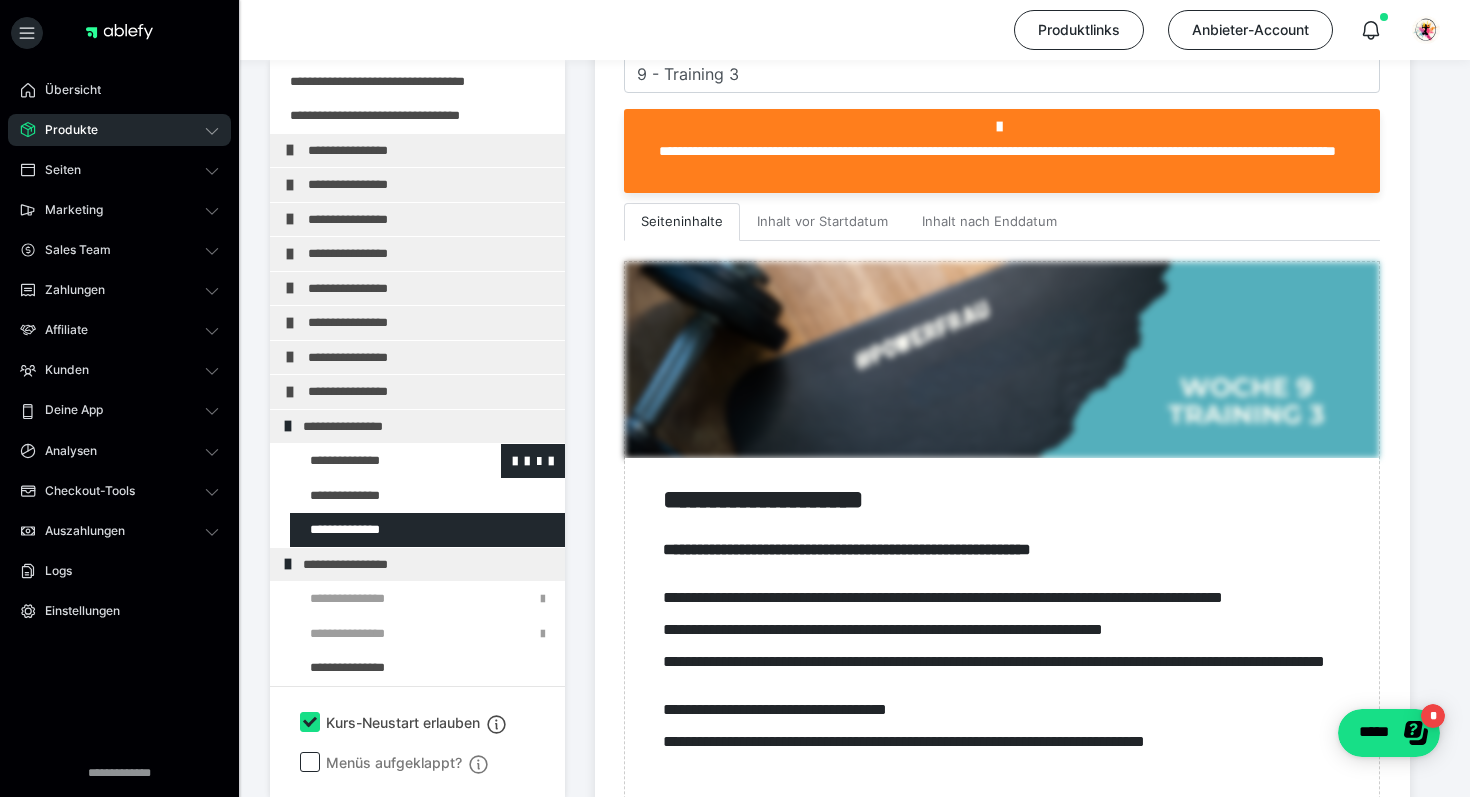 click at bounding box center [375, 461] 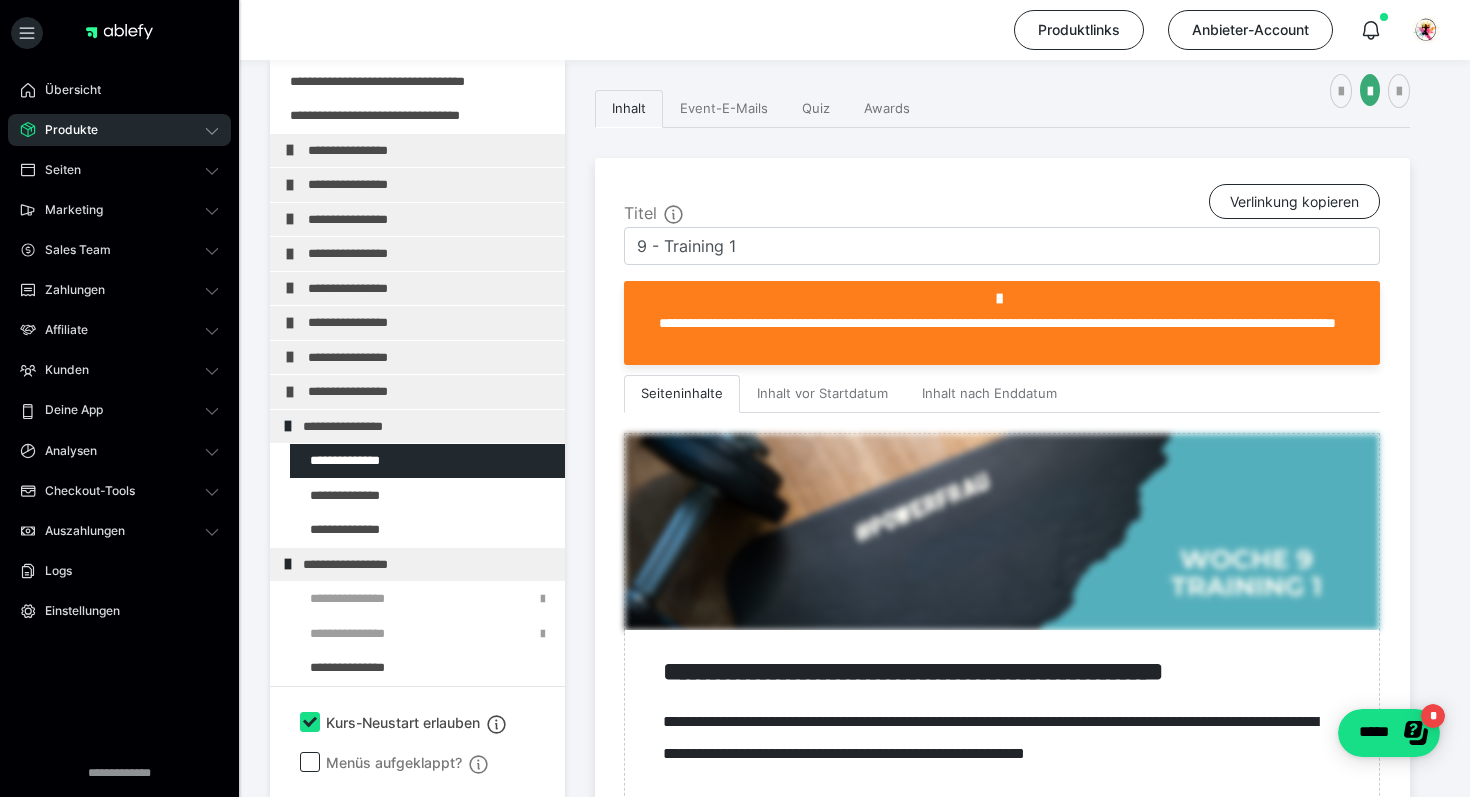 scroll, scrollTop: 546, scrollLeft: 0, axis: vertical 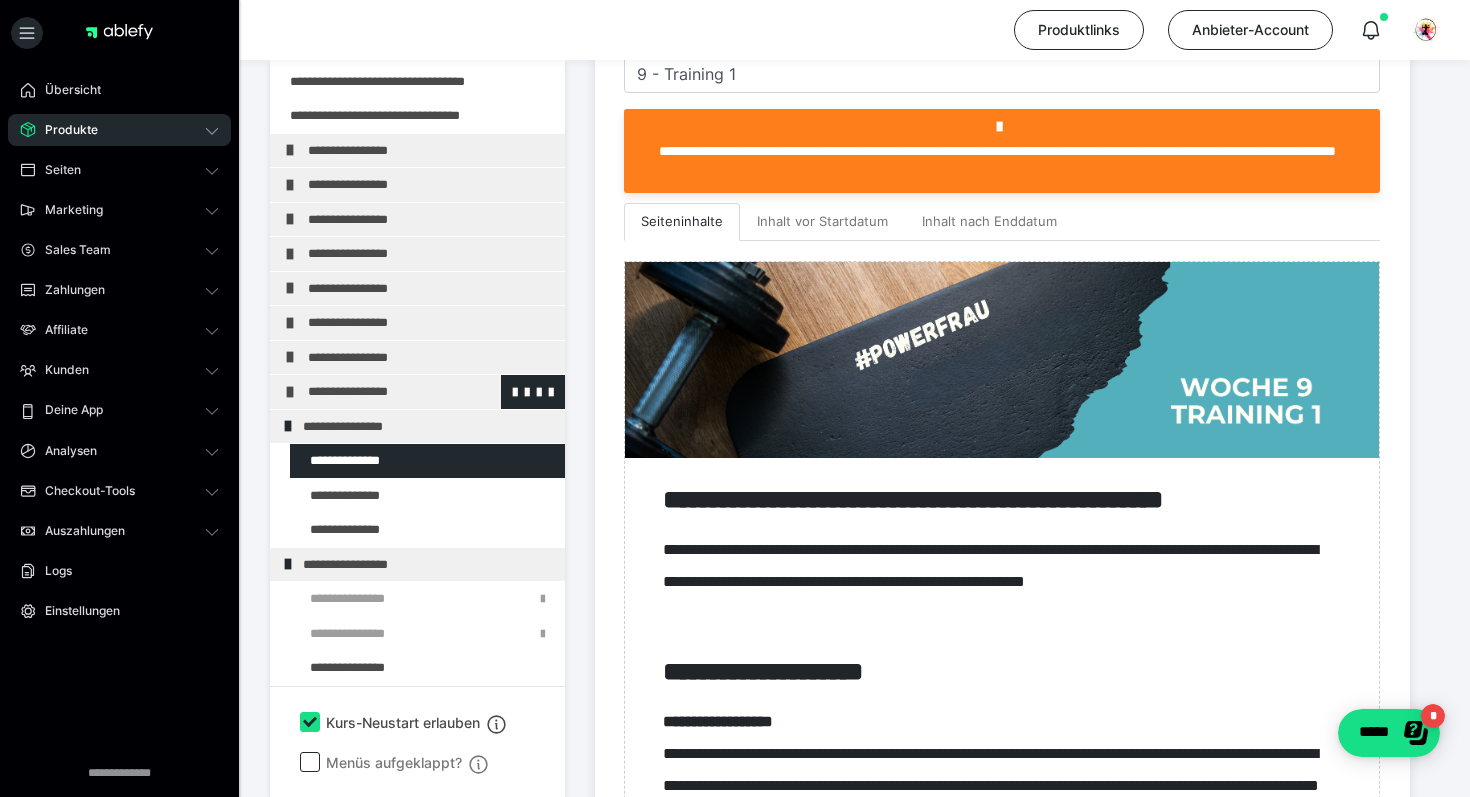 click at bounding box center [290, 392] 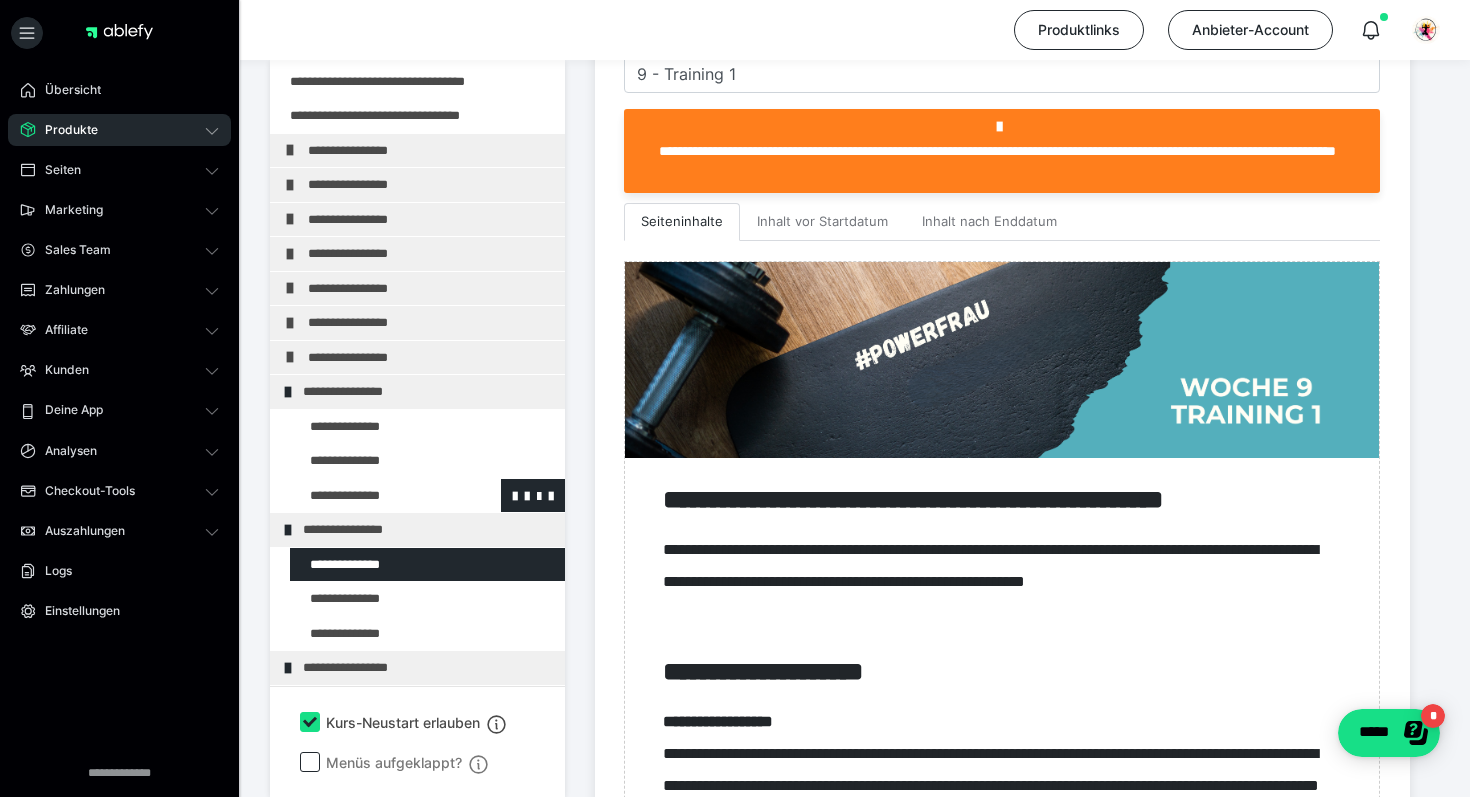 click at bounding box center [375, 496] 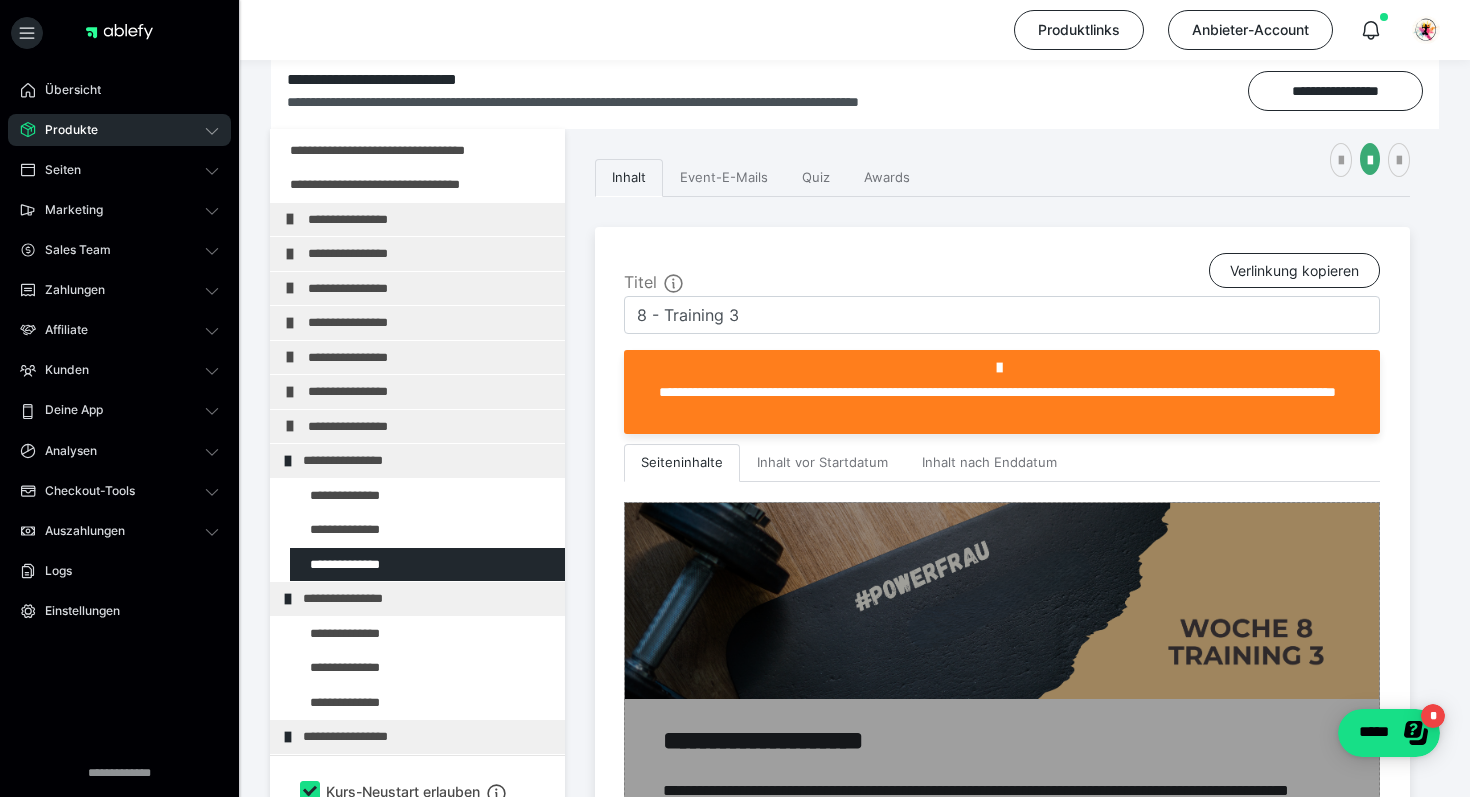 scroll, scrollTop: 407, scrollLeft: 0, axis: vertical 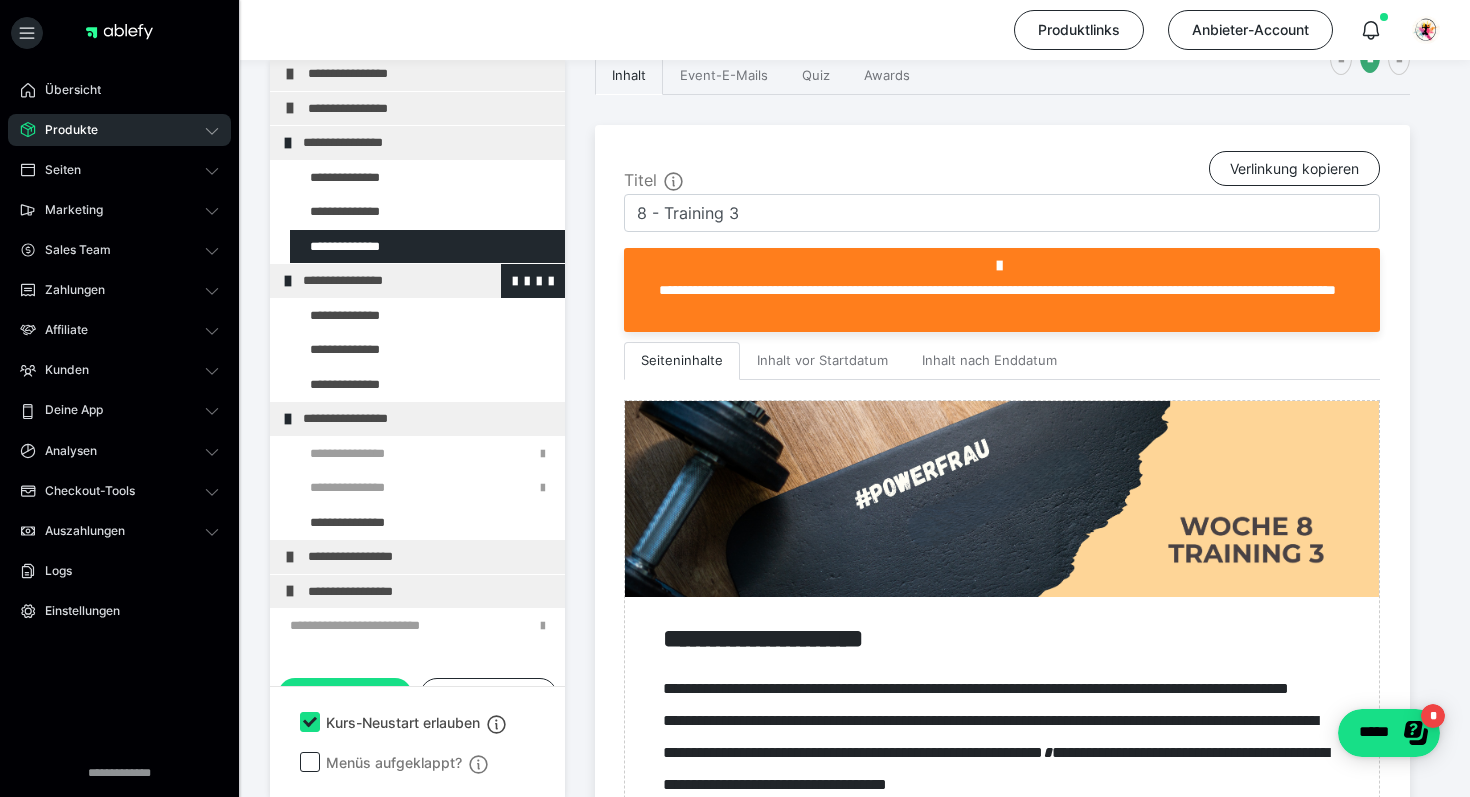 click at bounding box center (288, 281) 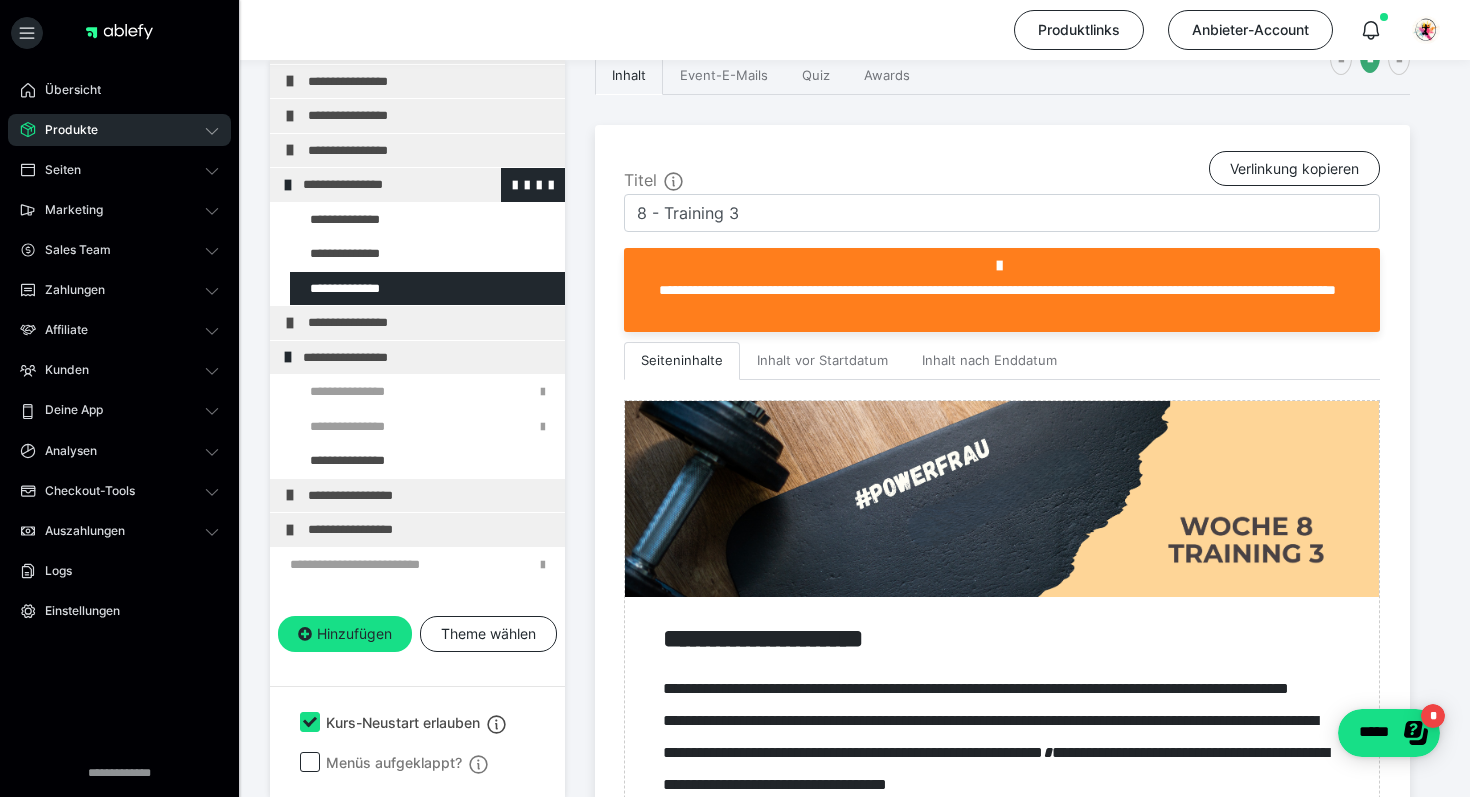 click at bounding box center (288, 185) 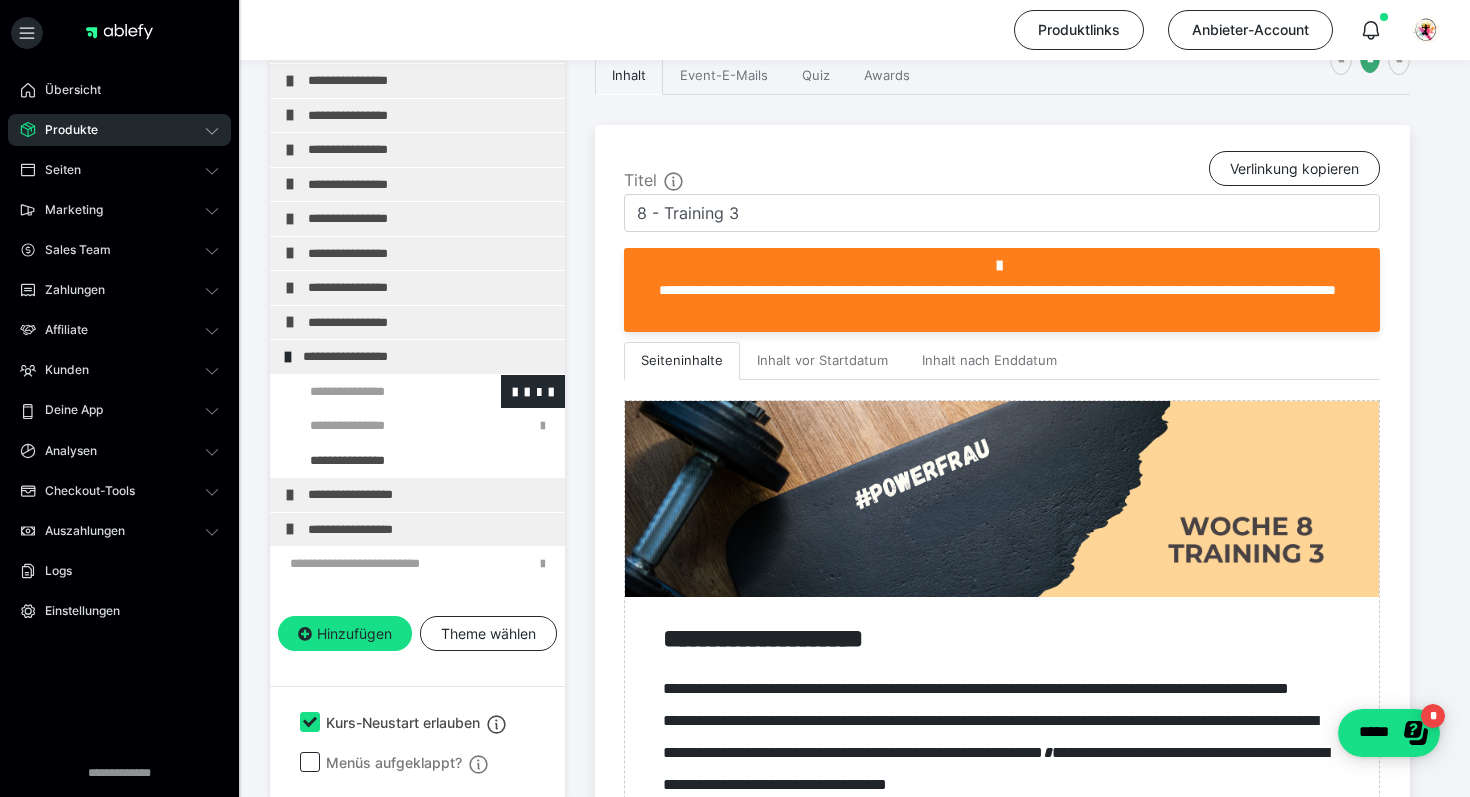 click at bounding box center (375, 392) 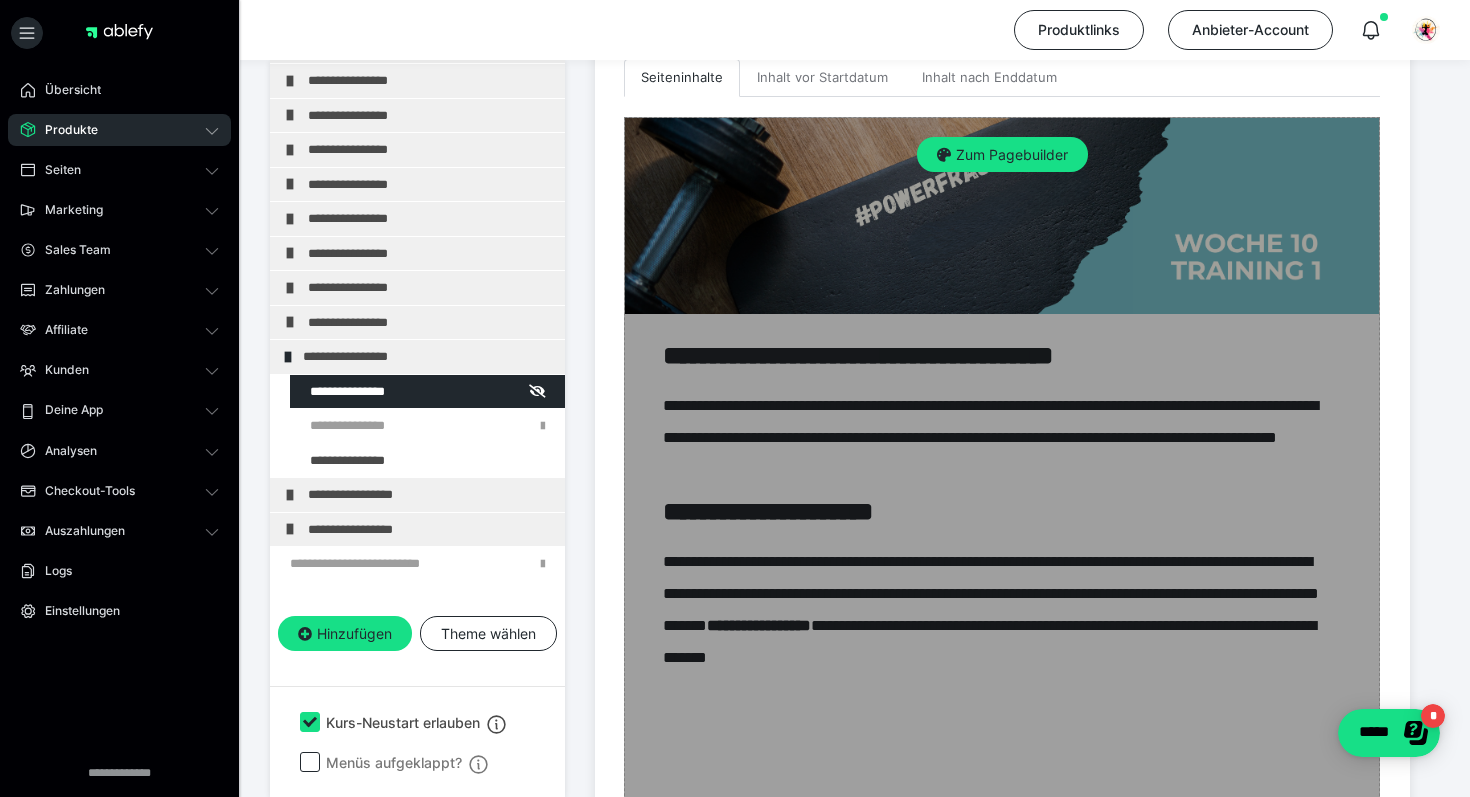 scroll, scrollTop: 595, scrollLeft: 0, axis: vertical 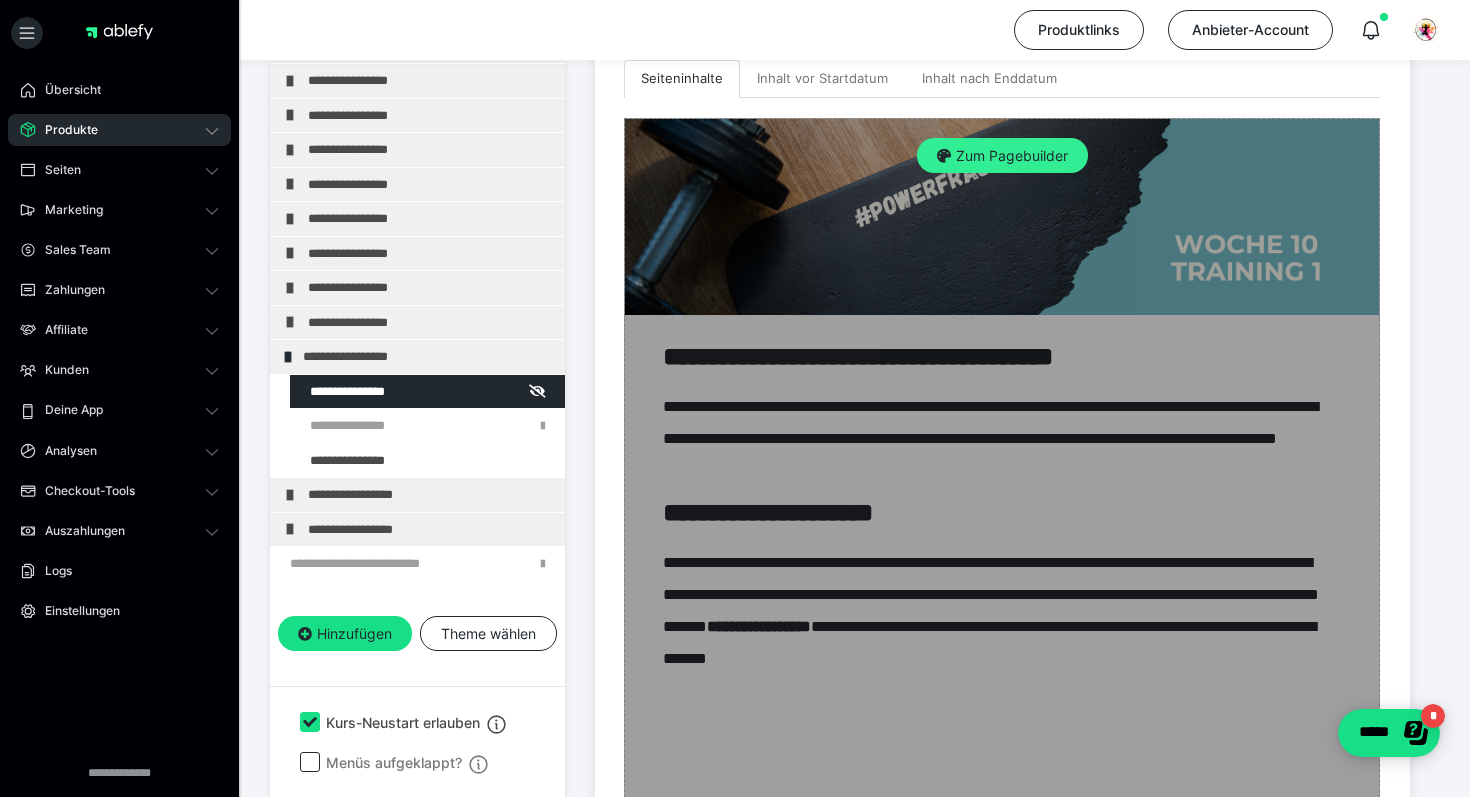 click on "Zum Pagebuilder" at bounding box center [1002, 156] 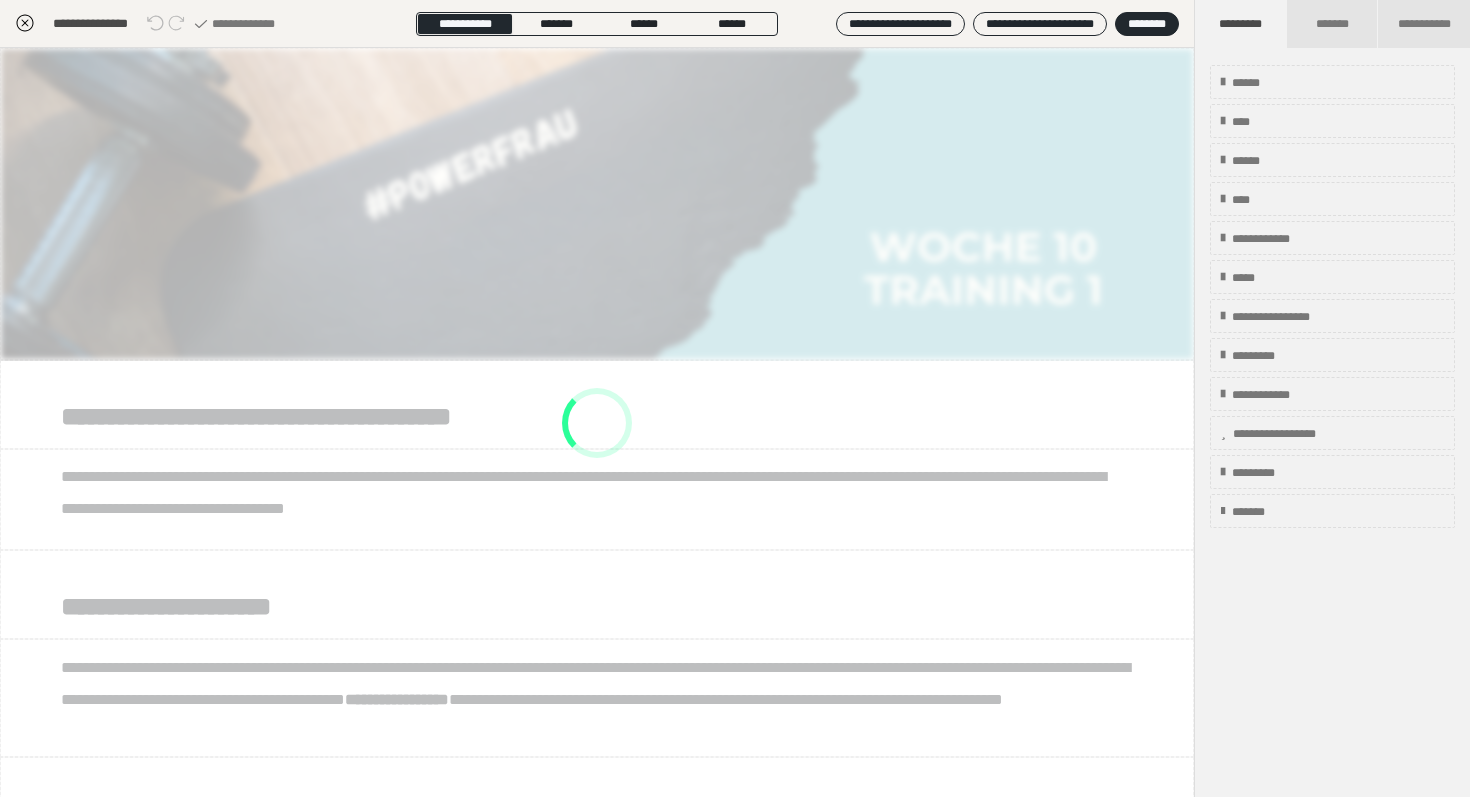 scroll, scrollTop: 374, scrollLeft: 0, axis: vertical 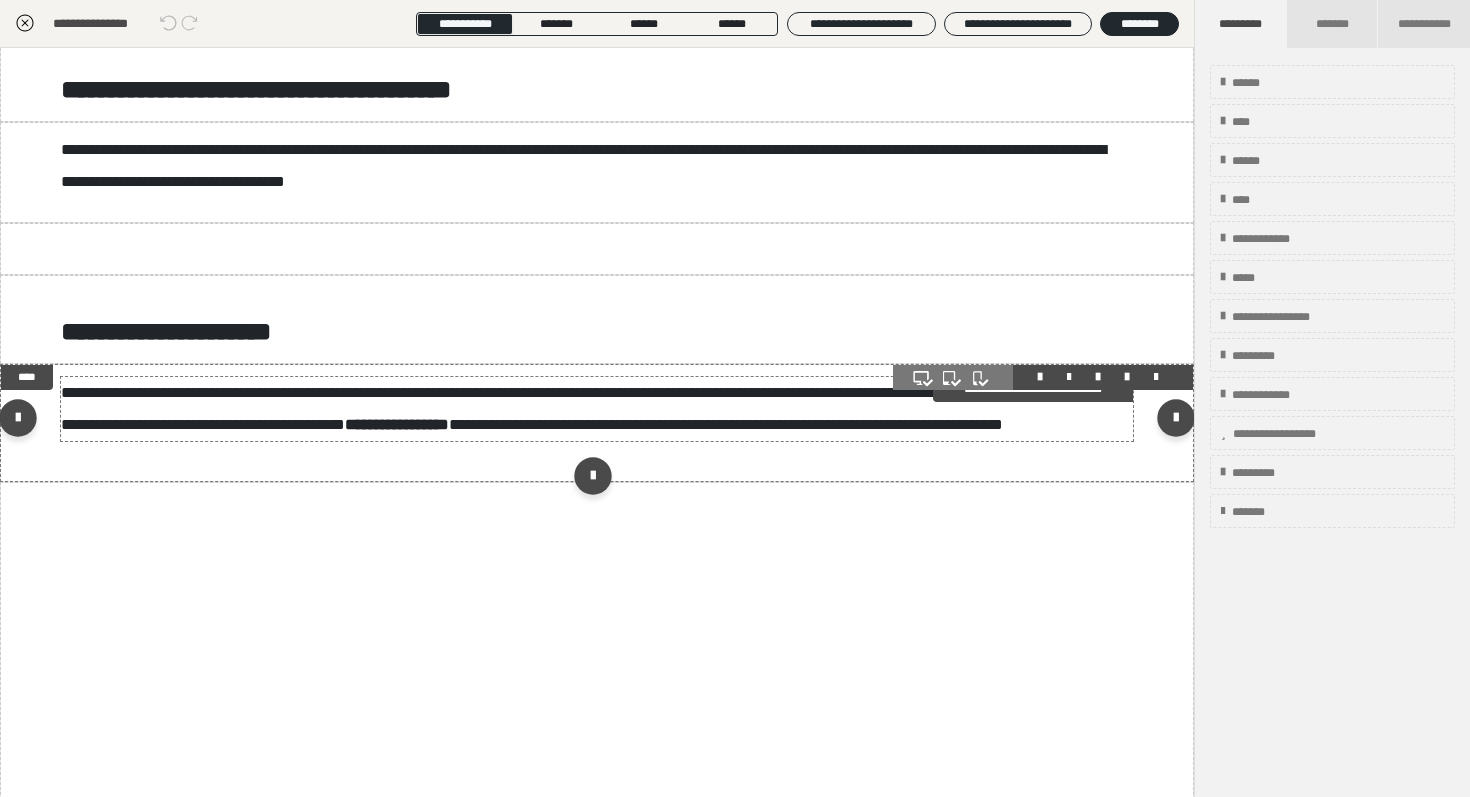 click on "**********" at bounding box center (597, 409) 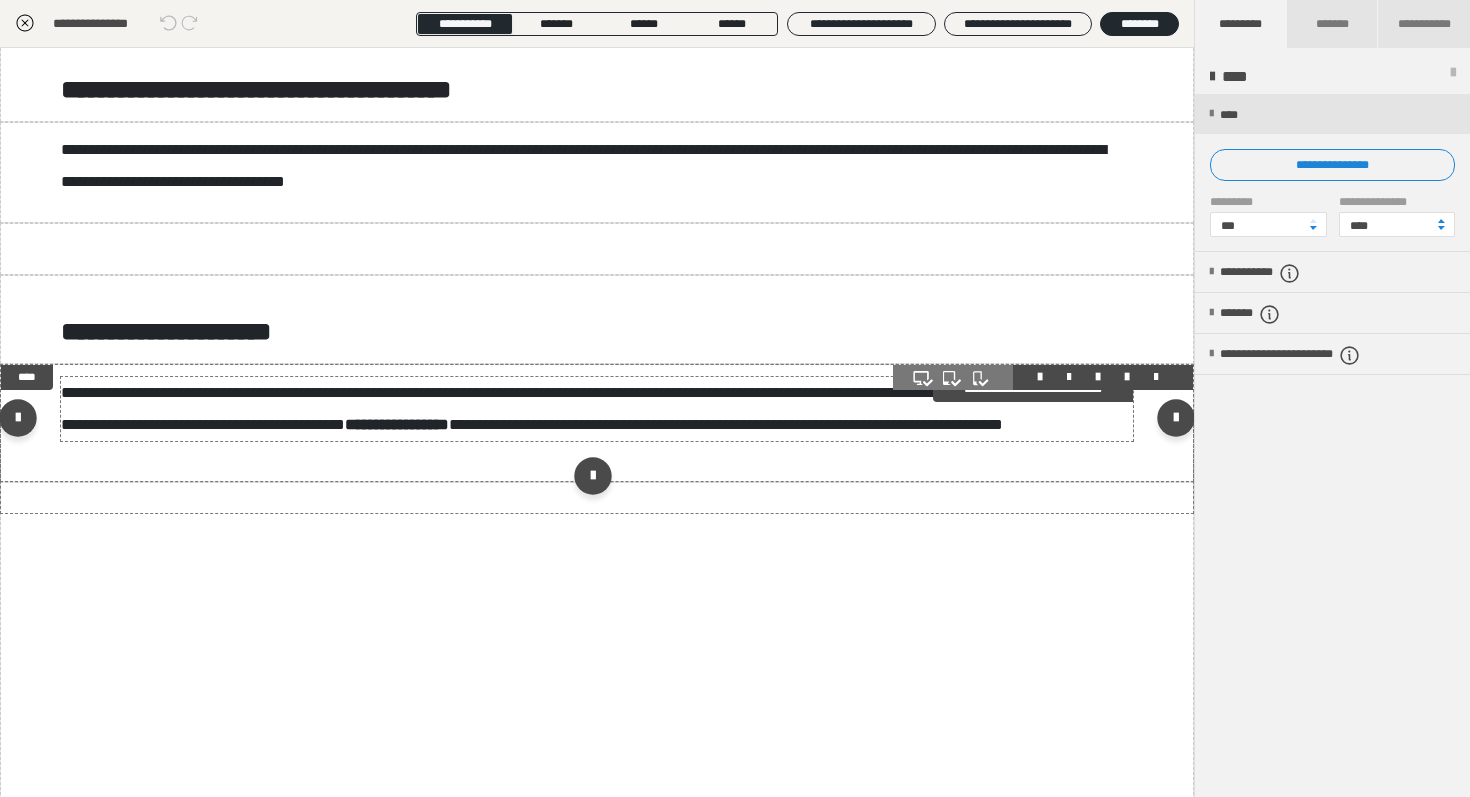 click on "**********" at bounding box center (595, 408) 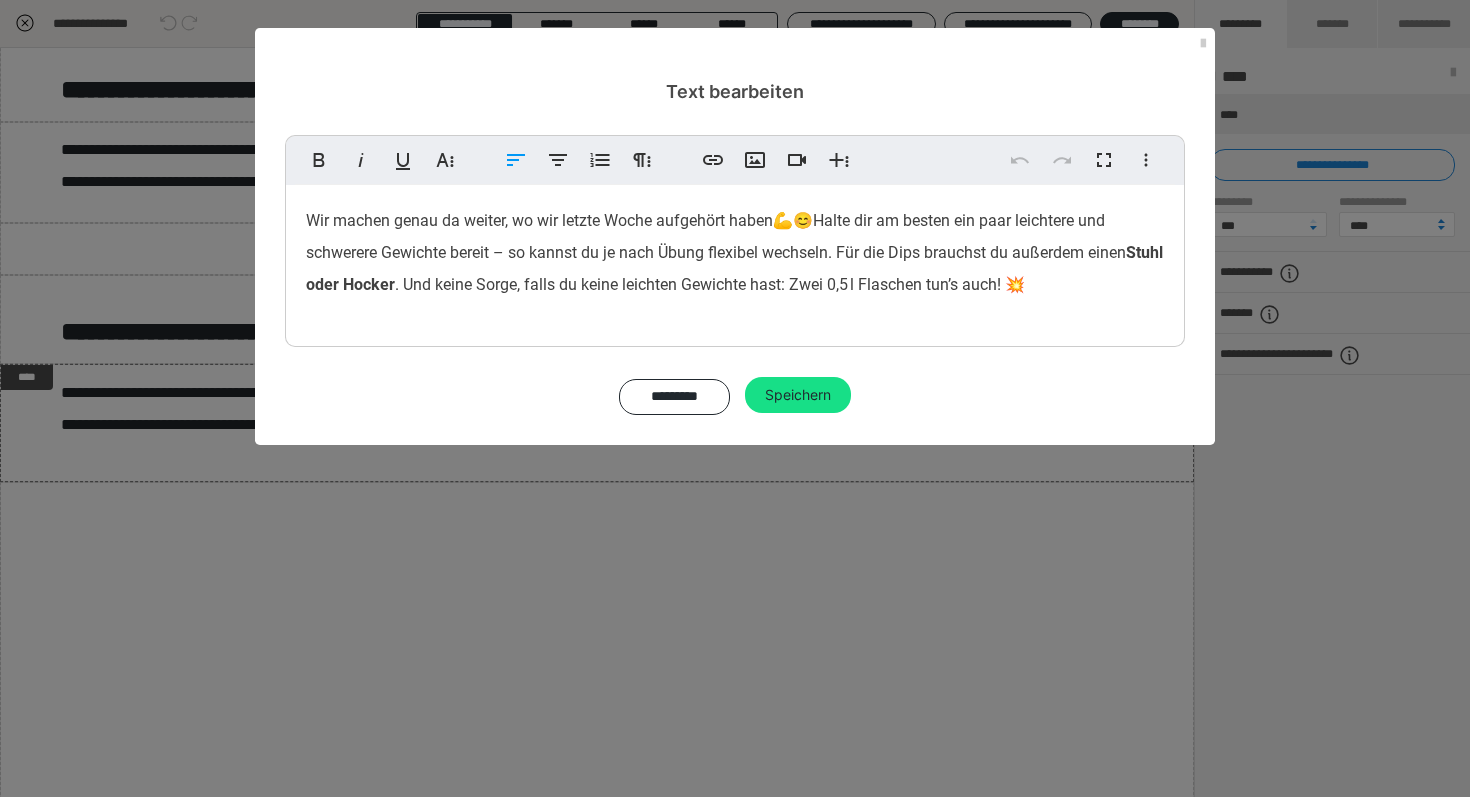 click on "Du brauchst wieder deine Minibänder und deine Gewichte. Für die Dips brauchst du außerdem einen [EQUIPMENT] oder [EQUIPMENT]. Und keine Sorge, falls du keine leichten Gewichte hast: Zwei 0,5 l Flaschen tun’s auch! 💥" at bounding box center [734, 252] 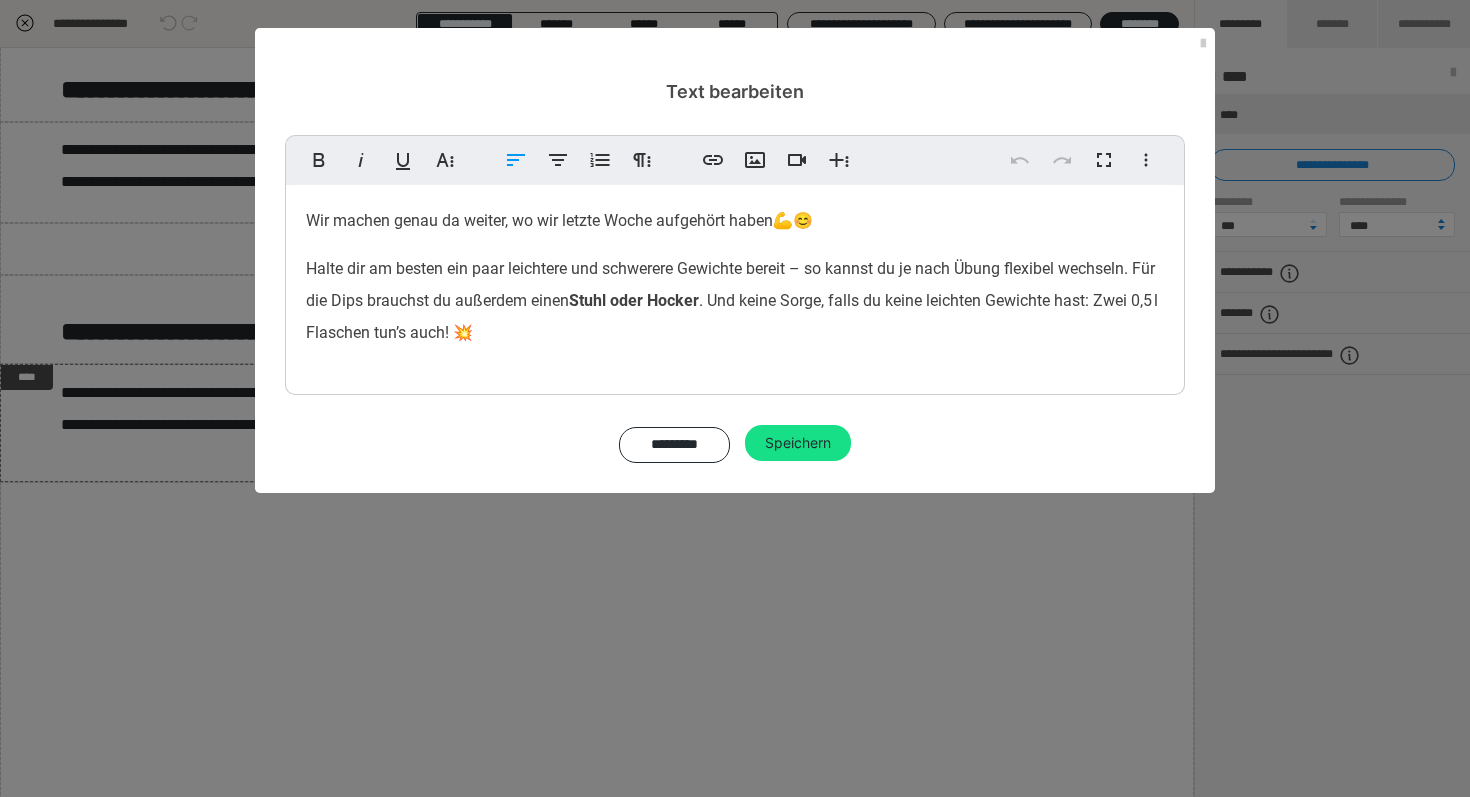 type 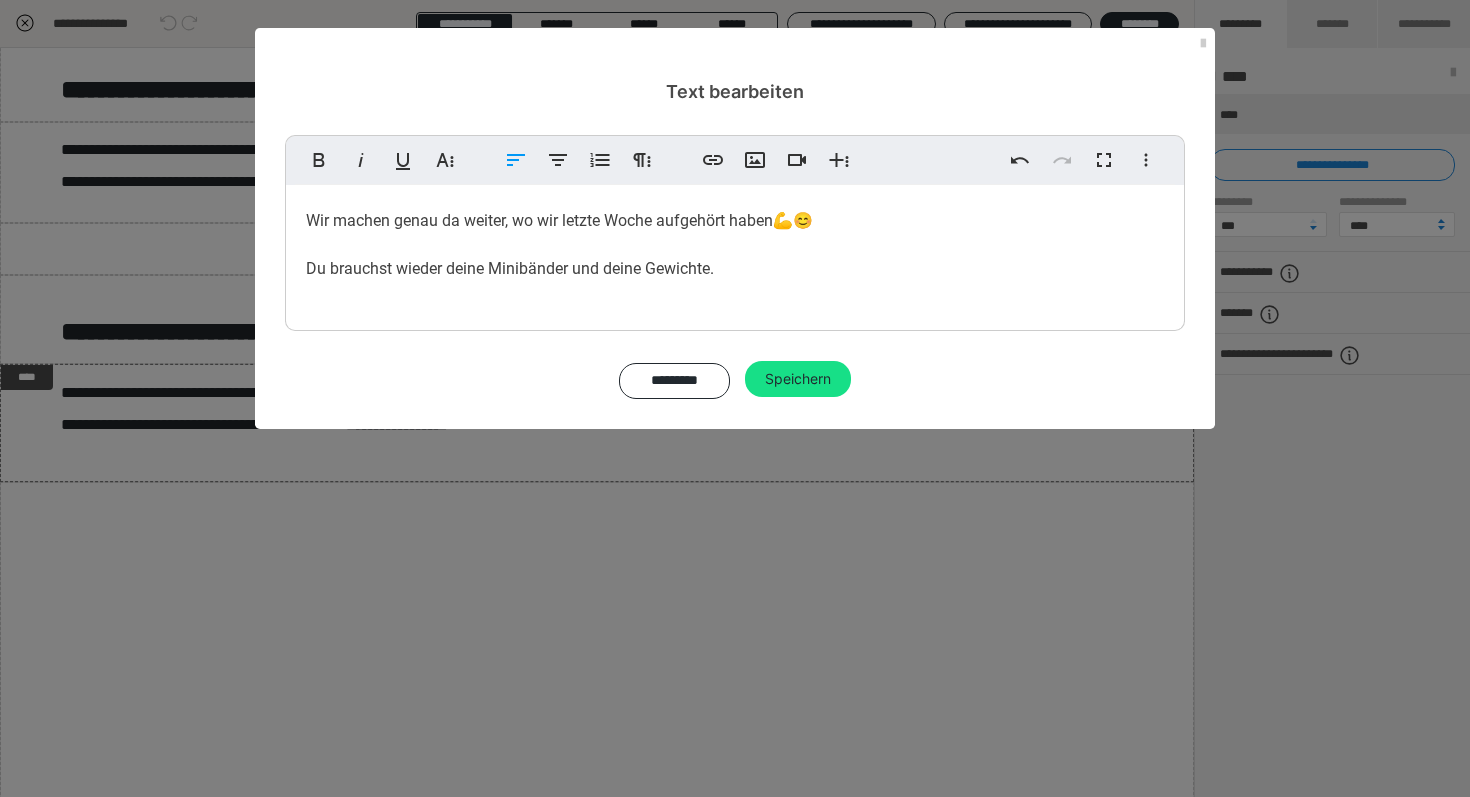 click on "Du brauchst wieder deine Minibänder und deine Gewichte." at bounding box center (510, 268) 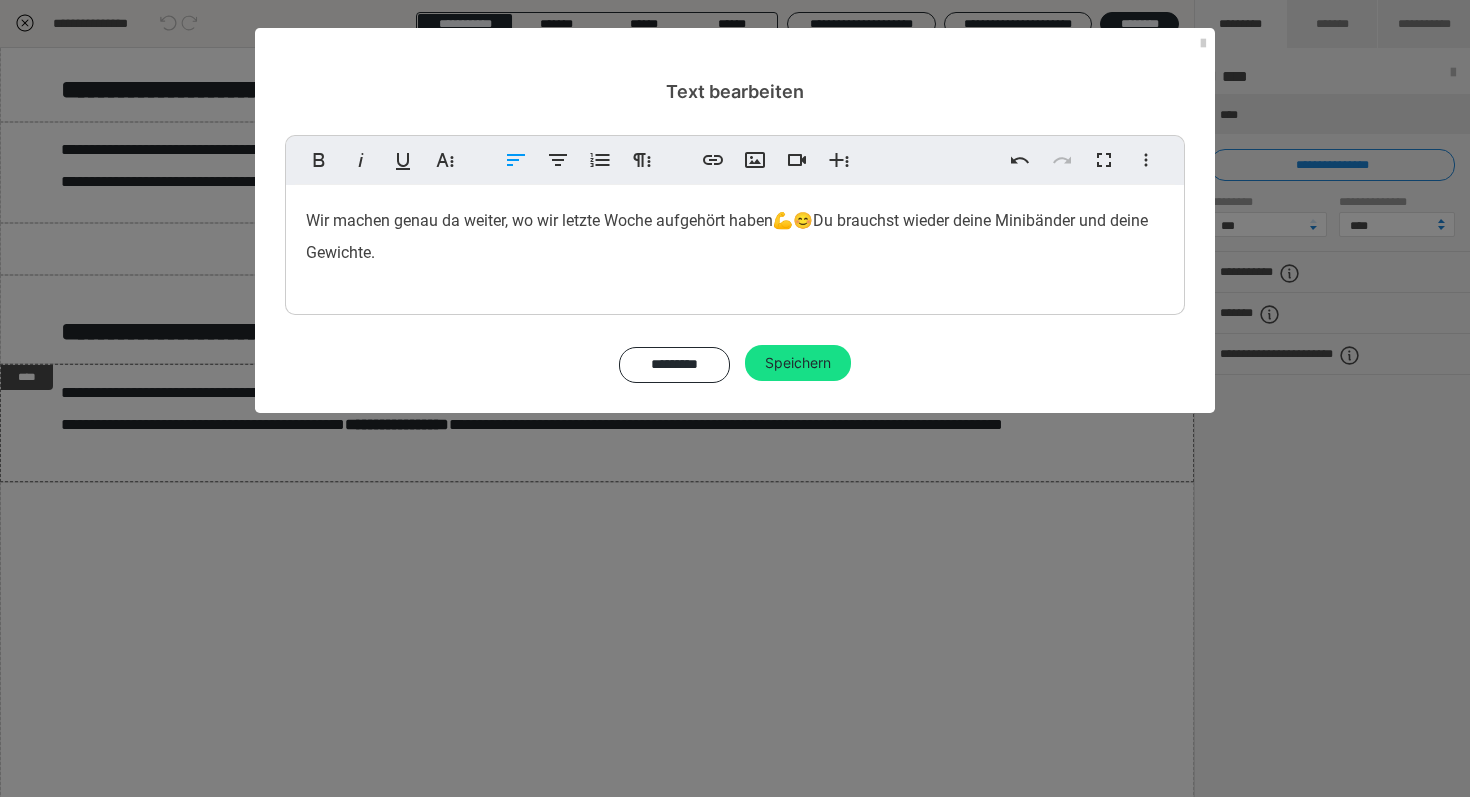 click on "Du brauchst wieder deine Minibänder und deine Gewichte." at bounding box center (727, 236) 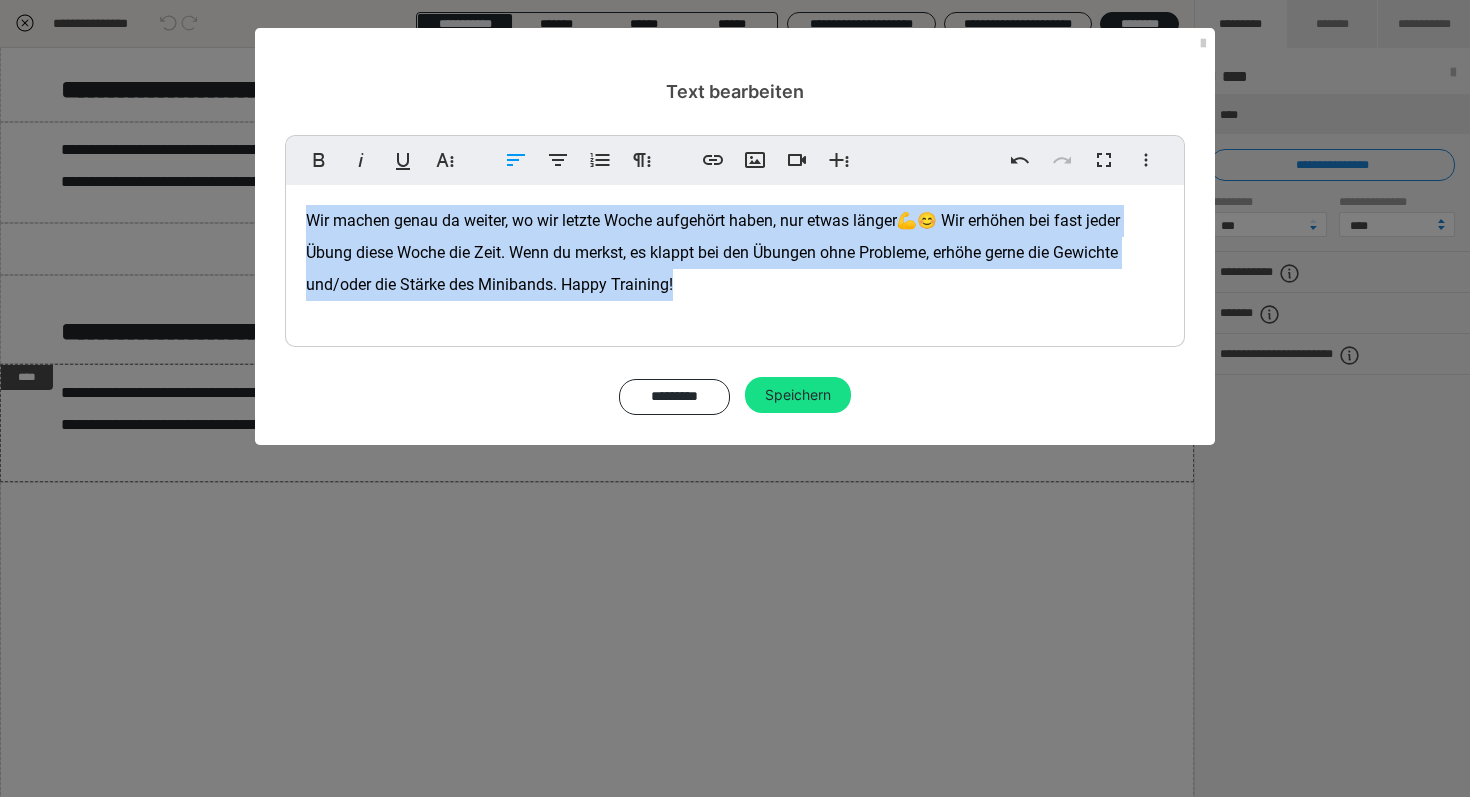 drag, startPoint x: 767, startPoint y: 278, endPoint x: 211, endPoint y: 171, distance: 566.2023 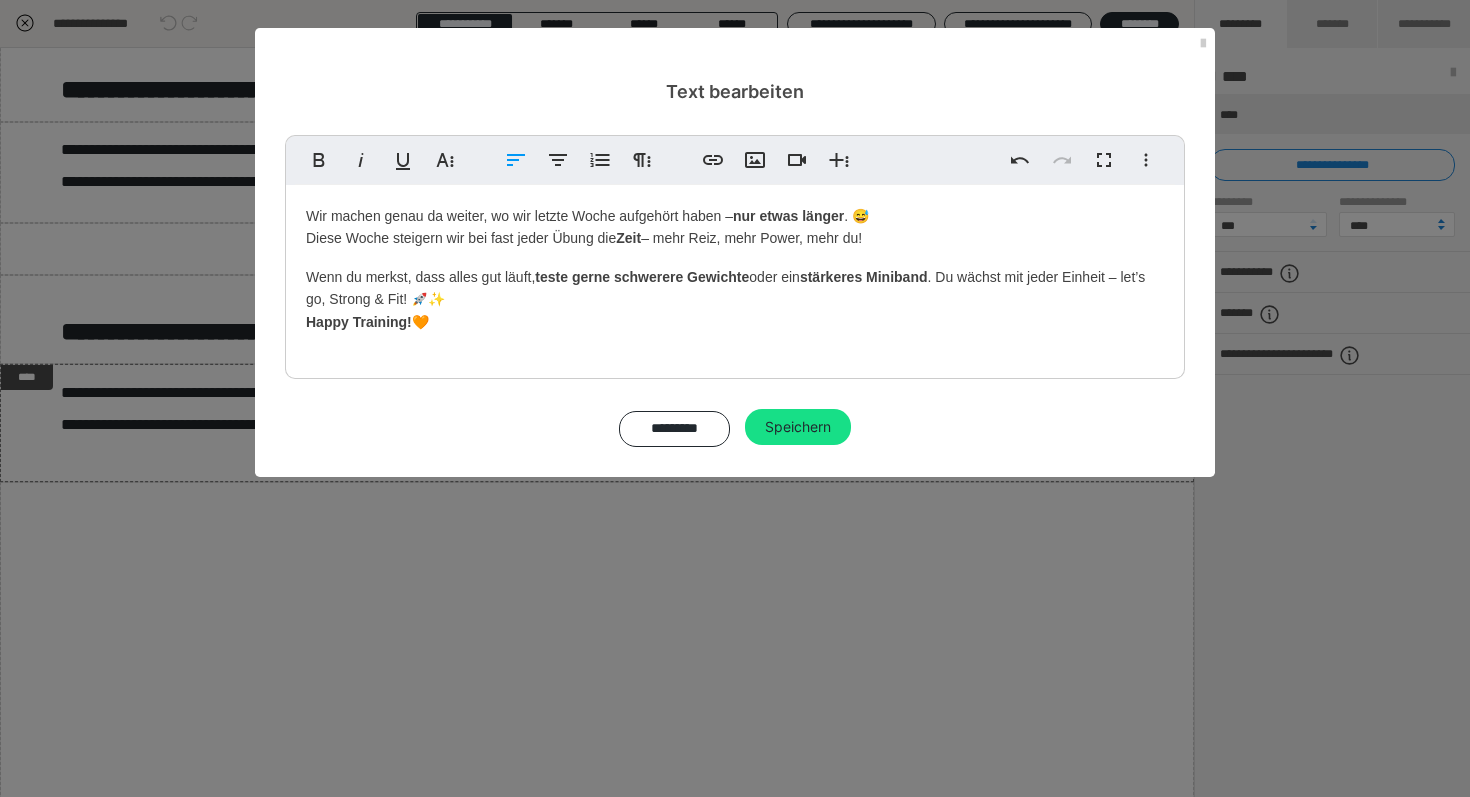 drag, startPoint x: 467, startPoint y: 315, endPoint x: 276, endPoint y: 210, distance: 217.95871 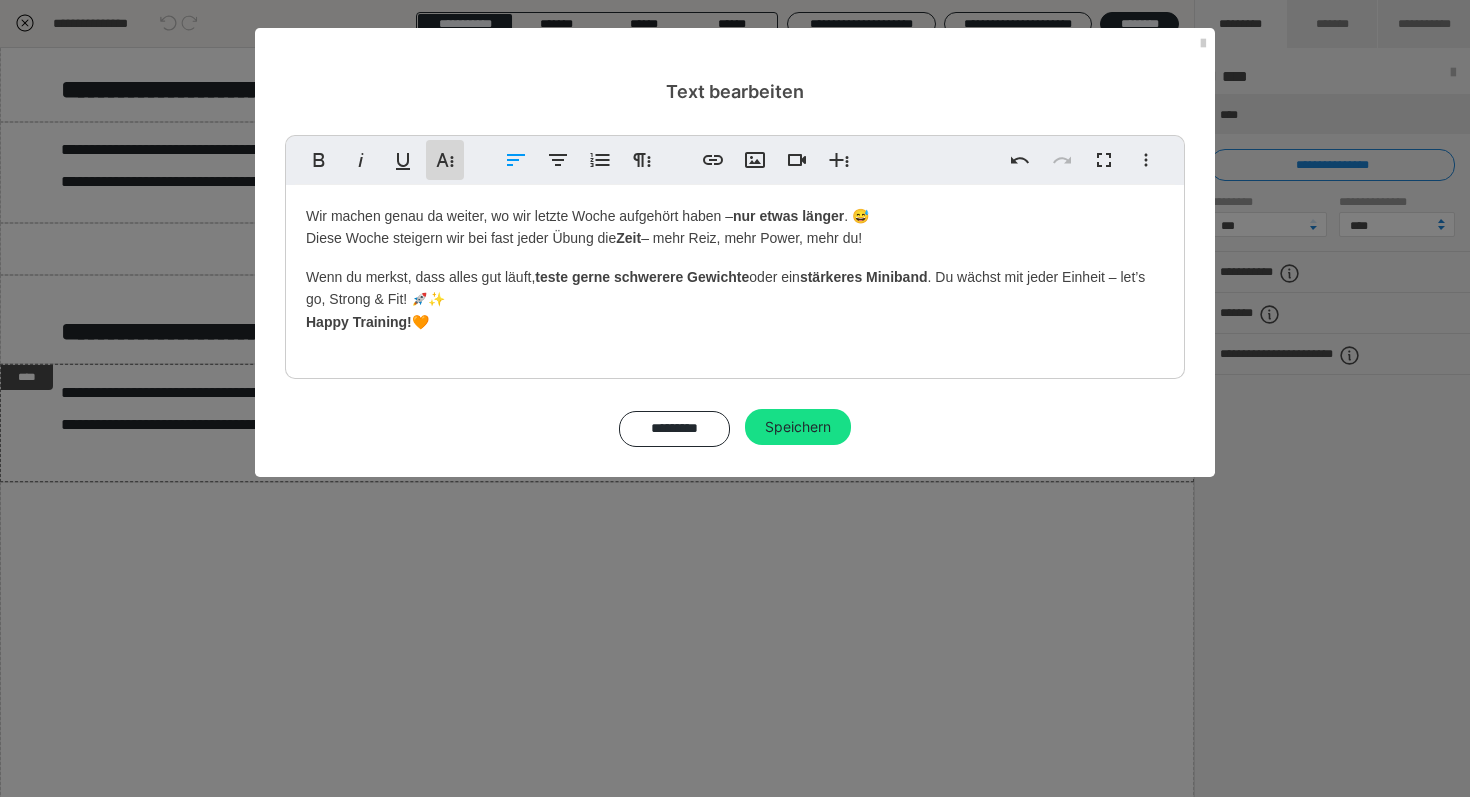 click 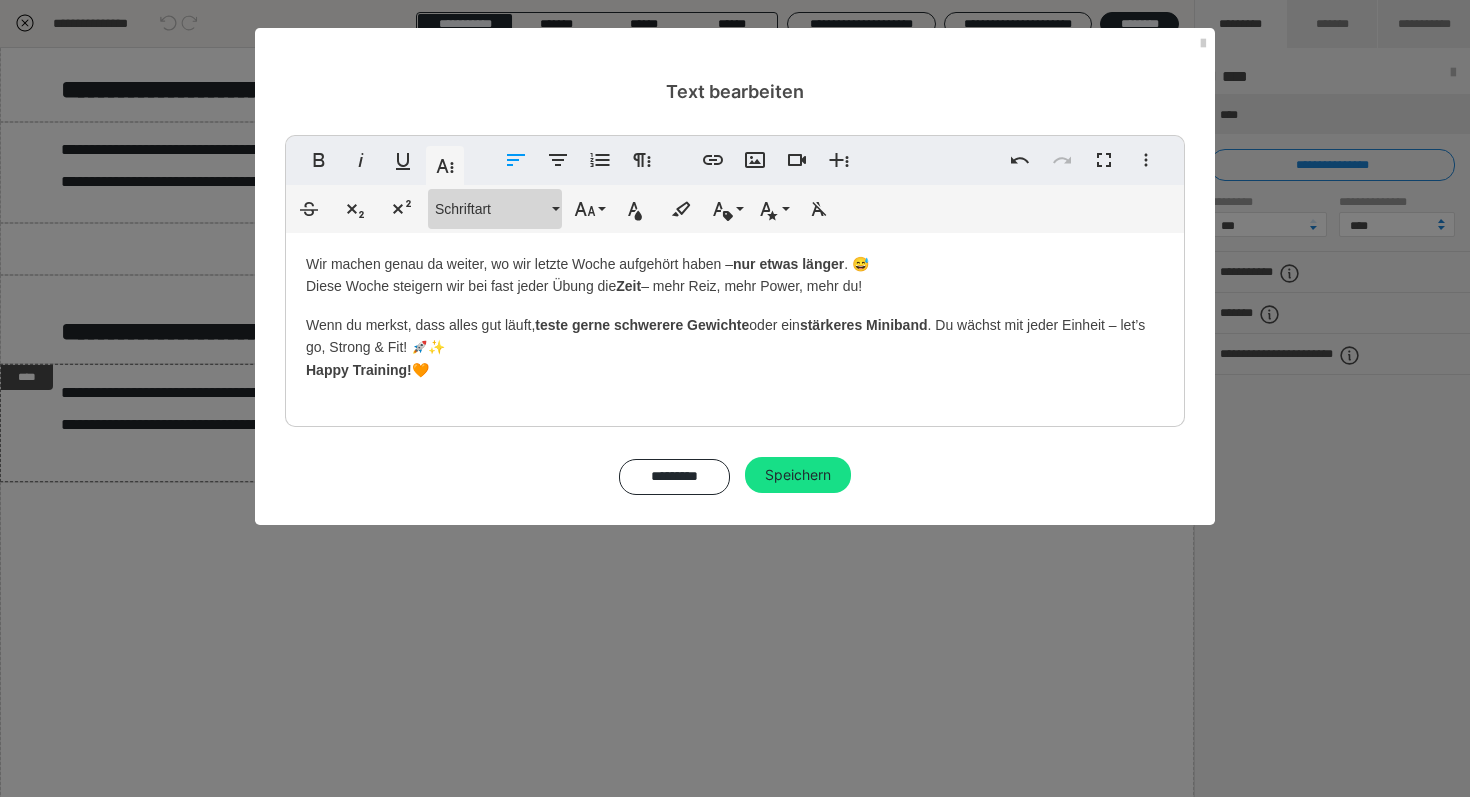 click on "Schriftart" at bounding box center (491, 209) 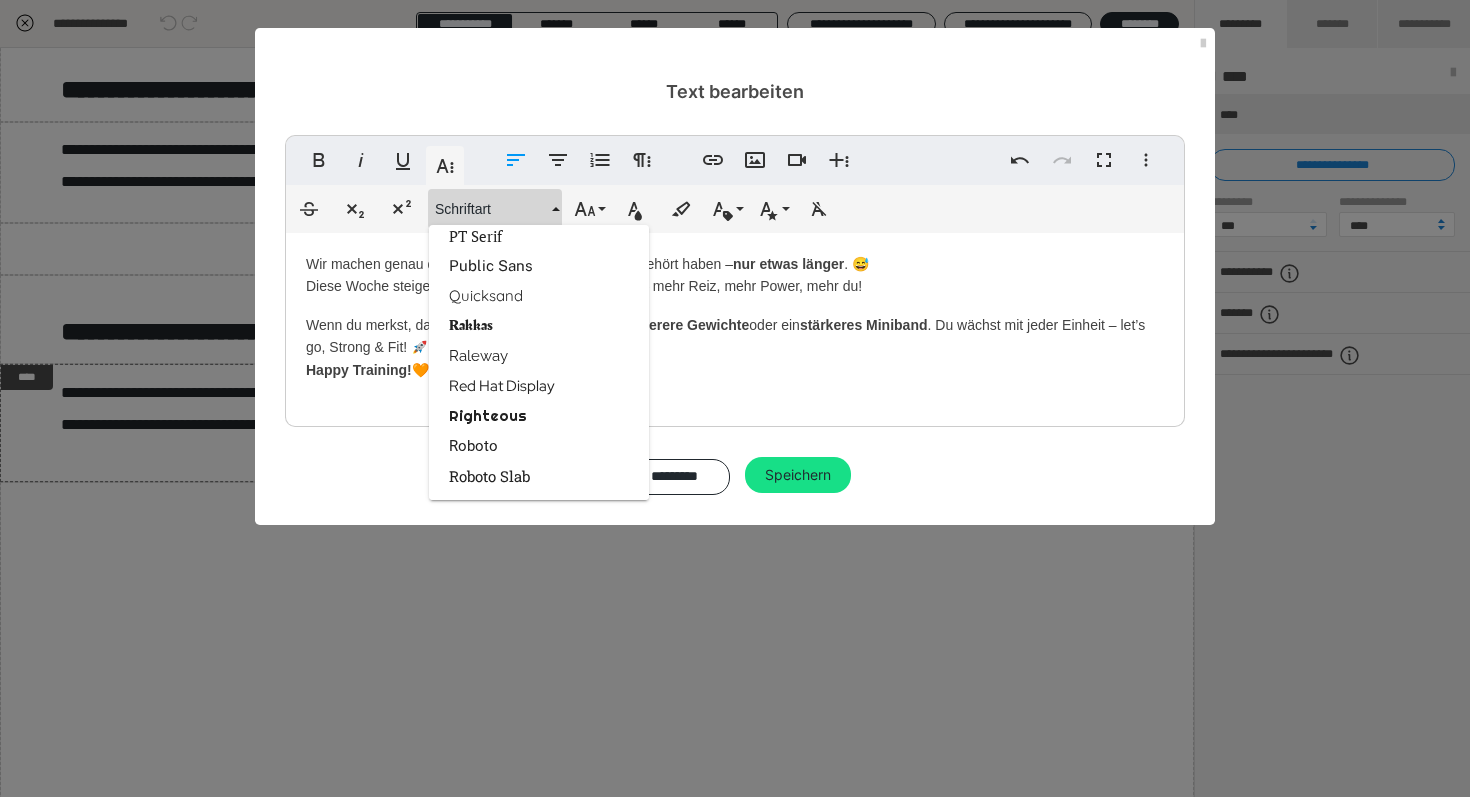 scroll, scrollTop: 2699, scrollLeft: 0, axis: vertical 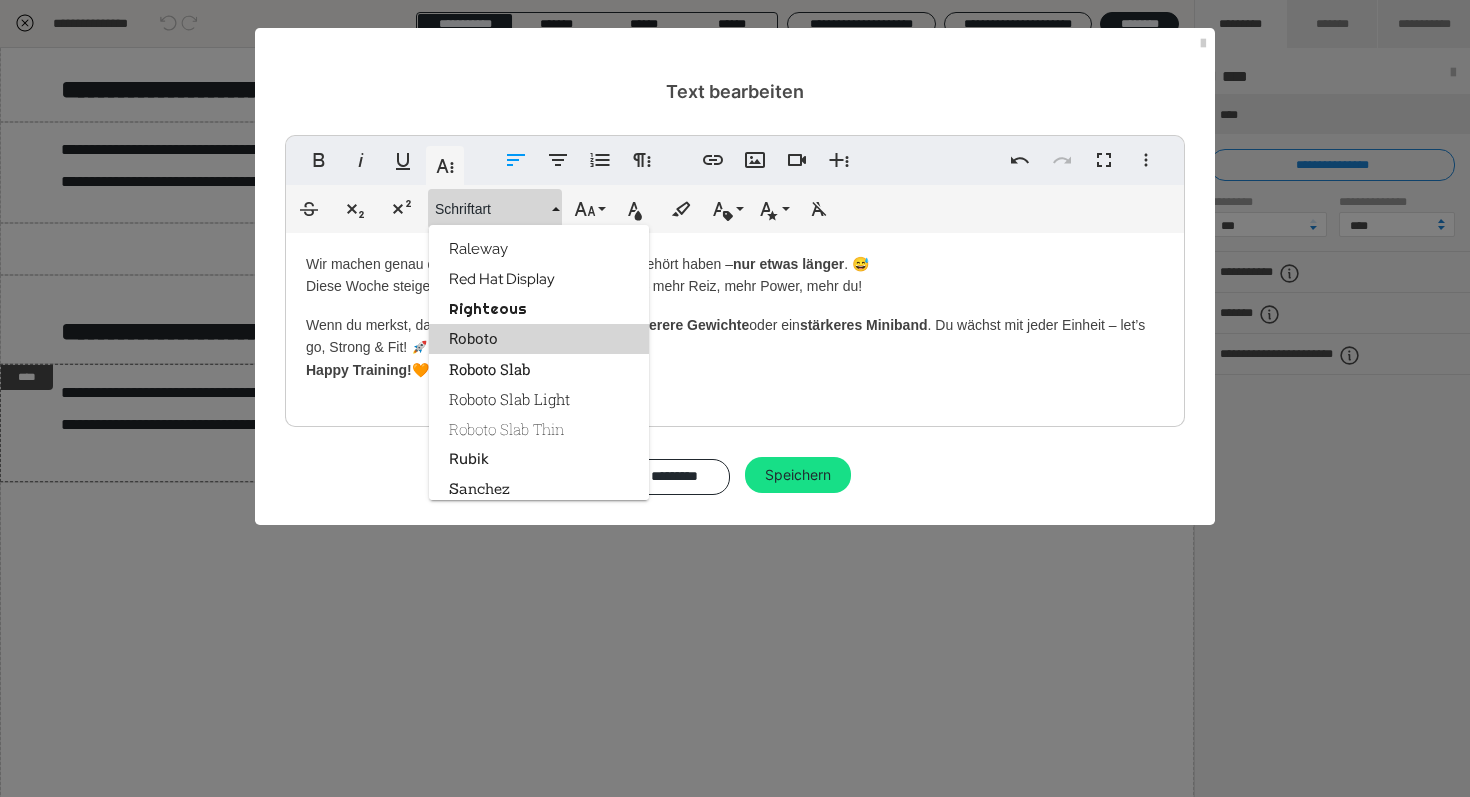 click on "Roboto" at bounding box center (539, 339) 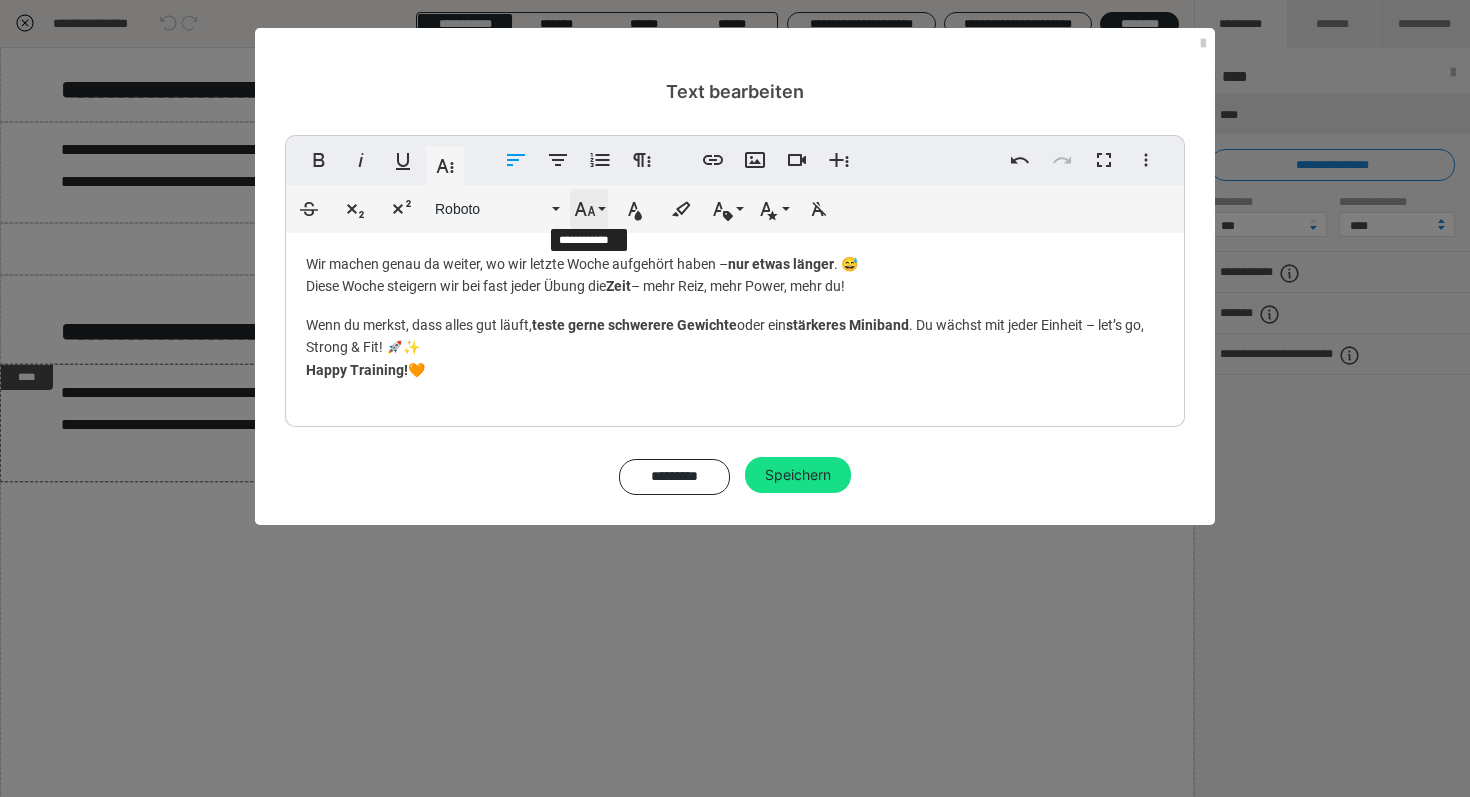click 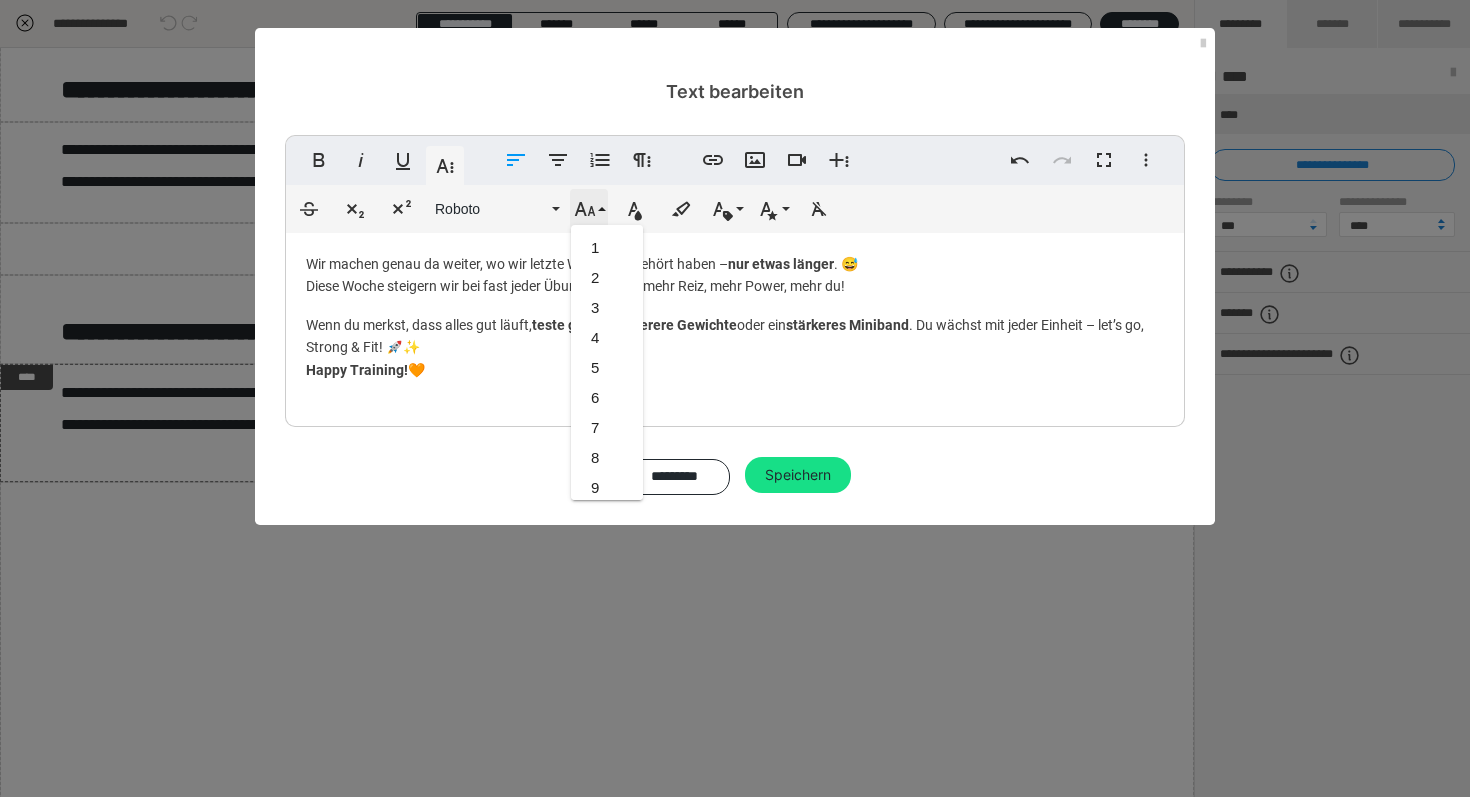 scroll, scrollTop: 413, scrollLeft: 0, axis: vertical 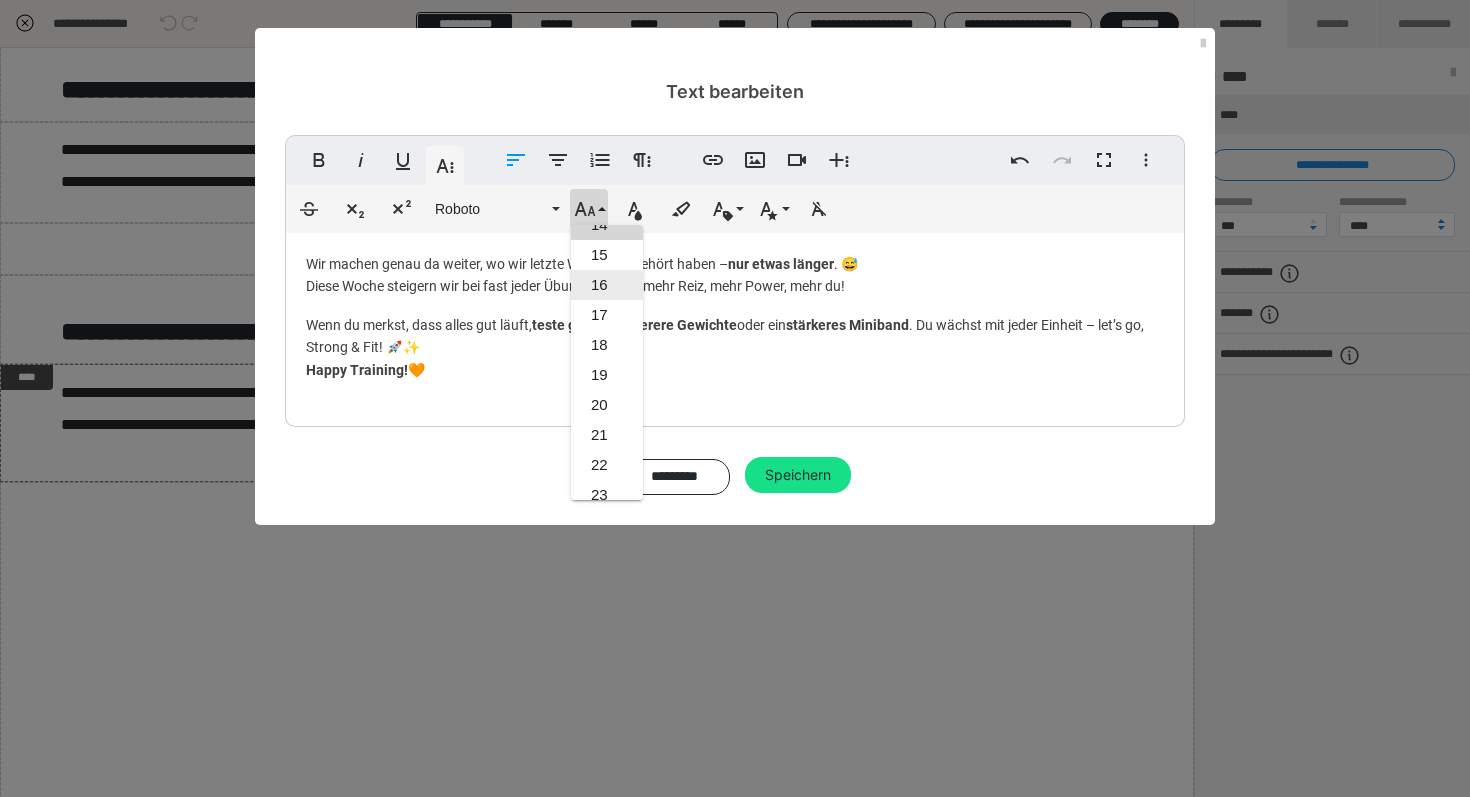 click on "16" at bounding box center (607, 285) 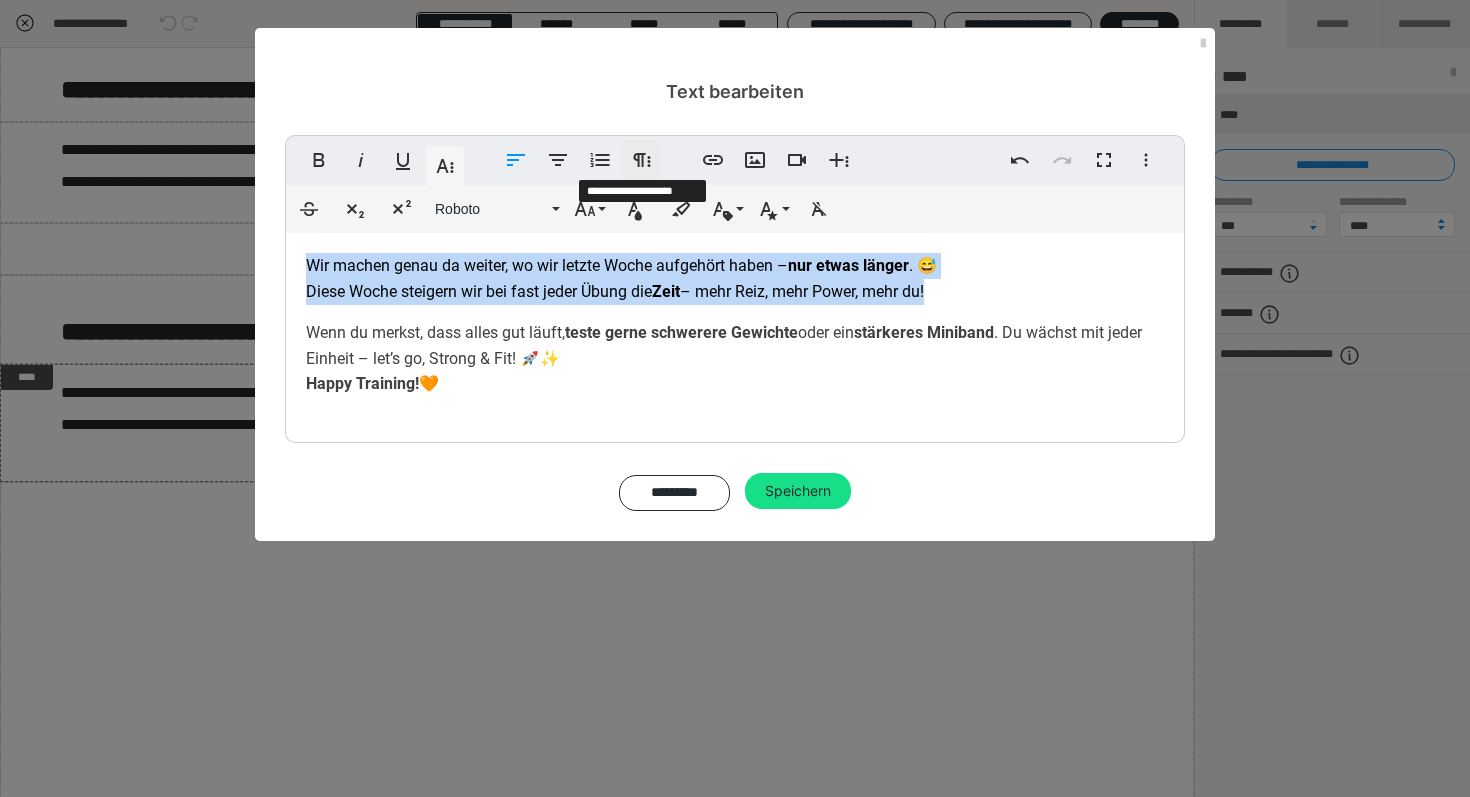 click 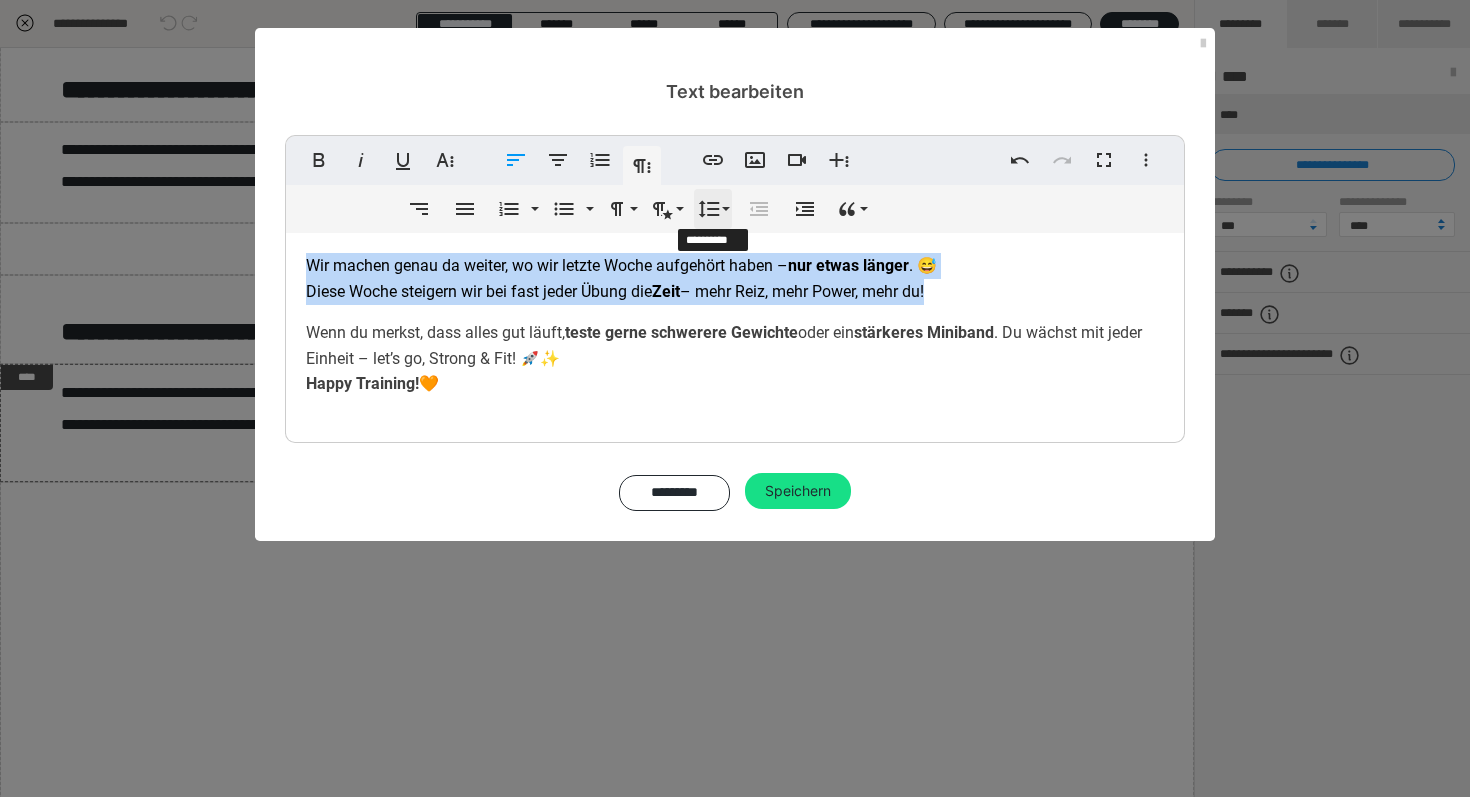 click 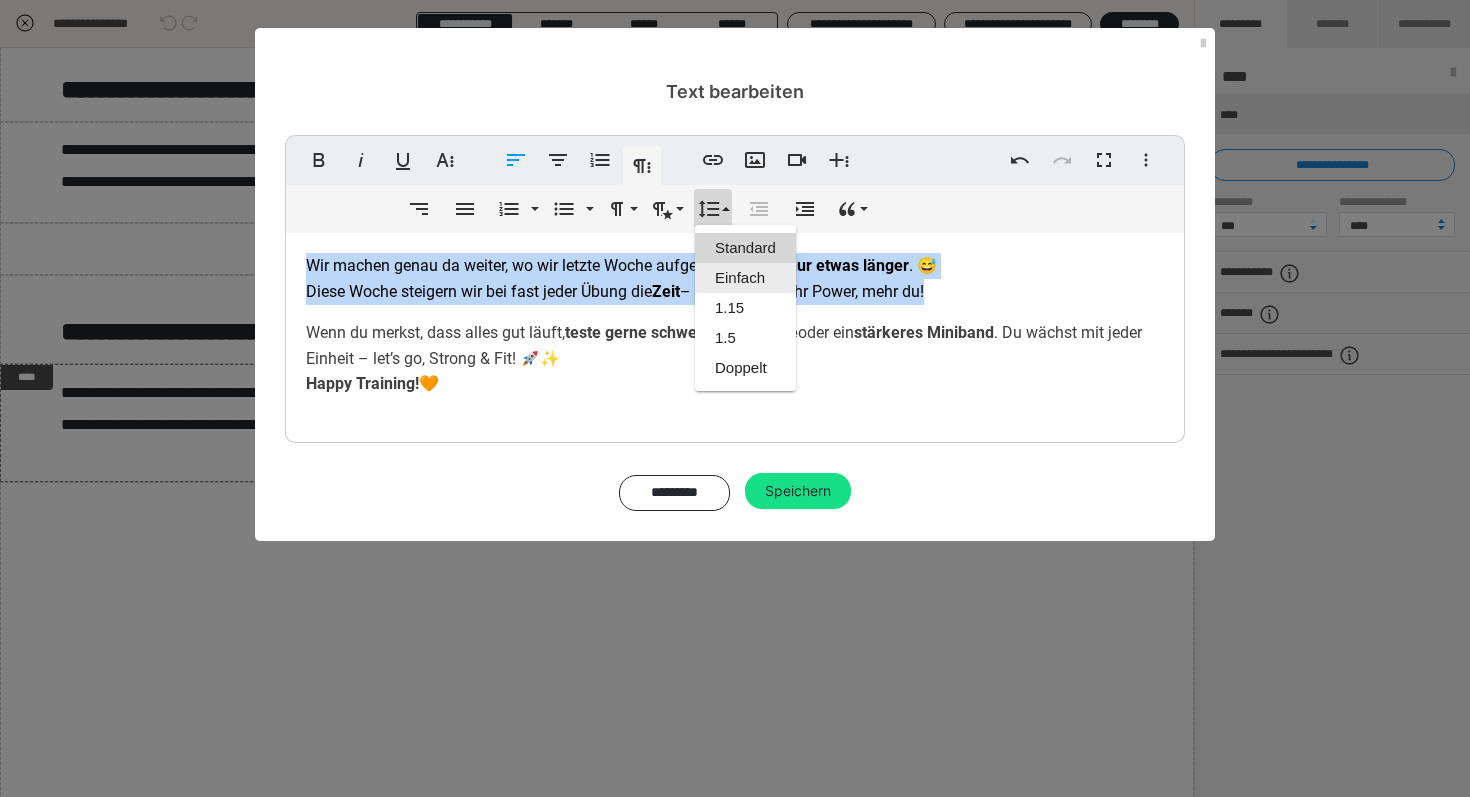 scroll, scrollTop: 0, scrollLeft: 0, axis: both 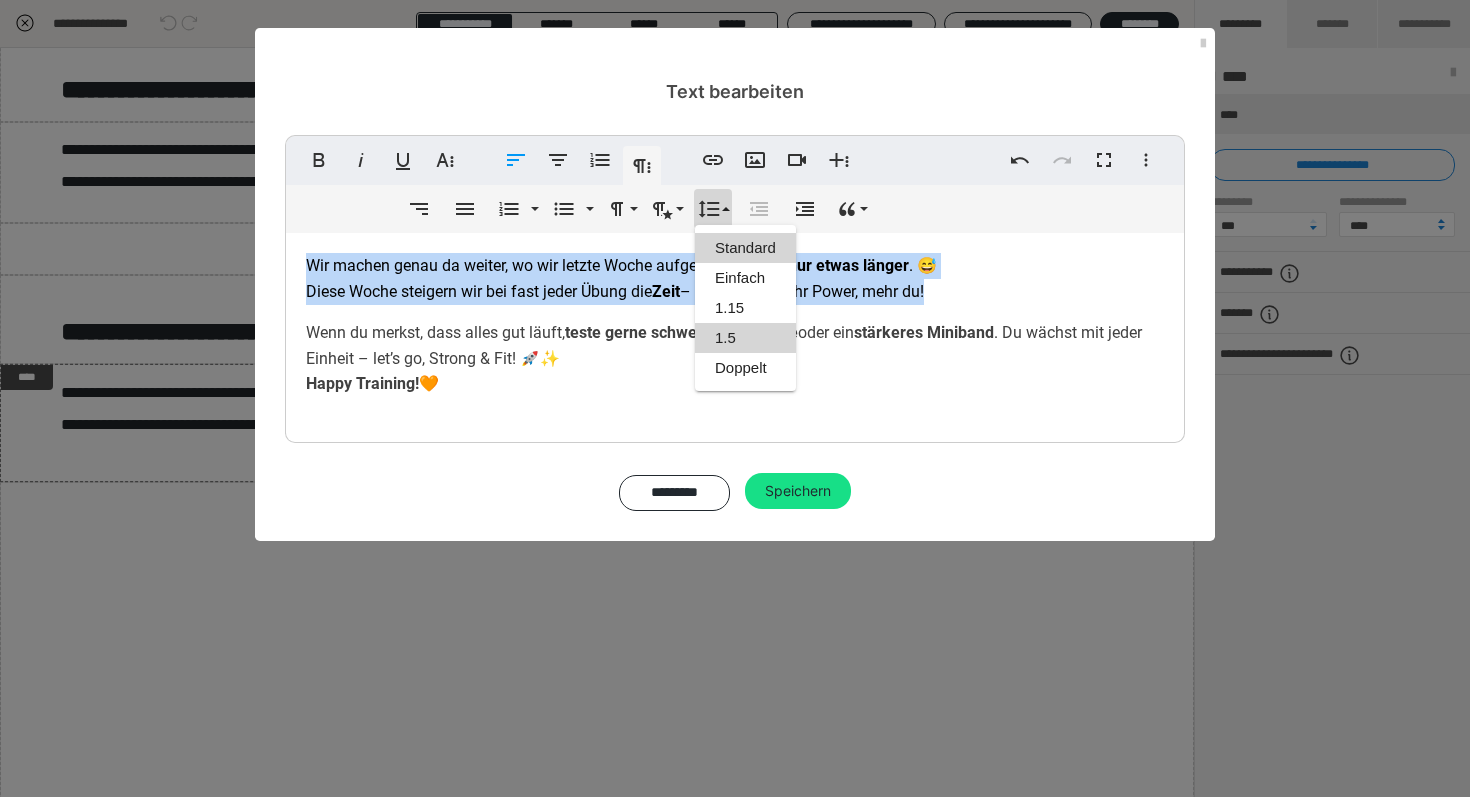 click on "1.5" at bounding box center [745, 338] 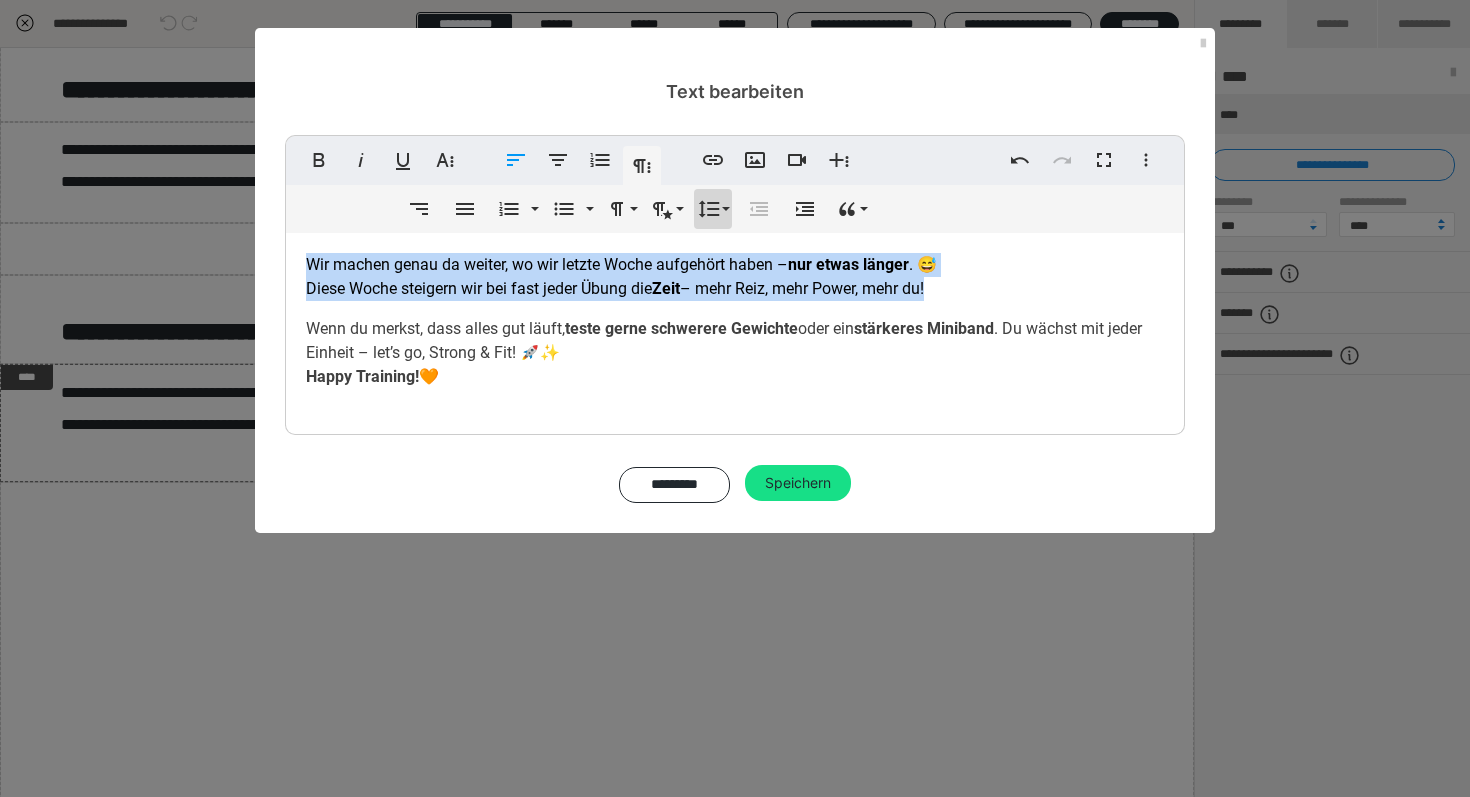 click 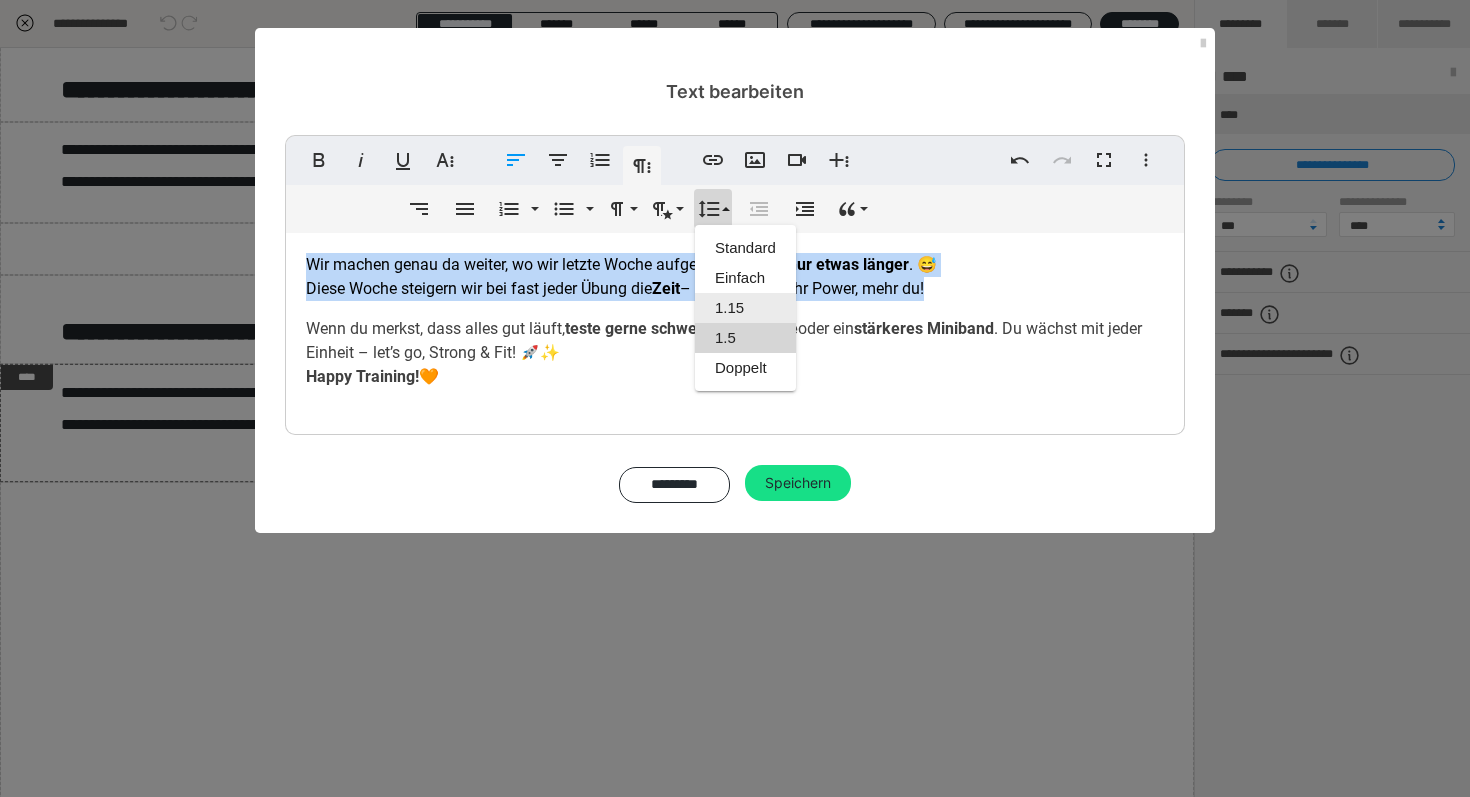 scroll, scrollTop: 0, scrollLeft: 0, axis: both 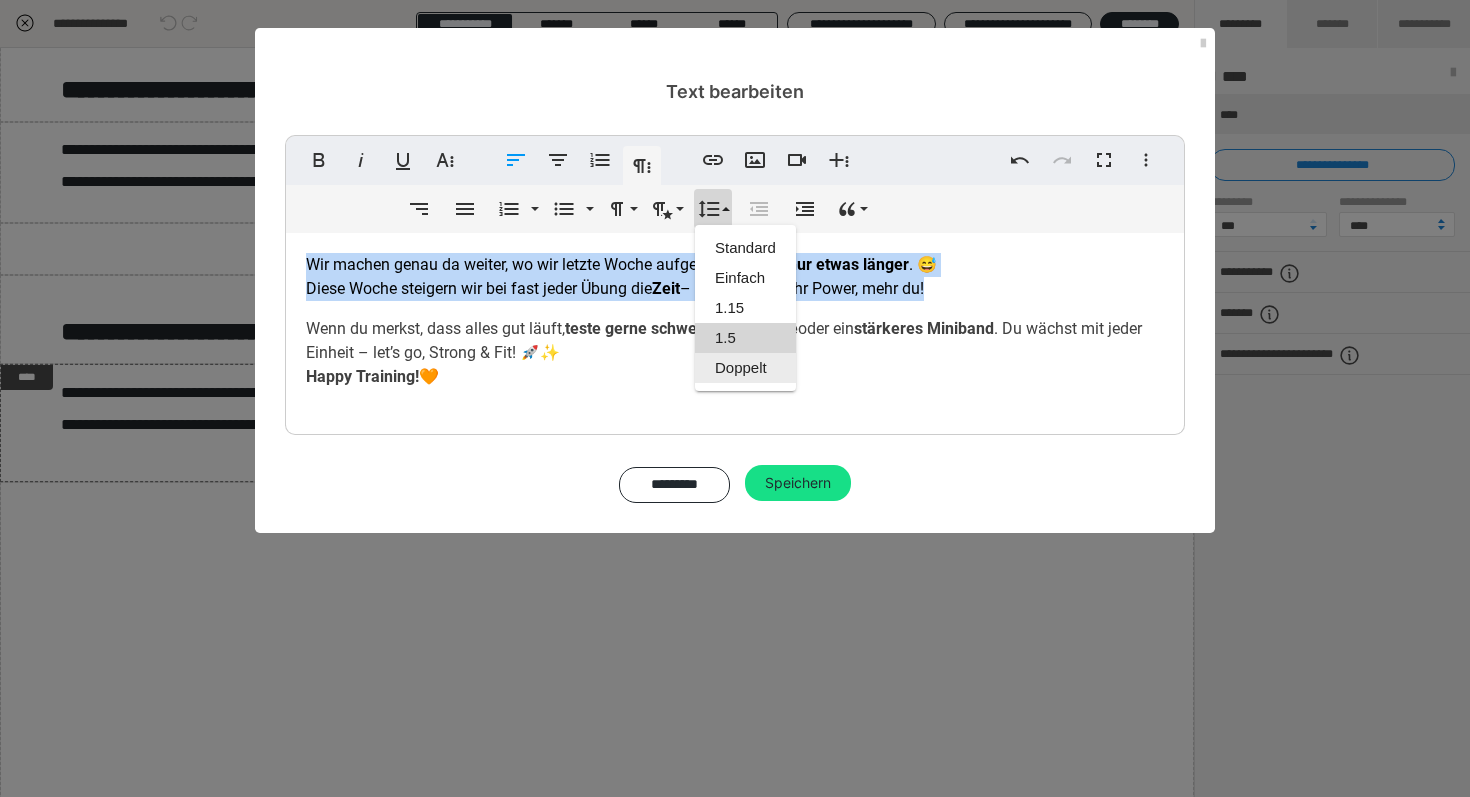 click on "Doppelt" at bounding box center (745, 368) 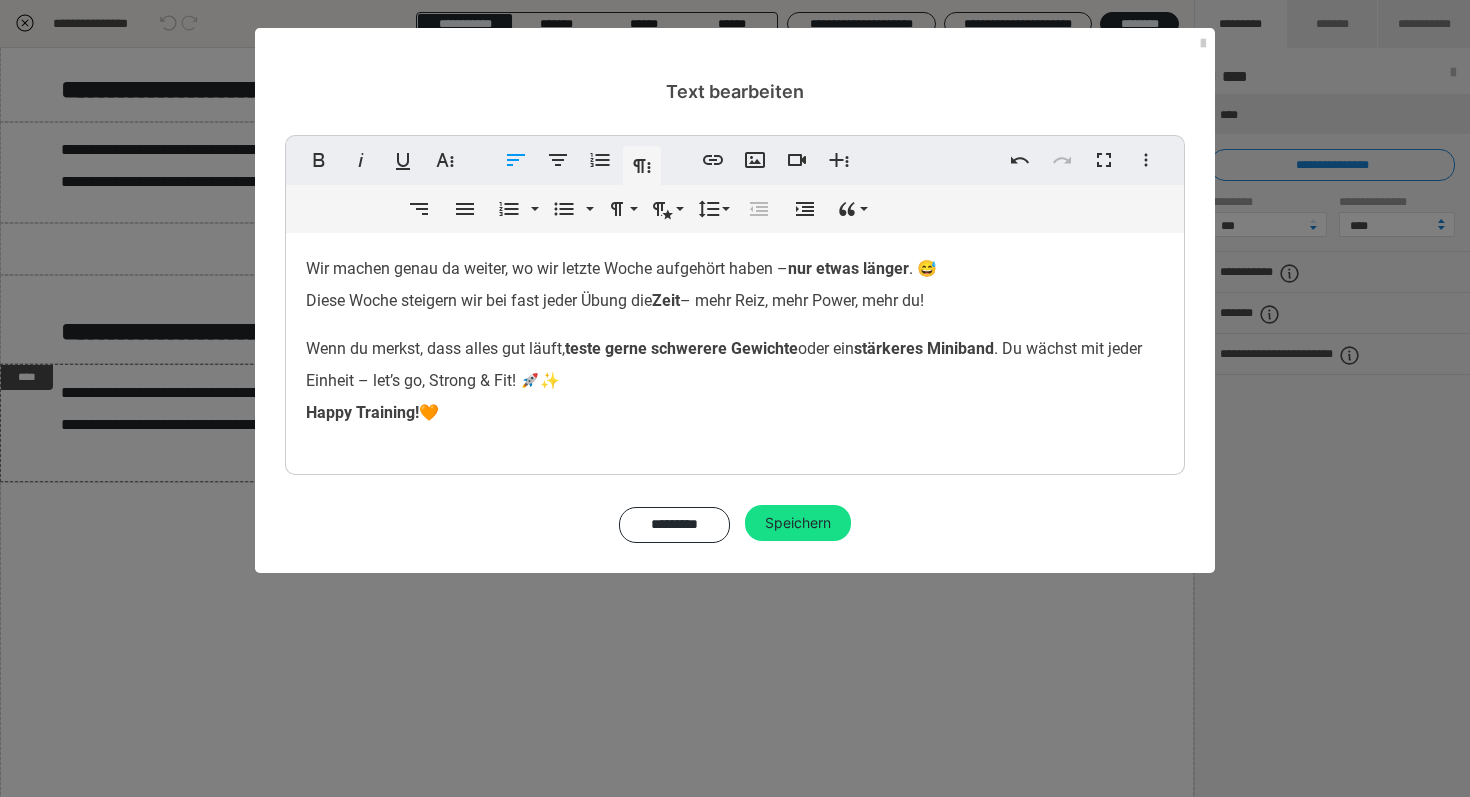 click on "Wenn du merkst, dass alles gut läuft,  teste gerne schwerere Gewichte  oder ein  stärkeres Miniband . Du wächst mit jeder Einheit – let’s go, Strong & Fit! 🚀✨ Happy Training!  🧡" at bounding box center (735, 381) 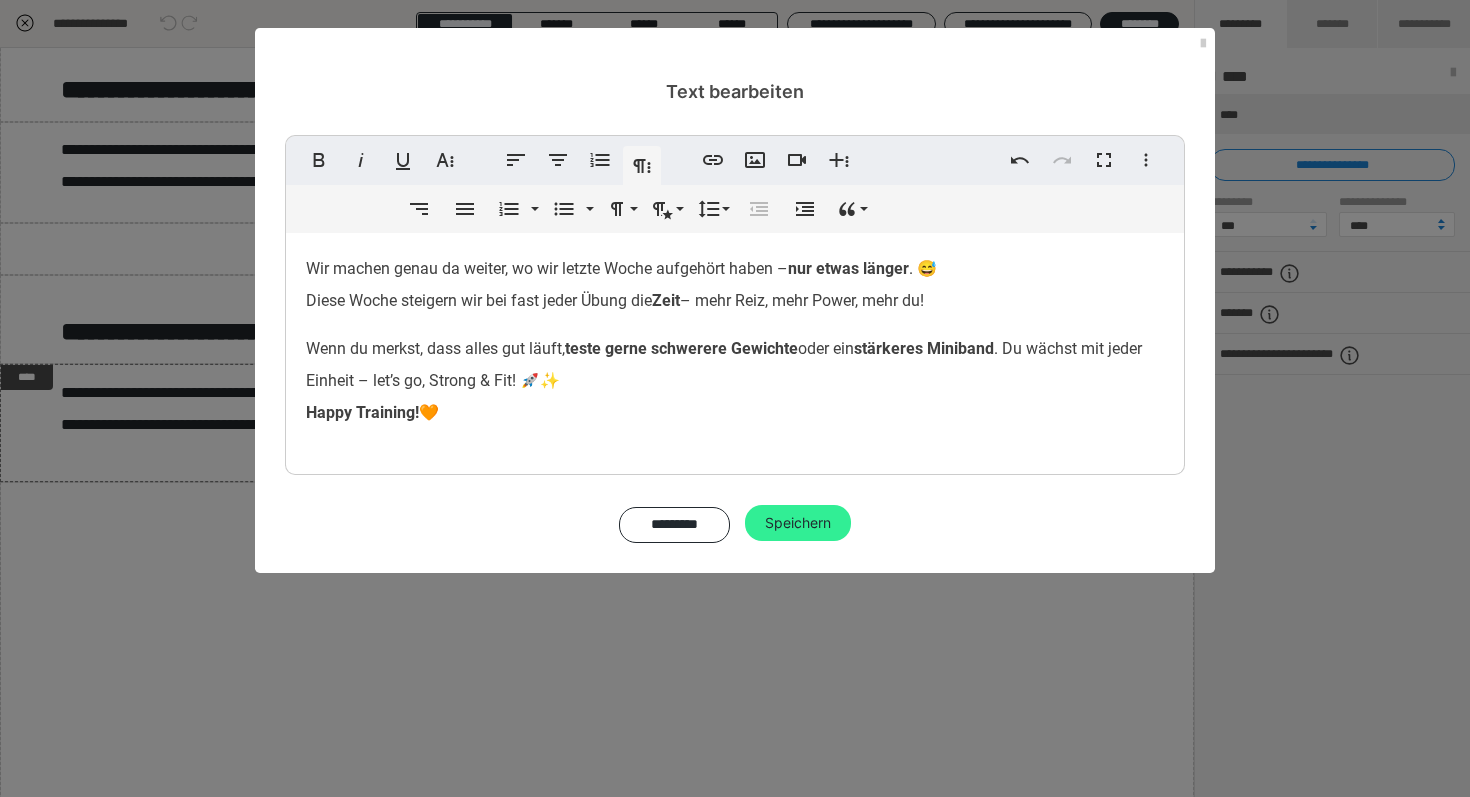 click on "Speichern" at bounding box center (798, 523) 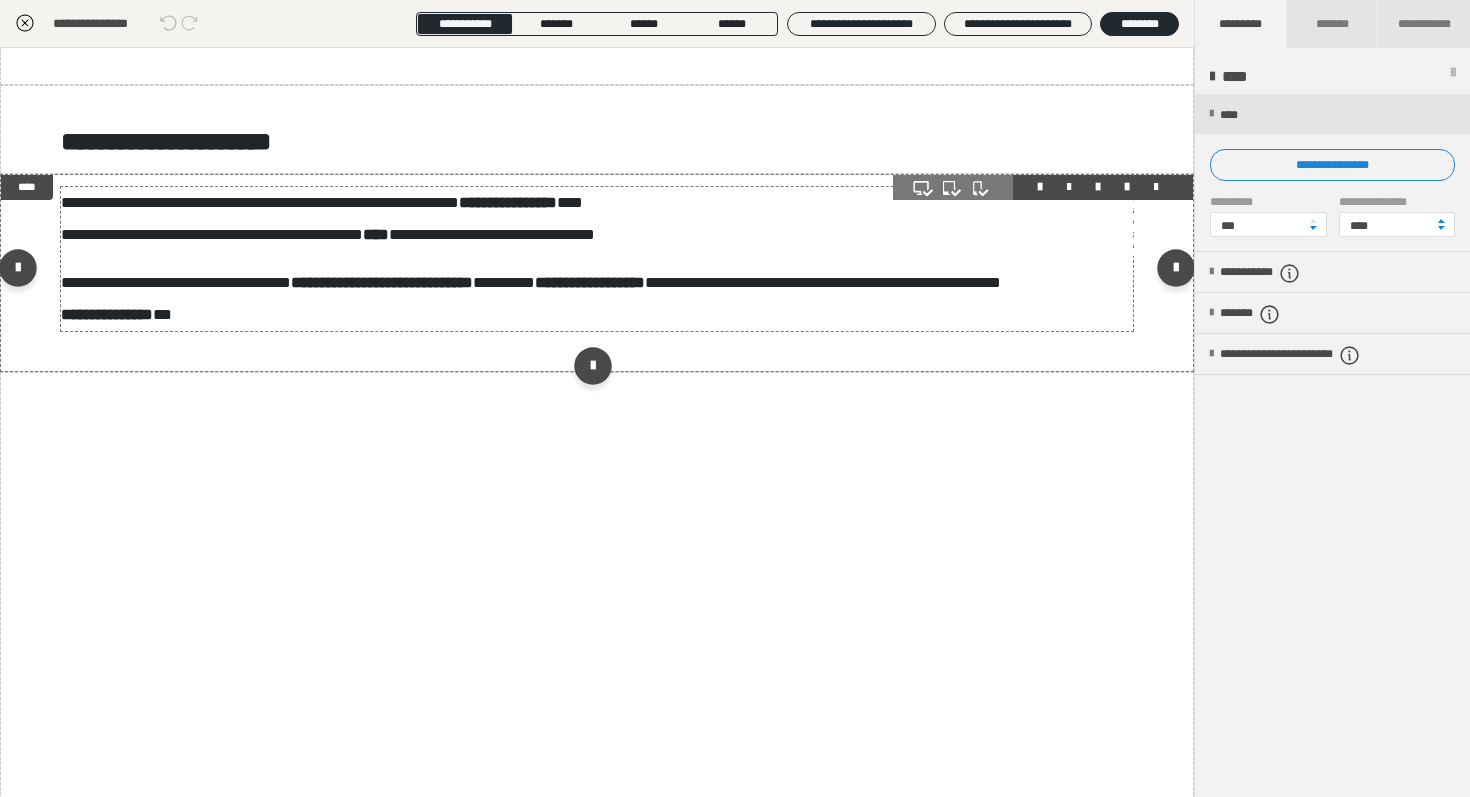 scroll, scrollTop: 519, scrollLeft: 0, axis: vertical 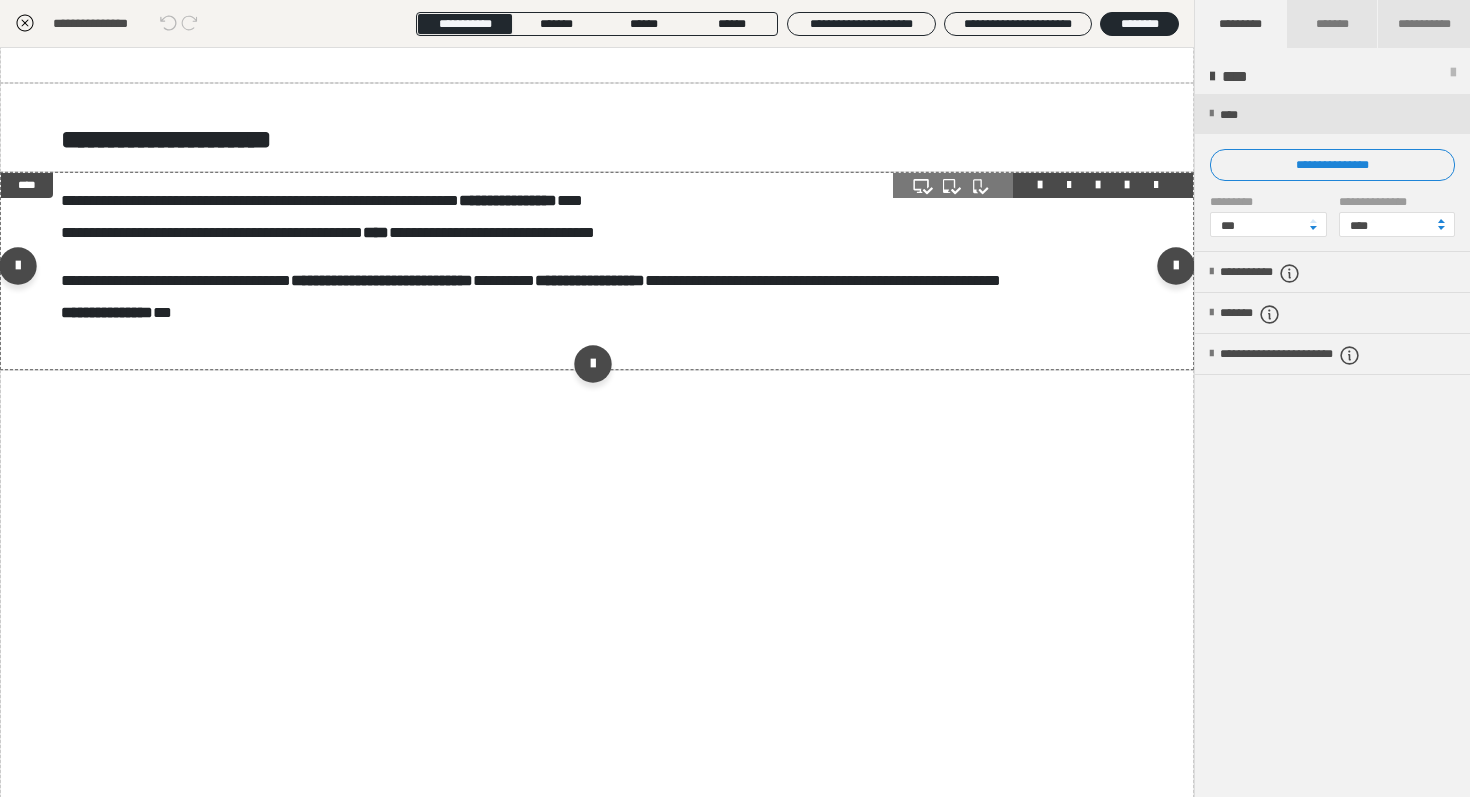 click on "**********" at bounding box center [597, 271] 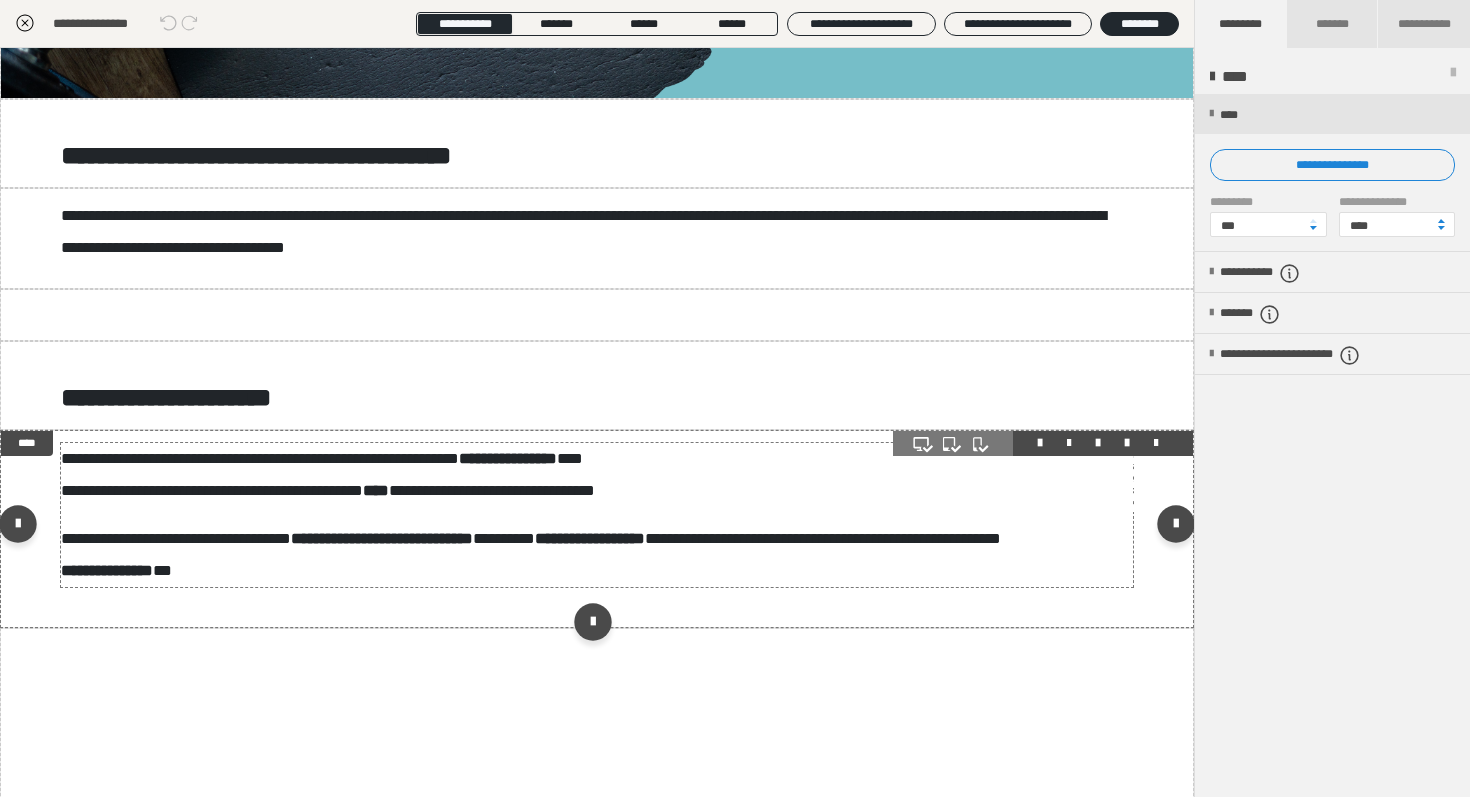 scroll, scrollTop: 191, scrollLeft: 0, axis: vertical 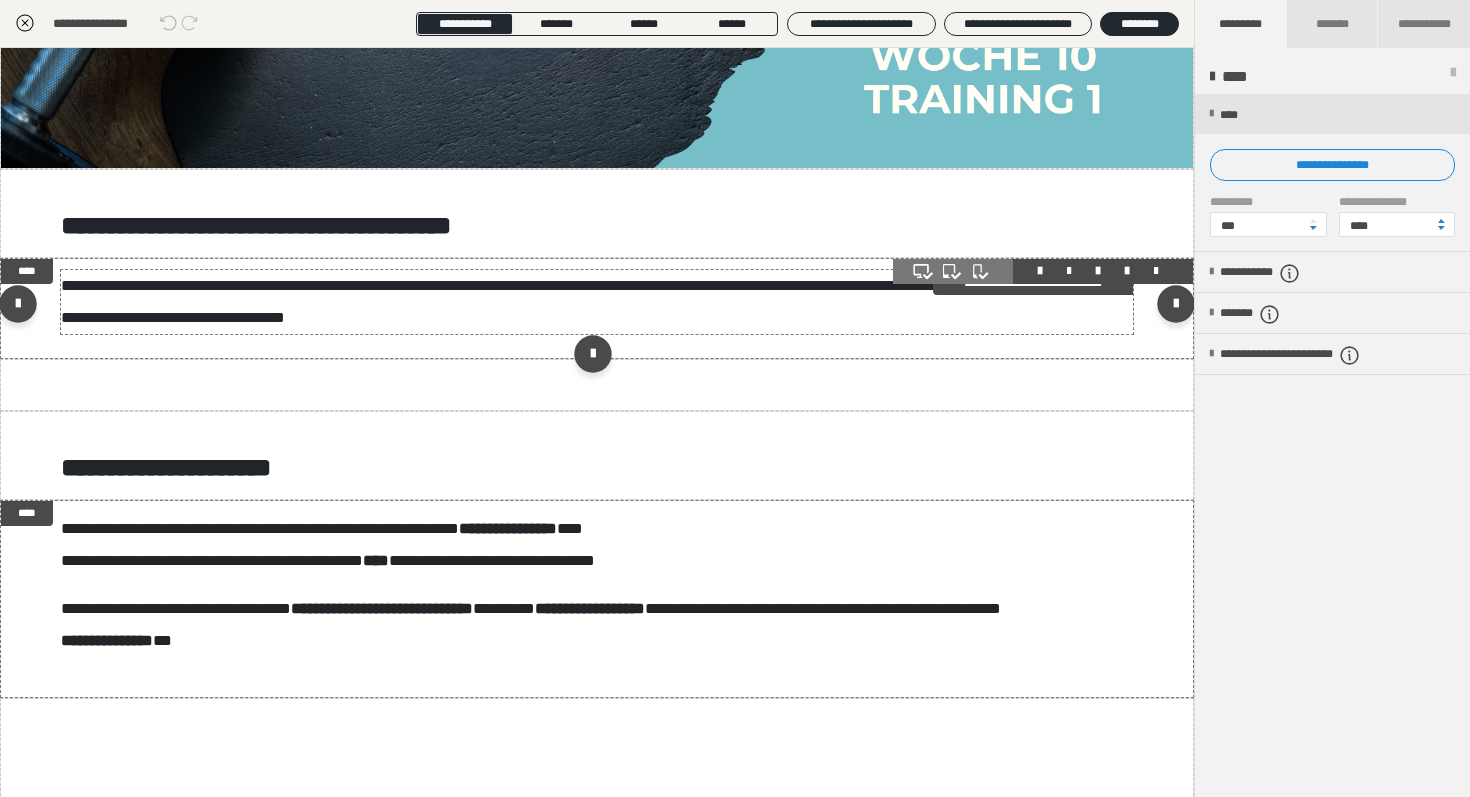 click on "**********" at bounding box center [597, 302] 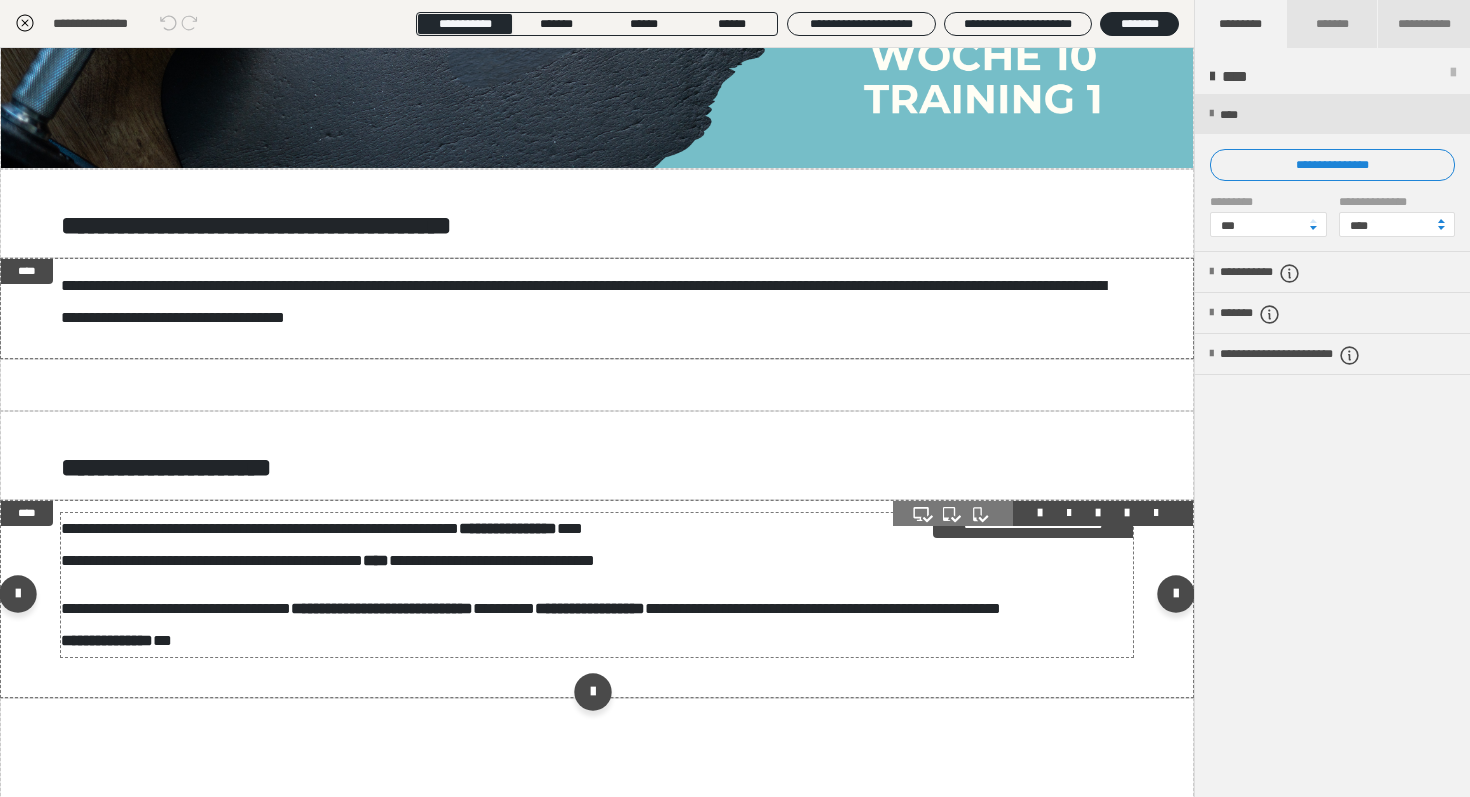 click on "**********" at bounding box center [382, 608] 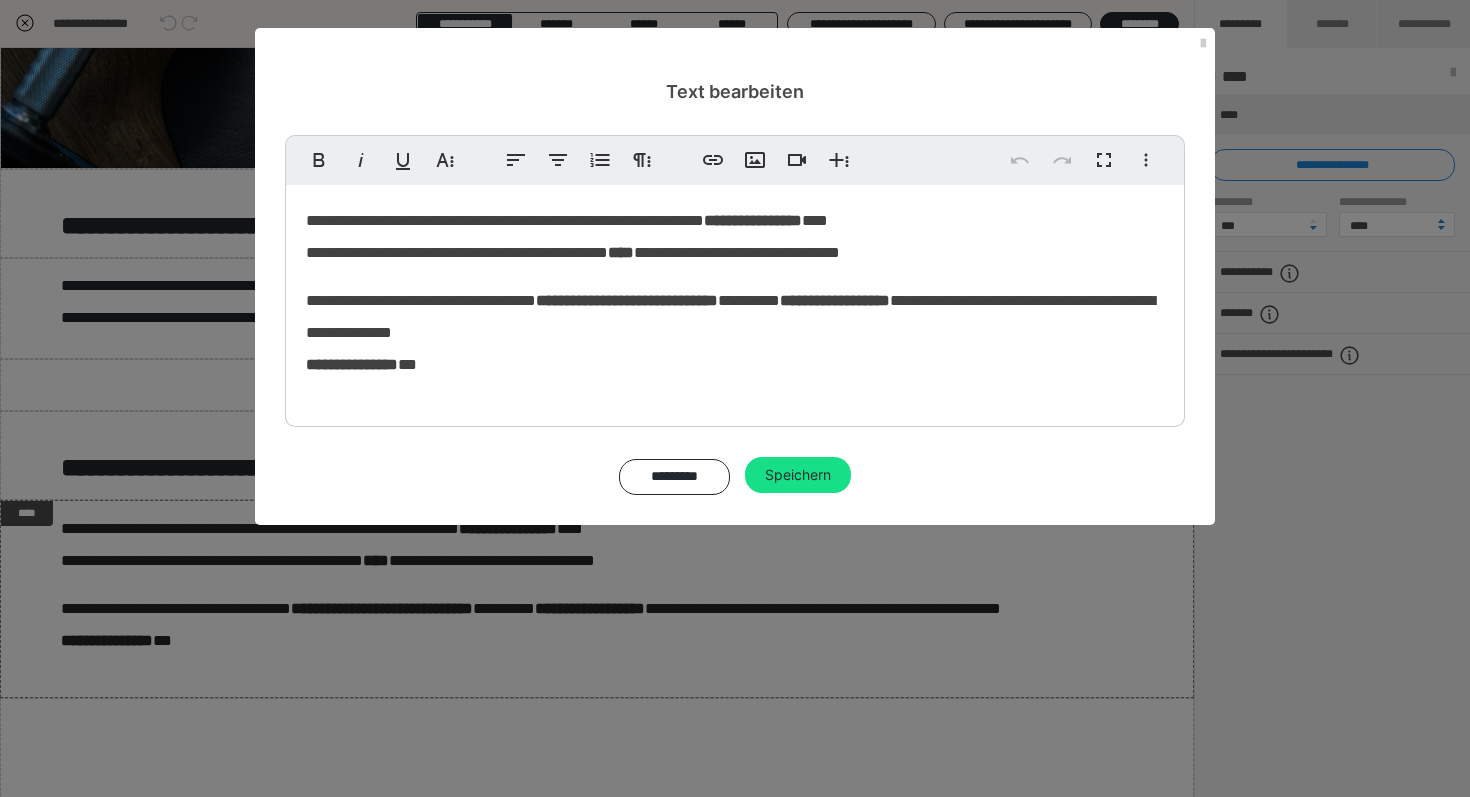click on "**********" at bounding box center [573, 236] 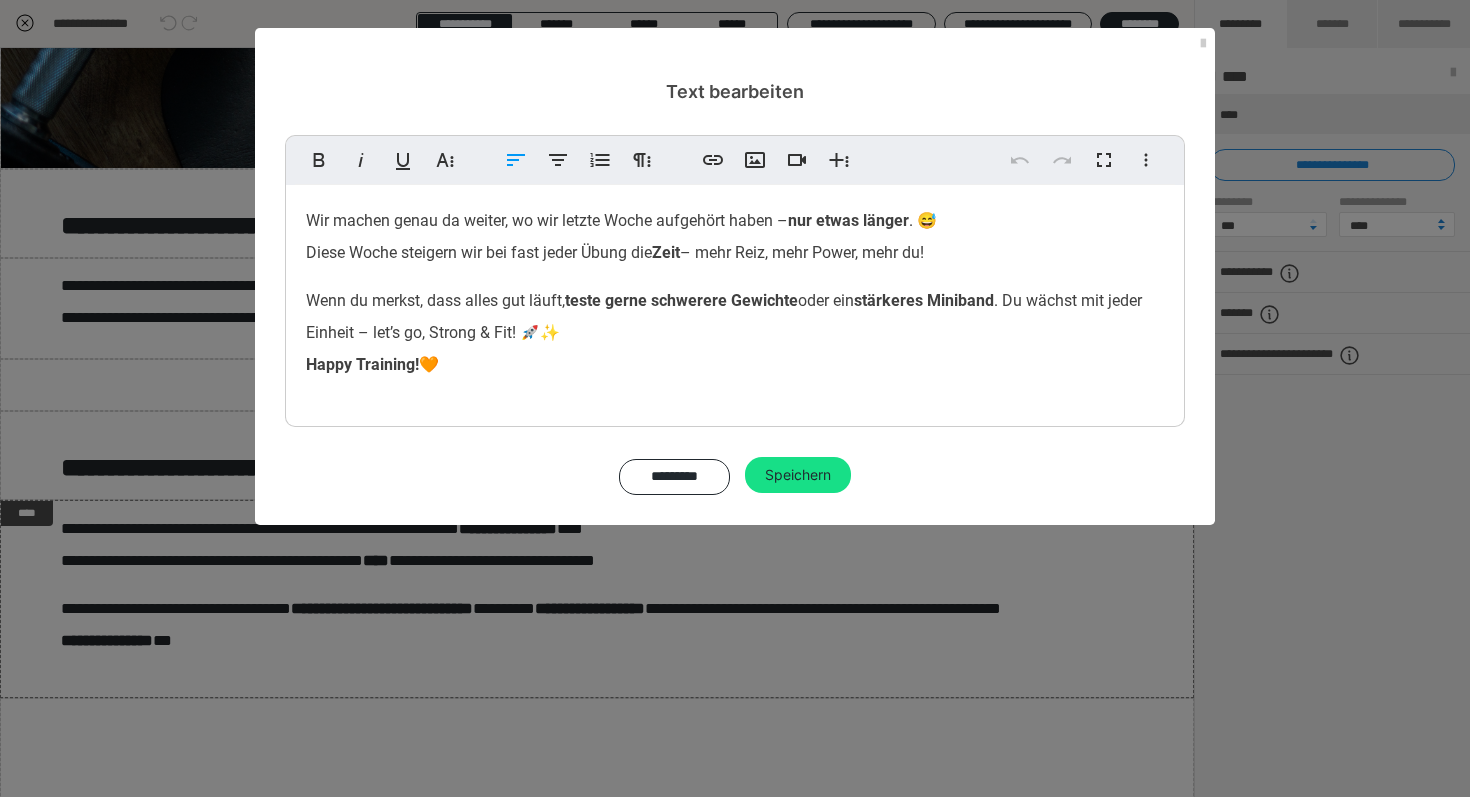 drag, startPoint x: 380, startPoint y: 373, endPoint x: 404, endPoint y: 410, distance: 44.102154 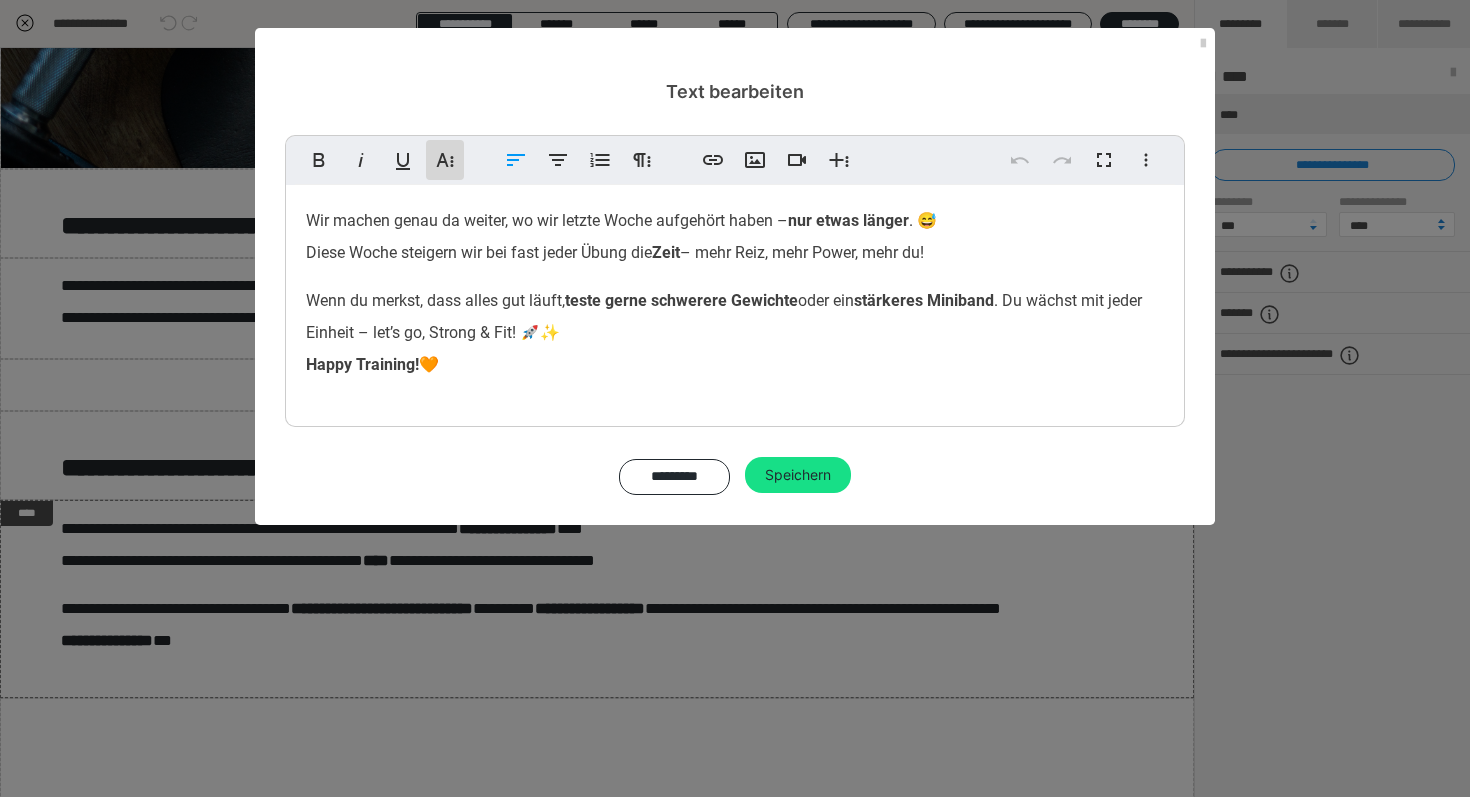 click 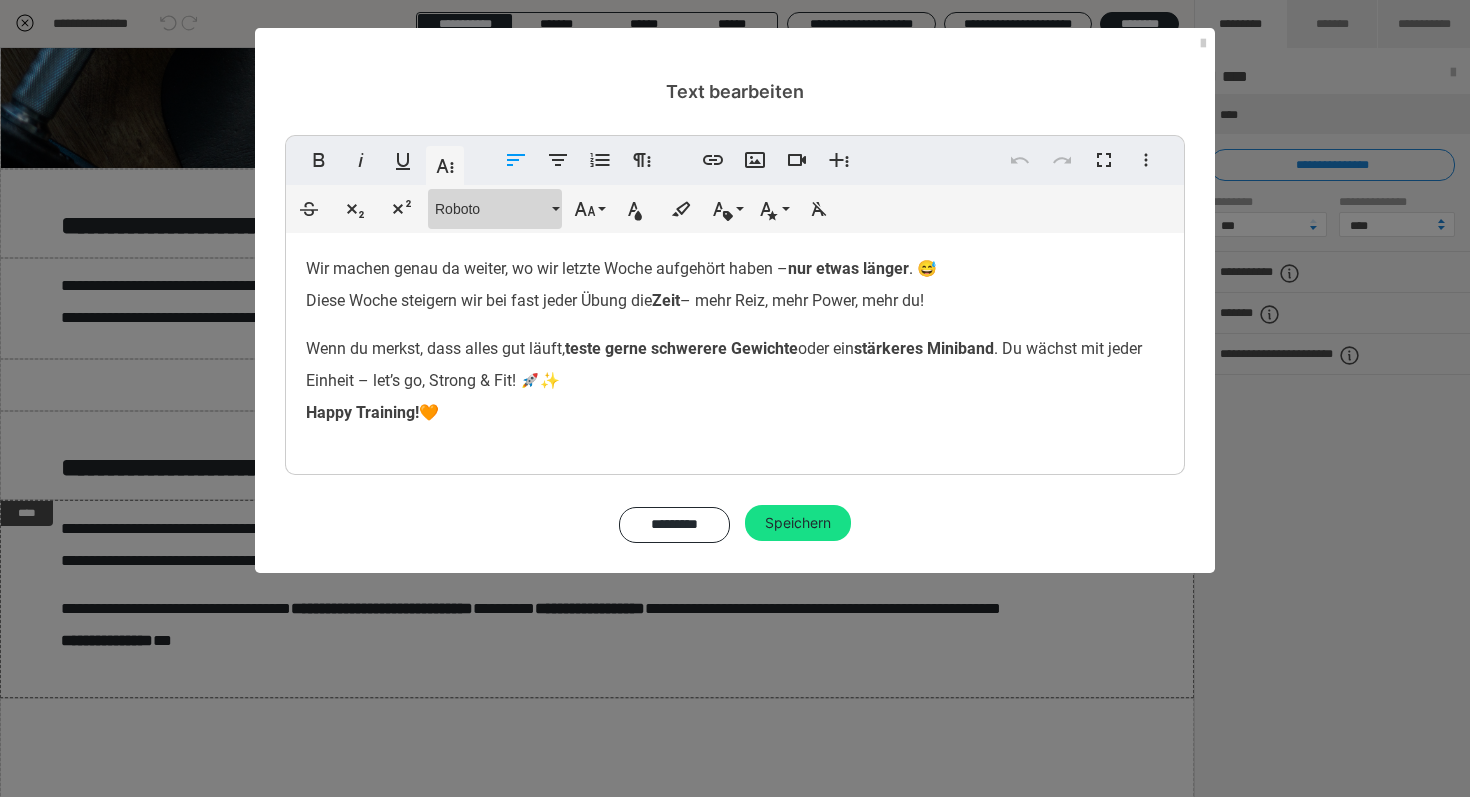 click on "Roboto" at bounding box center (491, 209) 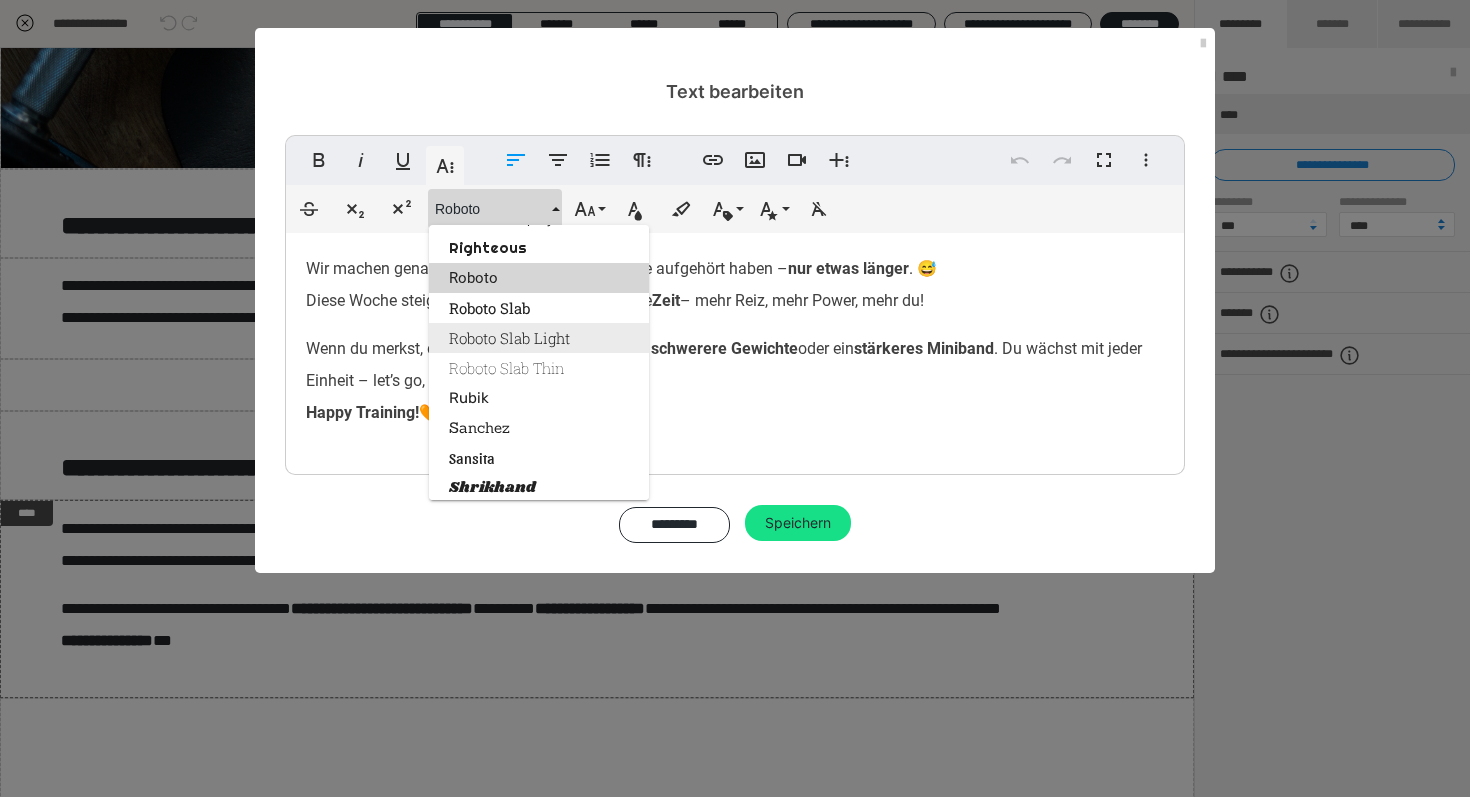 scroll, scrollTop: 2724, scrollLeft: 0, axis: vertical 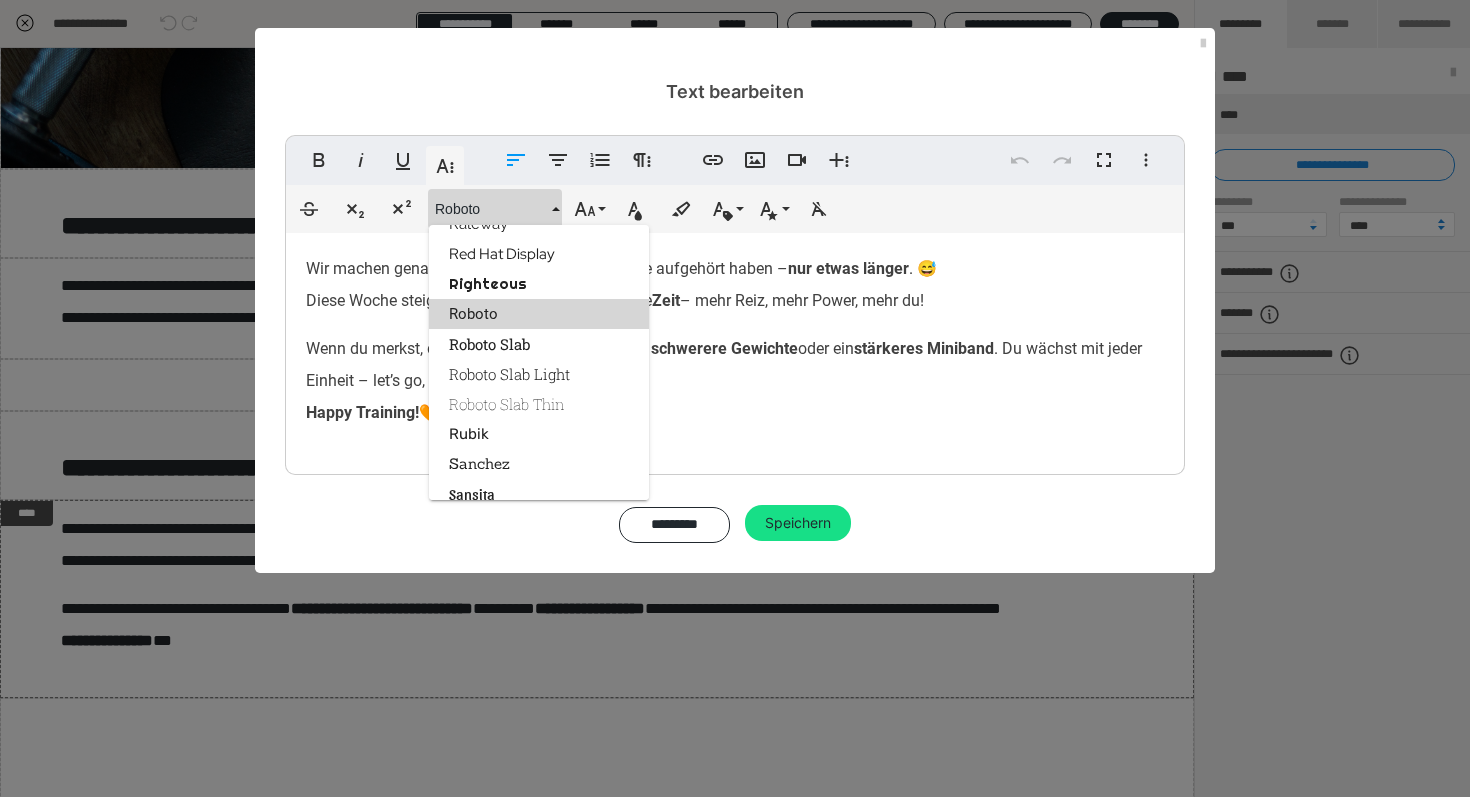 click on "Roboto" at bounding box center (539, 314) 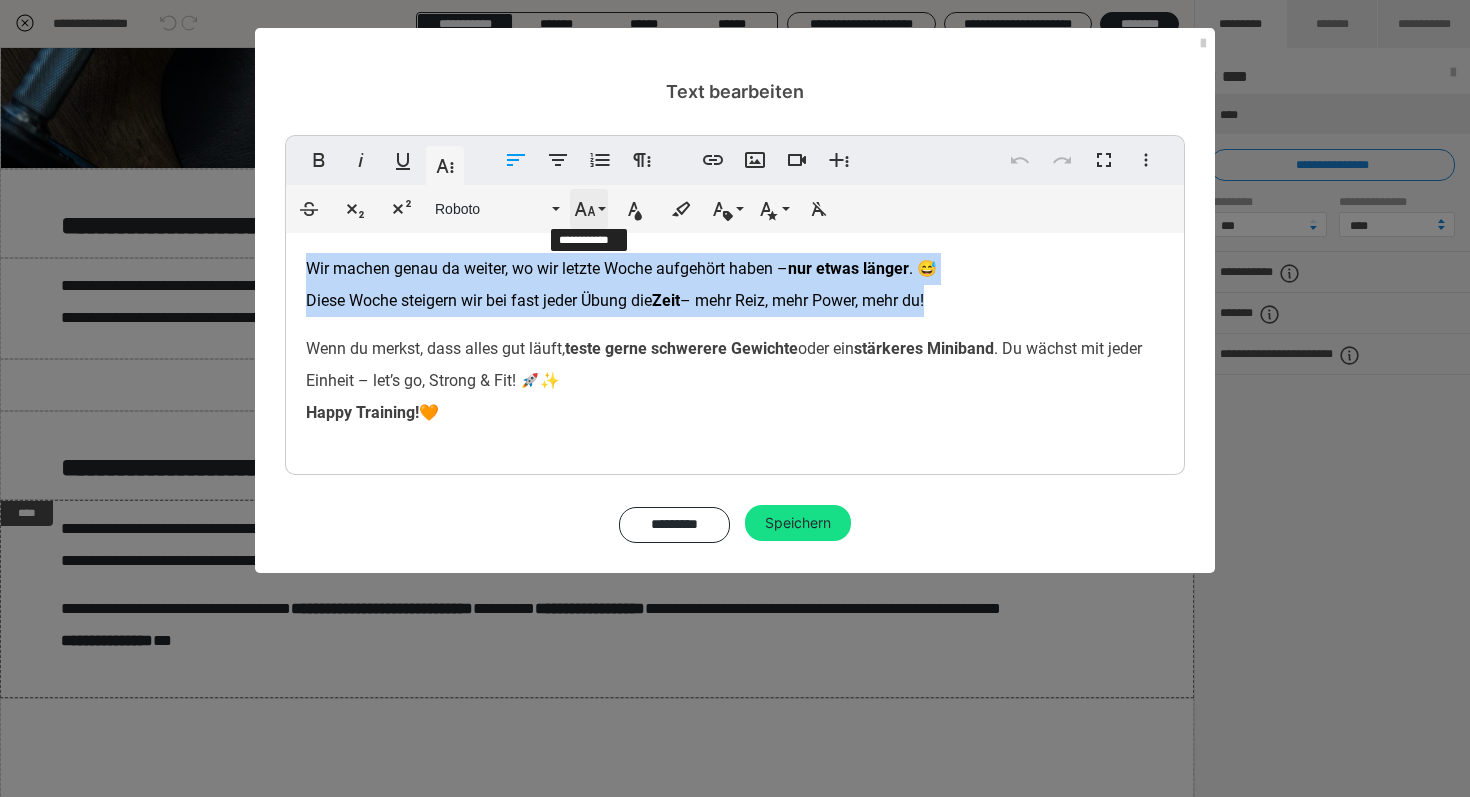 click on "Schriftgröße" at bounding box center [589, 209] 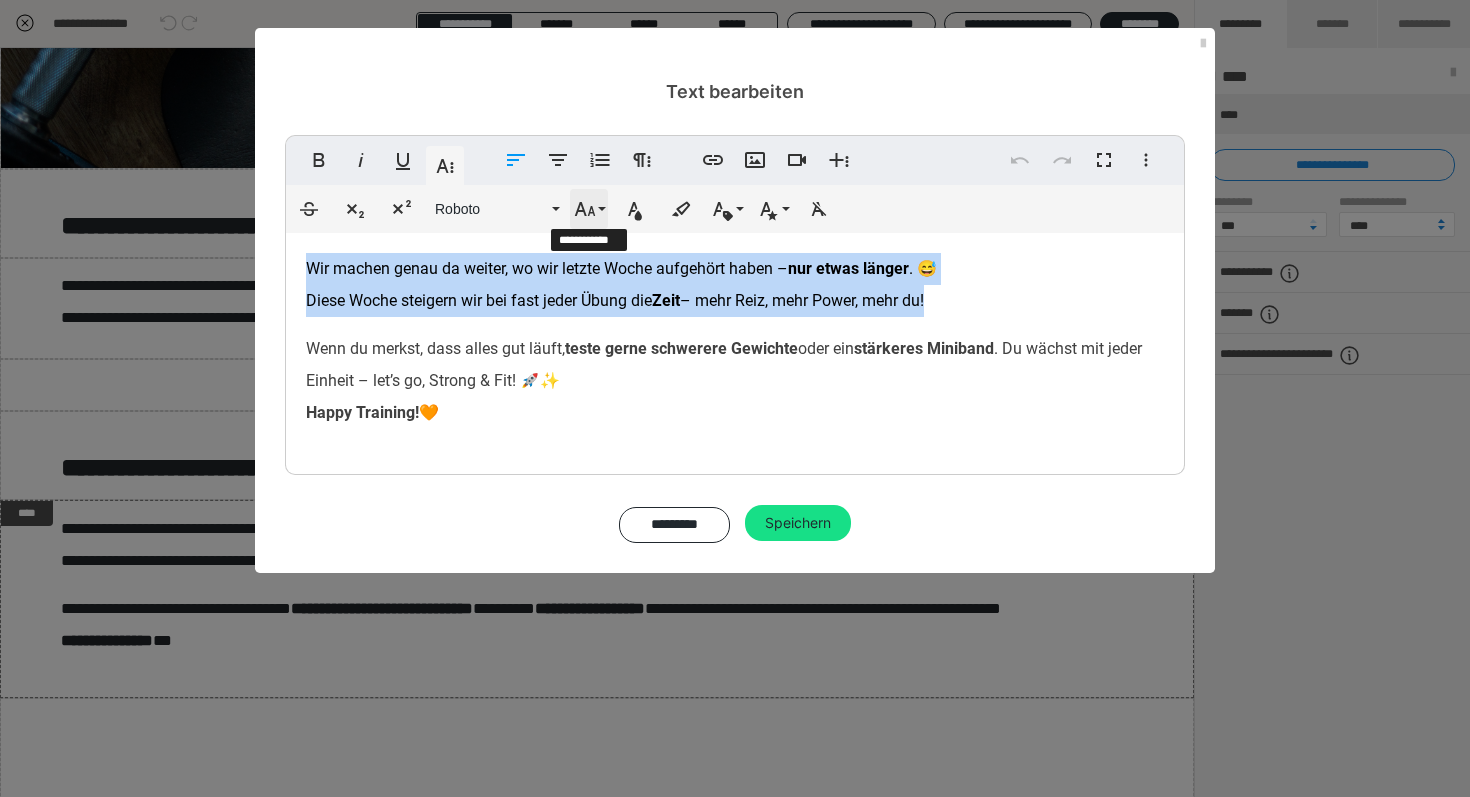 scroll, scrollTop: 473, scrollLeft: 0, axis: vertical 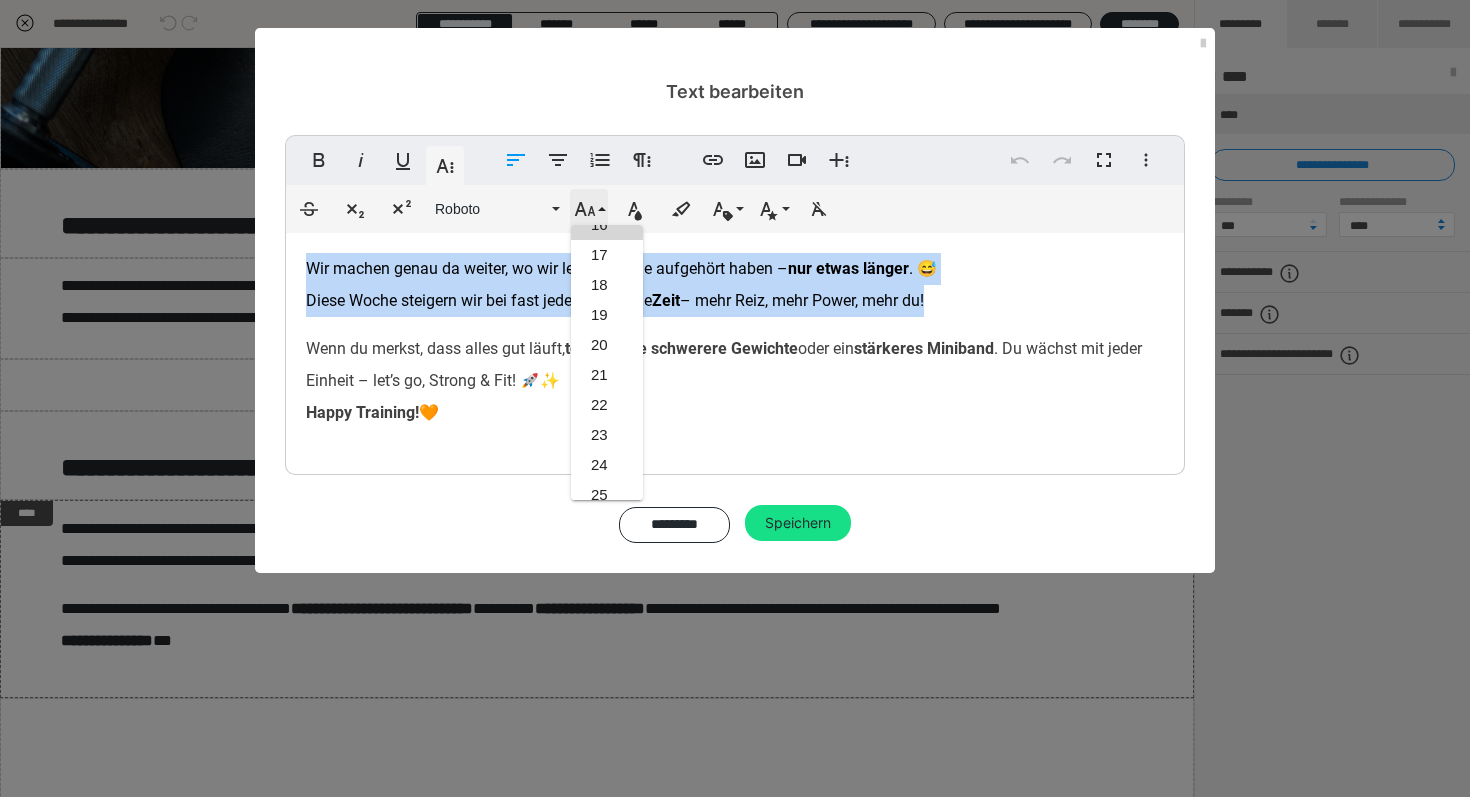 click on "Schriftgröße" at bounding box center (589, 209) 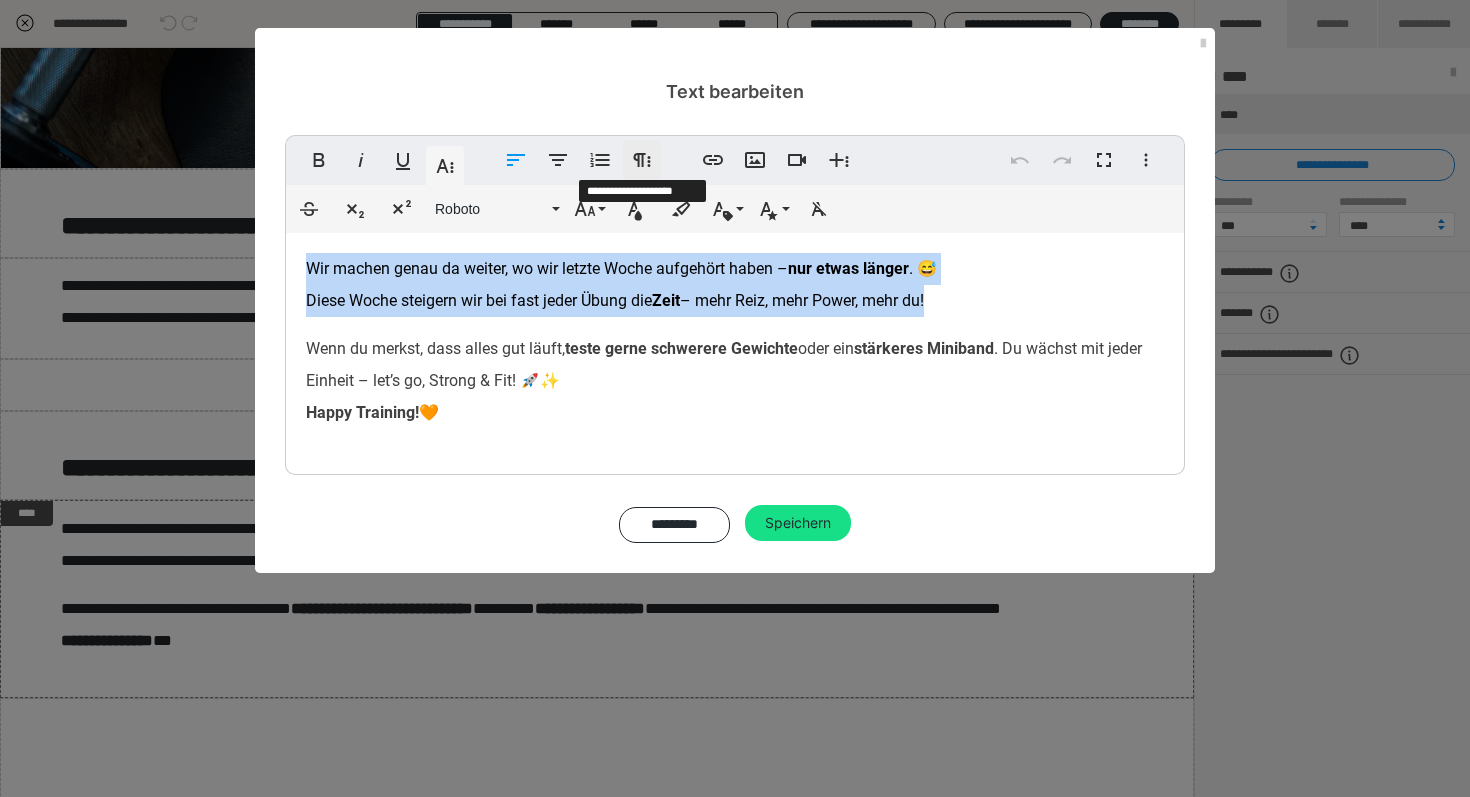 click 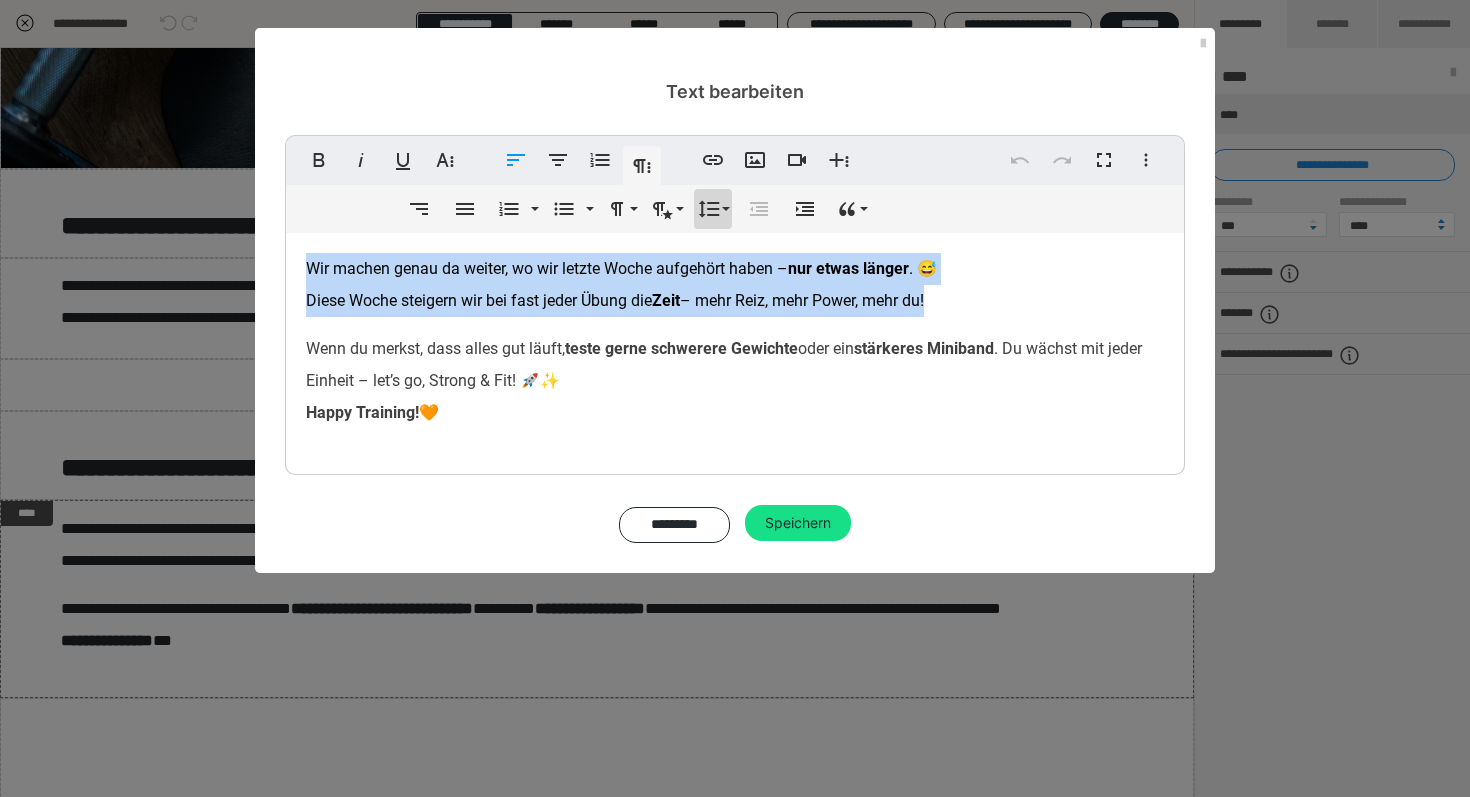 click 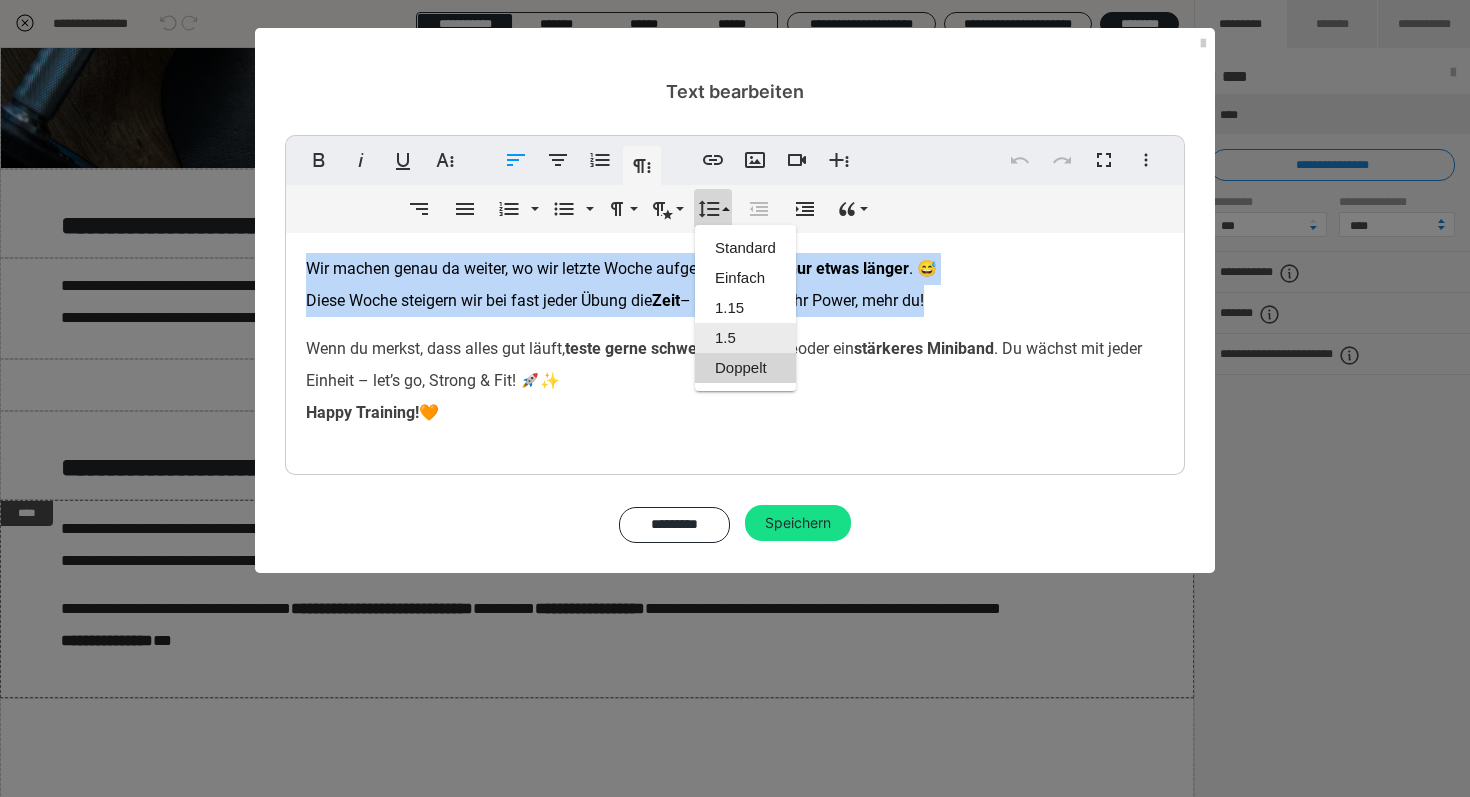 scroll, scrollTop: 0, scrollLeft: 0, axis: both 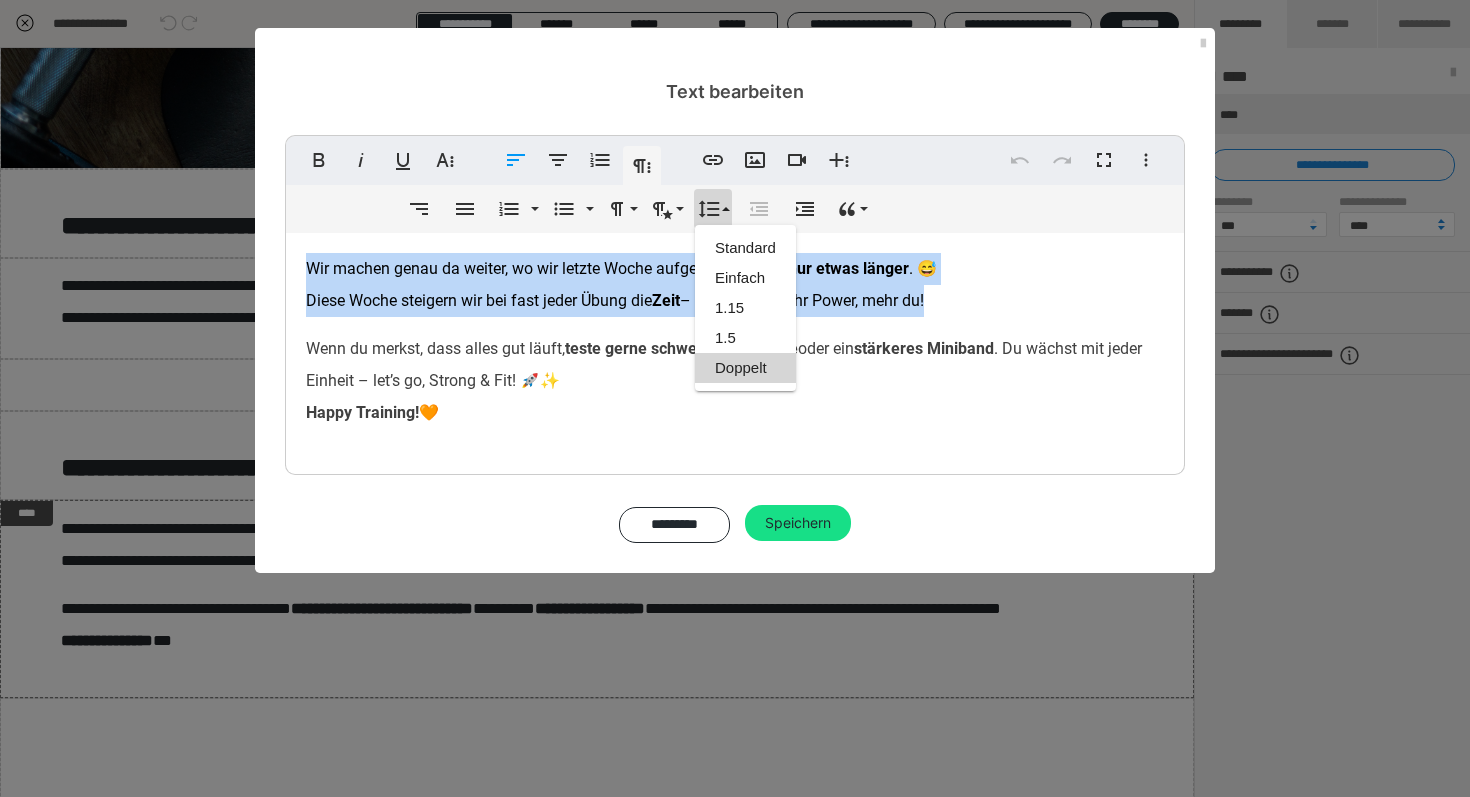 click on "Doppelt" at bounding box center [745, 368] 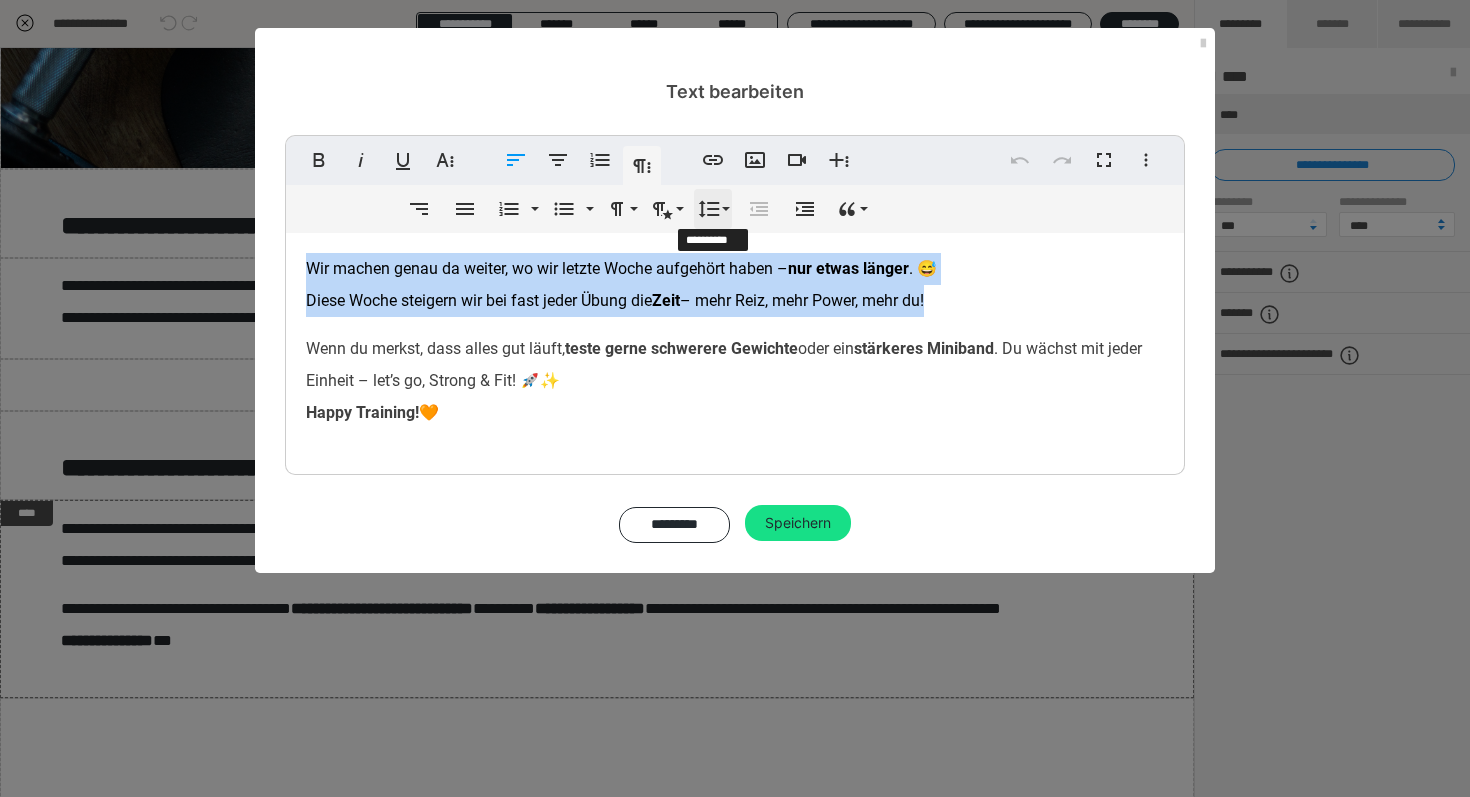 click 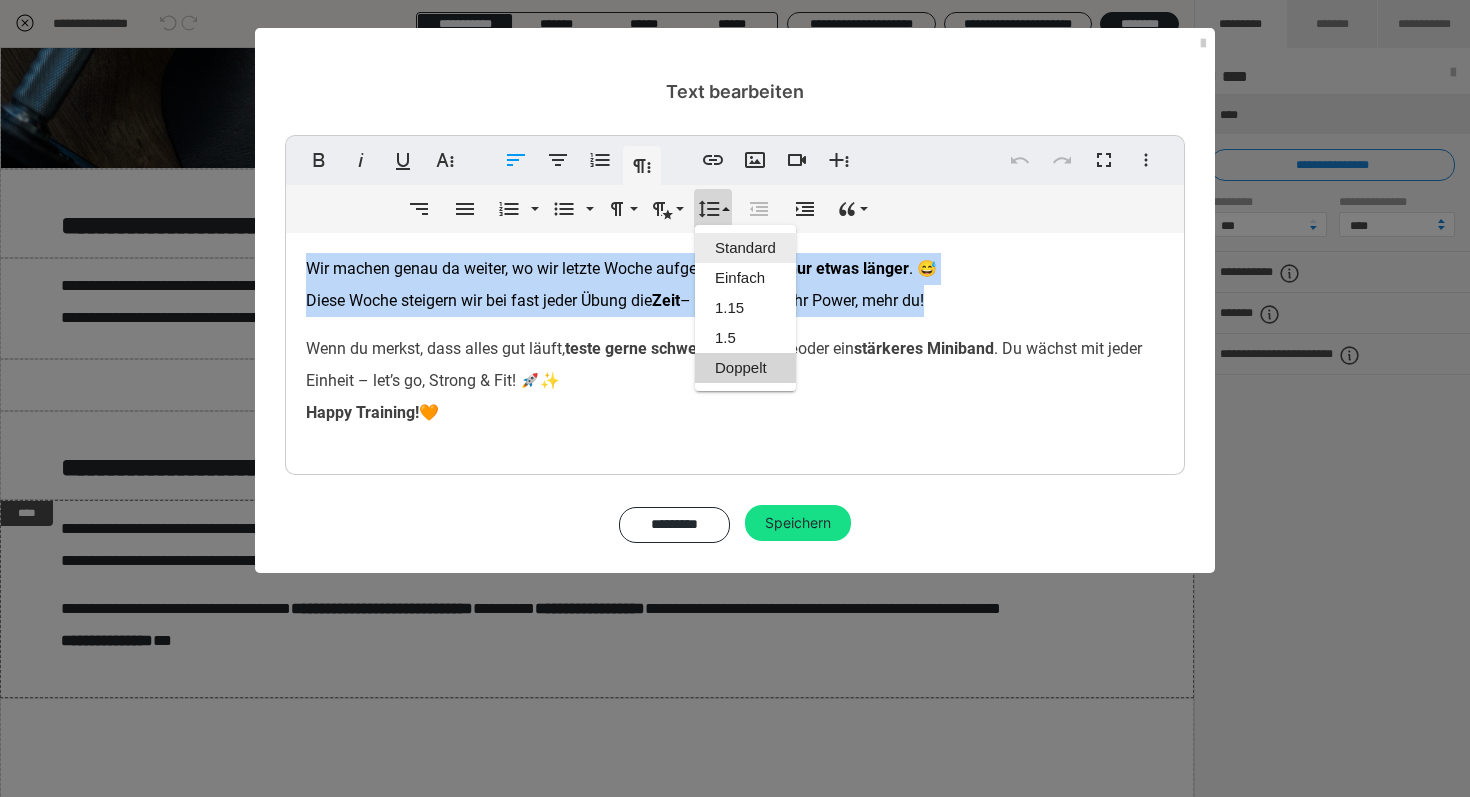 scroll, scrollTop: 0, scrollLeft: 0, axis: both 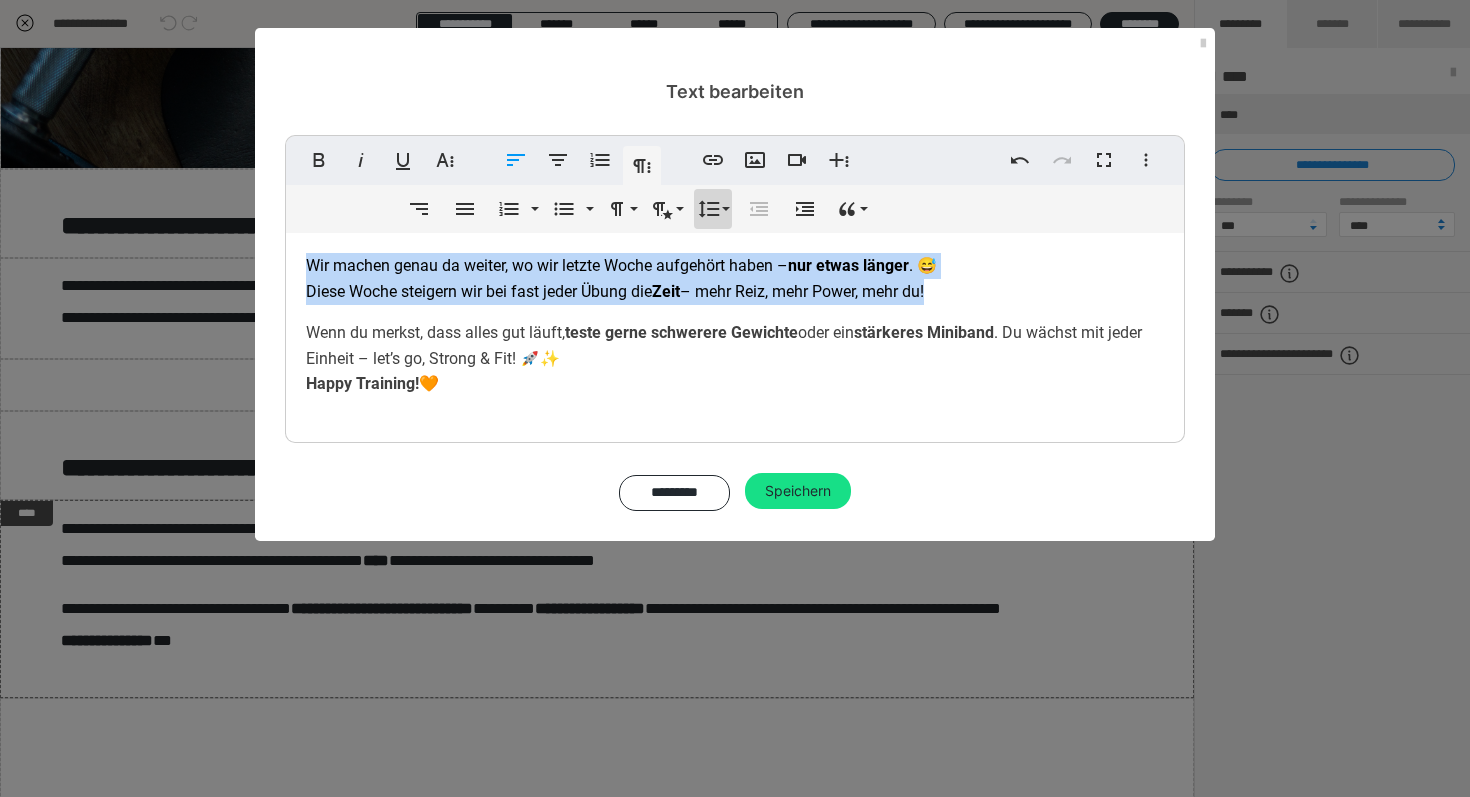 click 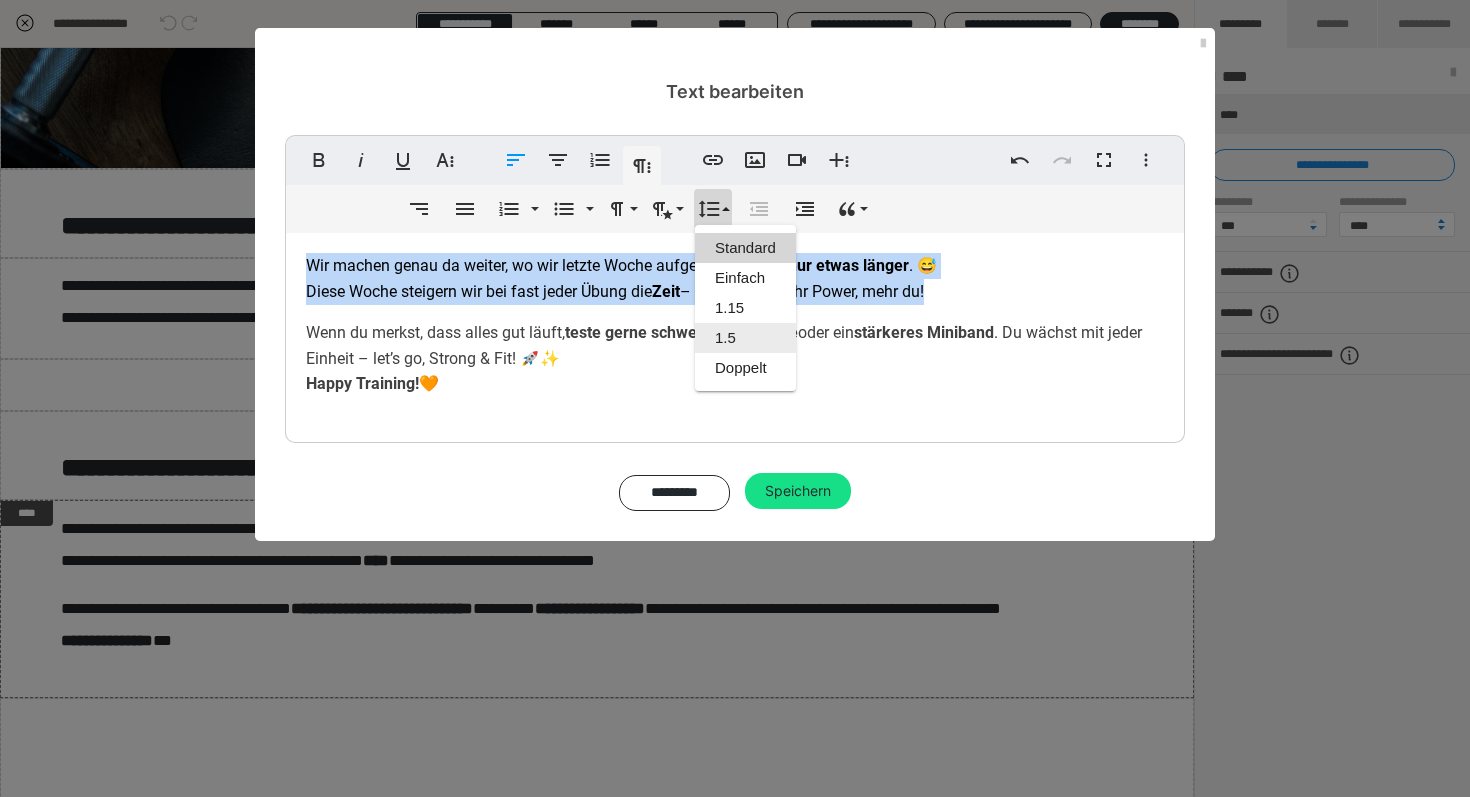 scroll, scrollTop: 0, scrollLeft: 0, axis: both 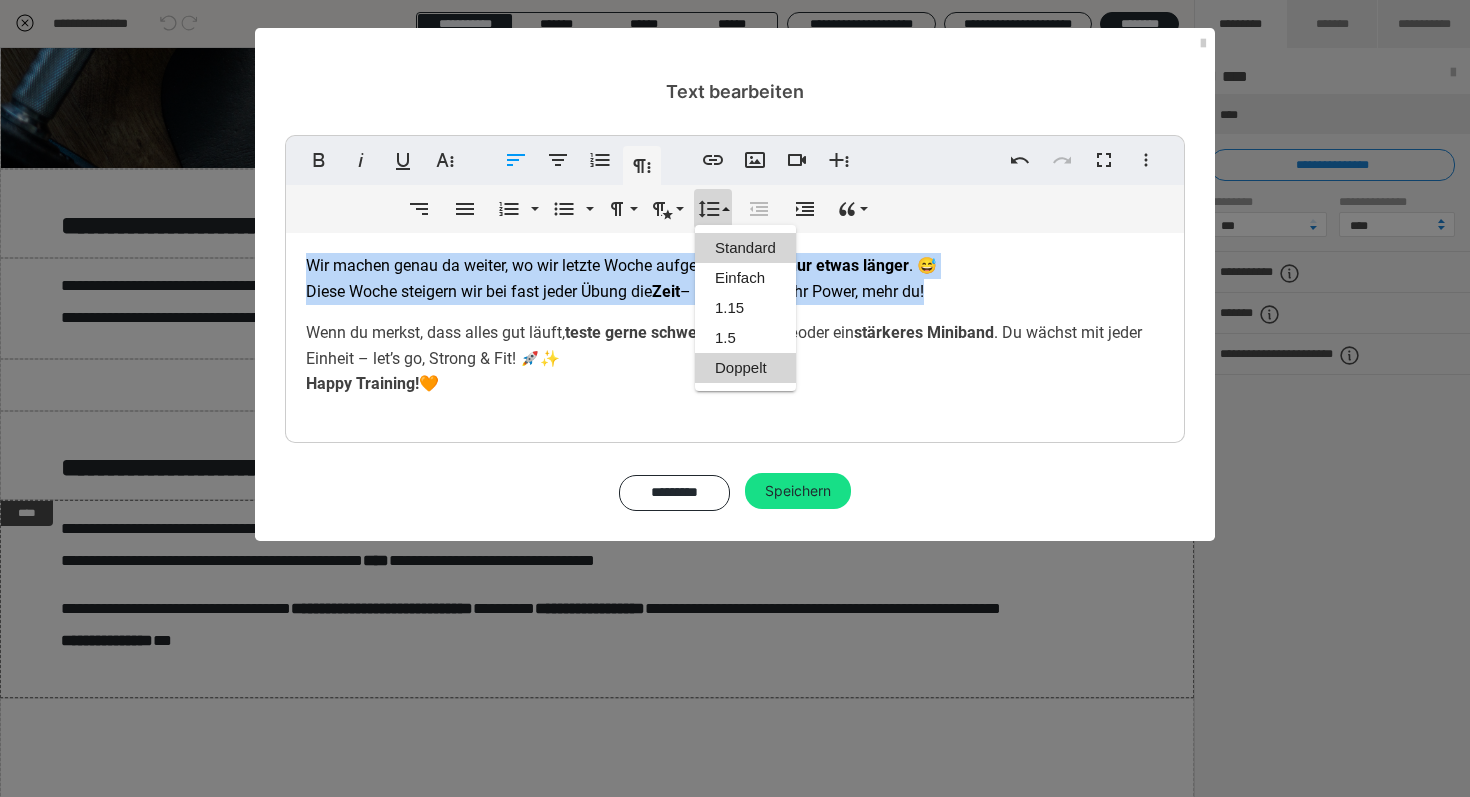 click on "Doppelt" at bounding box center (745, 368) 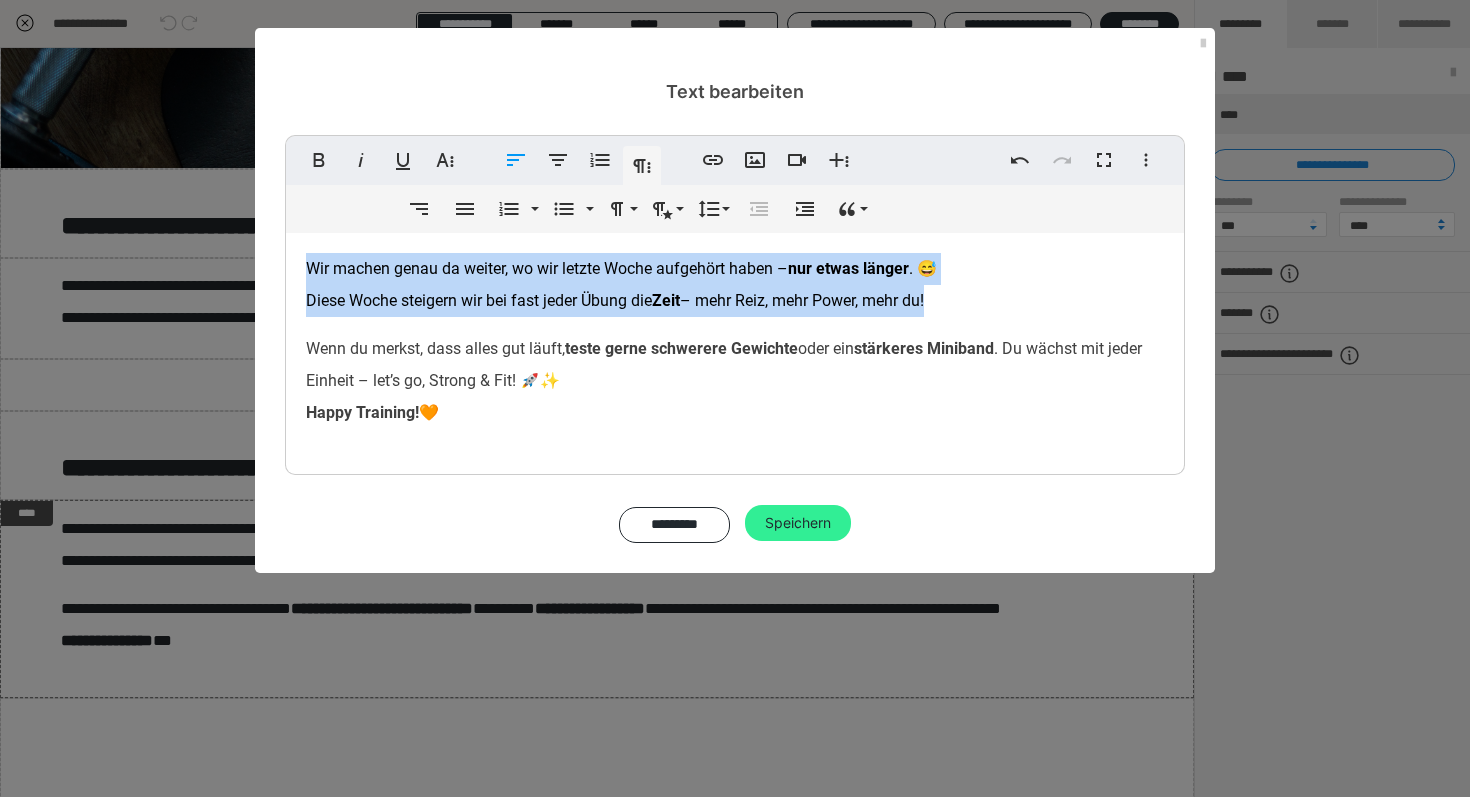 click on "Speichern" at bounding box center (798, 523) 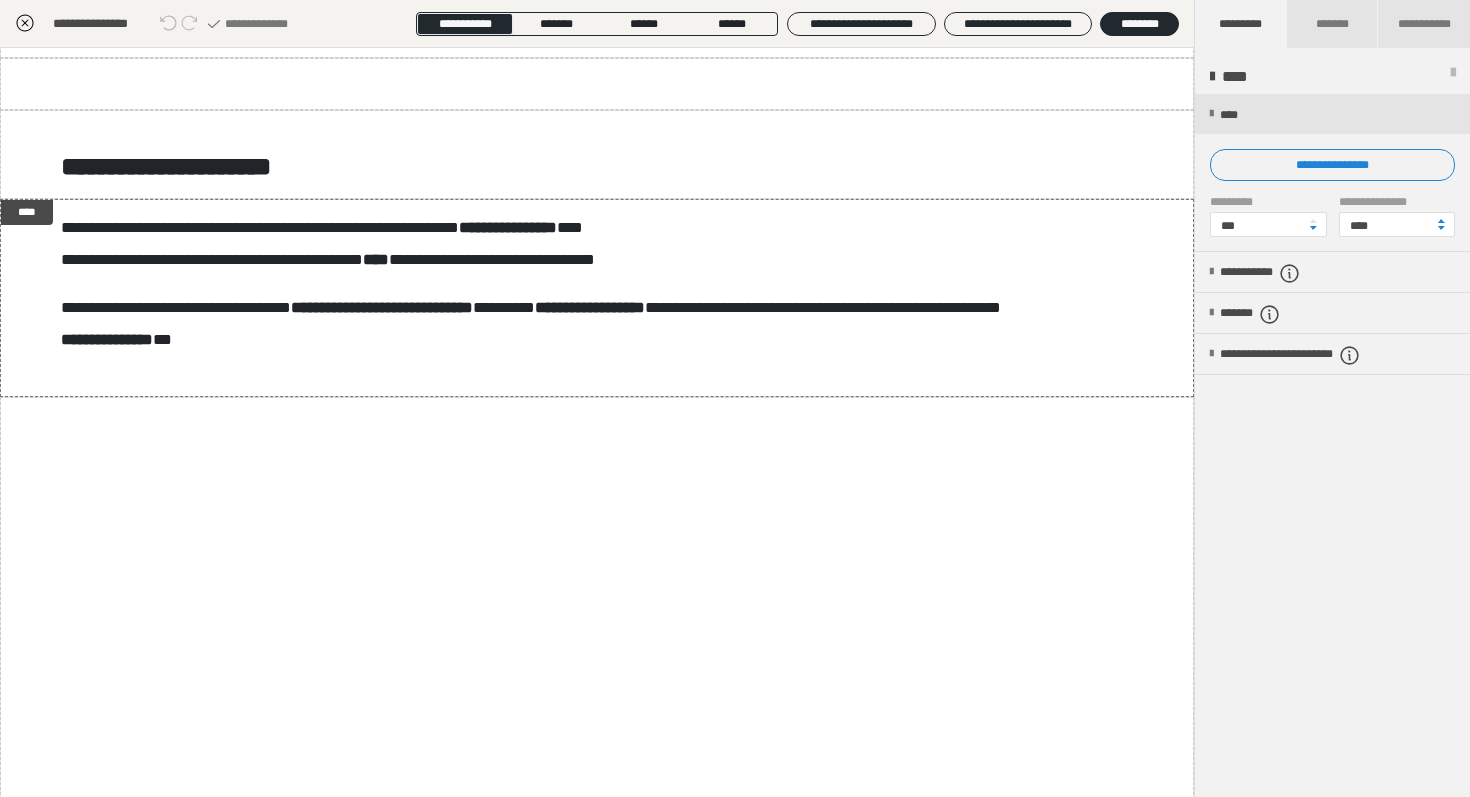 scroll, scrollTop: 558, scrollLeft: 0, axis: vertical 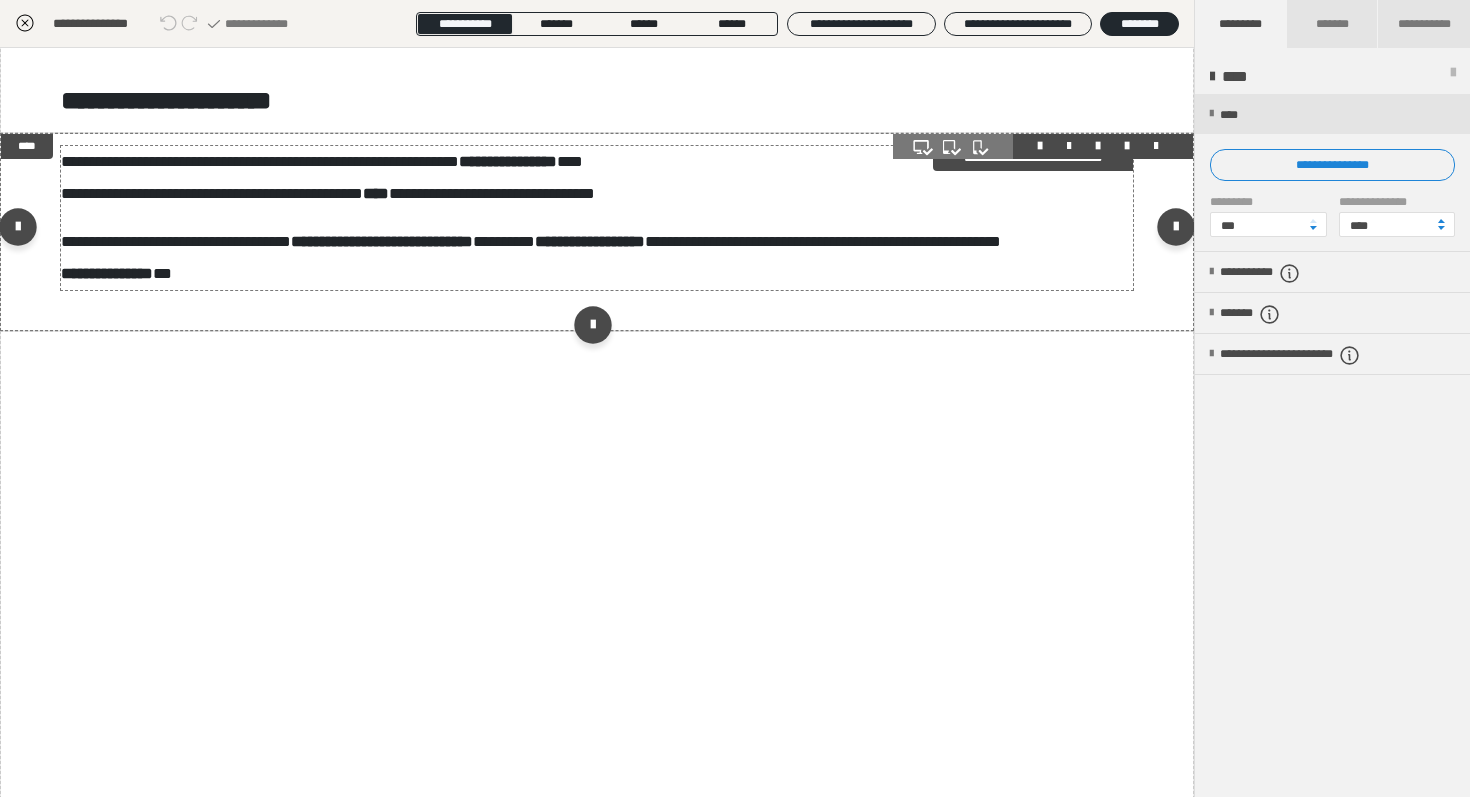 click on "**********" at bounding box center [597, 258] 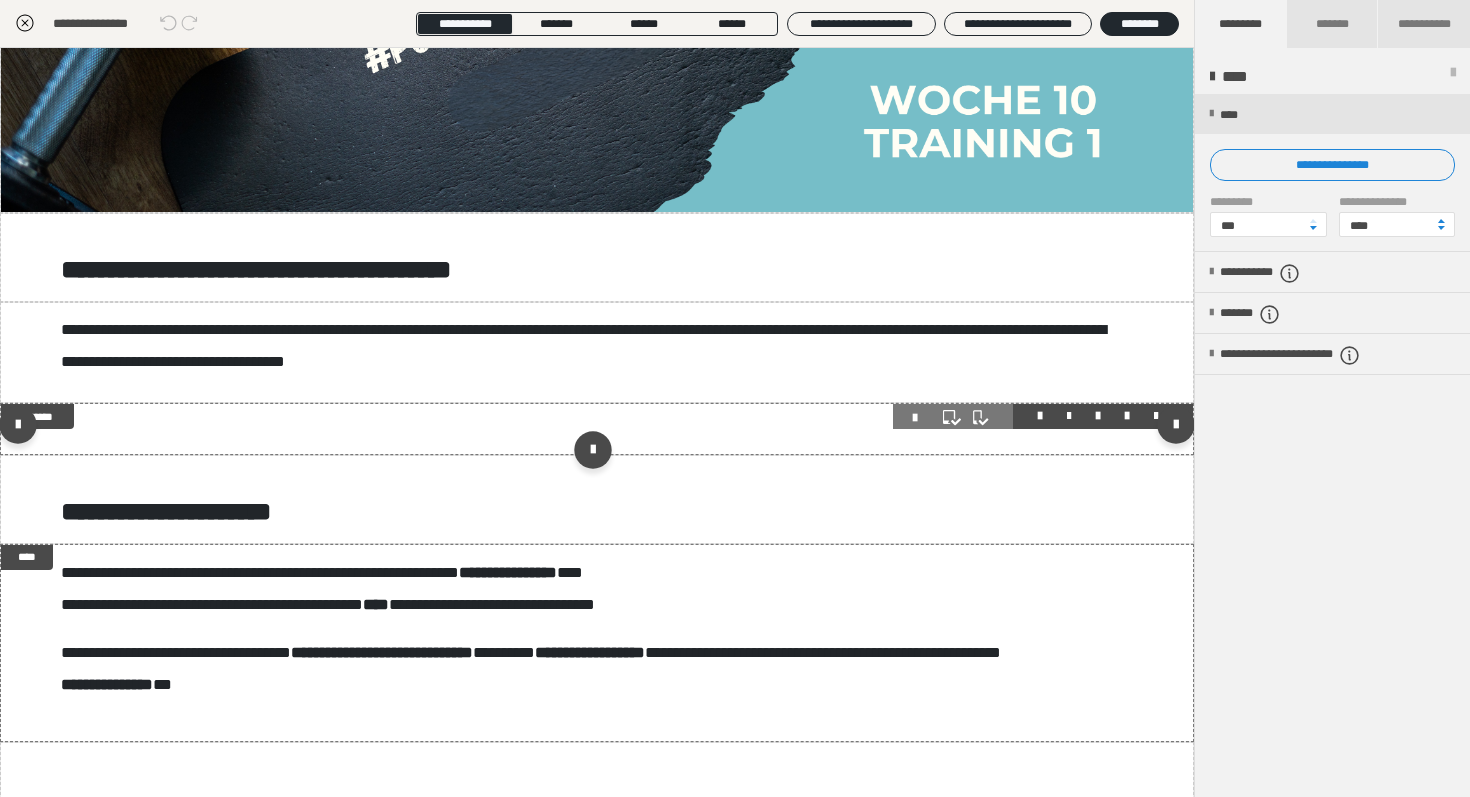 scroll, scrollTop: 0, scrollLeft: 0, axis: both 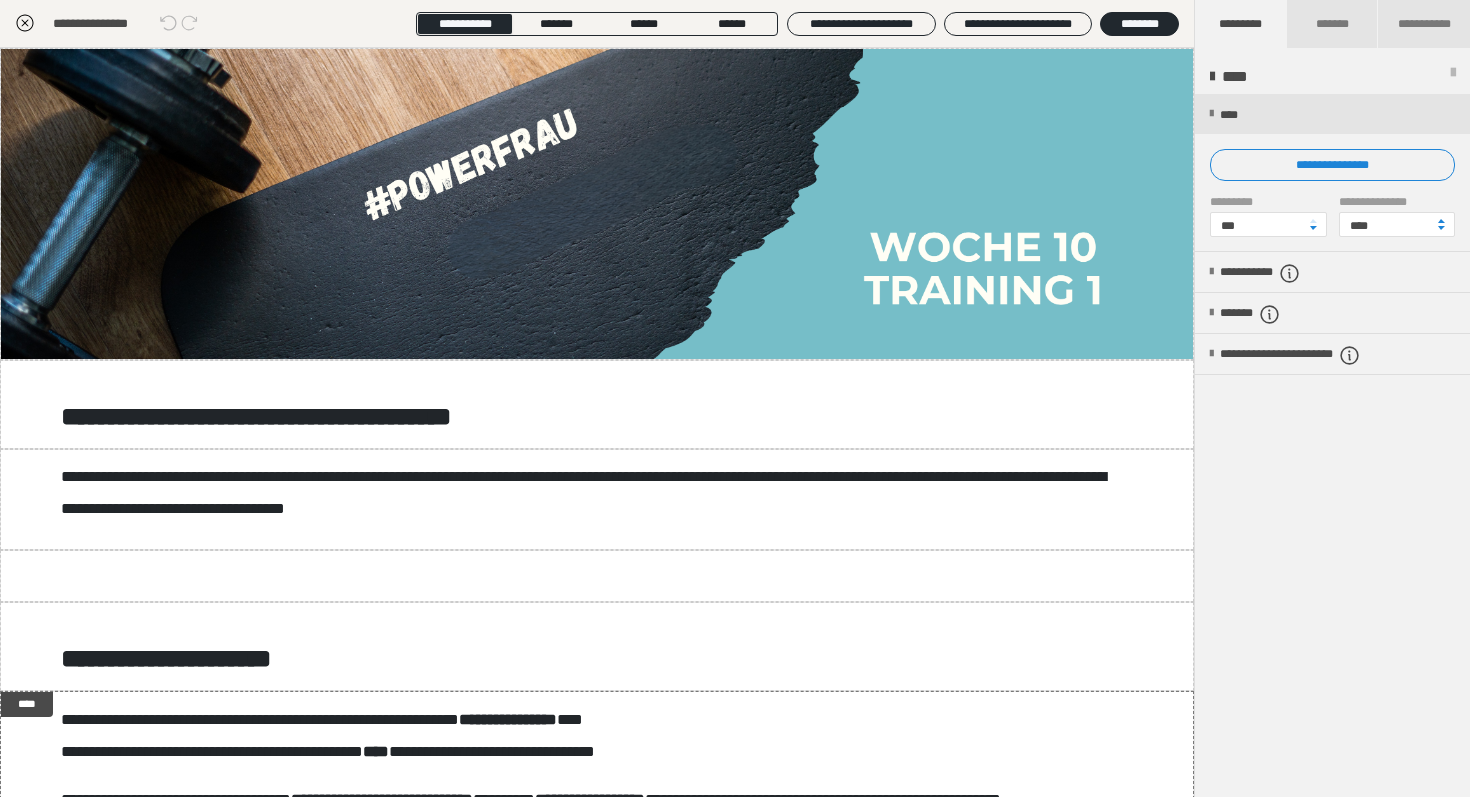 click 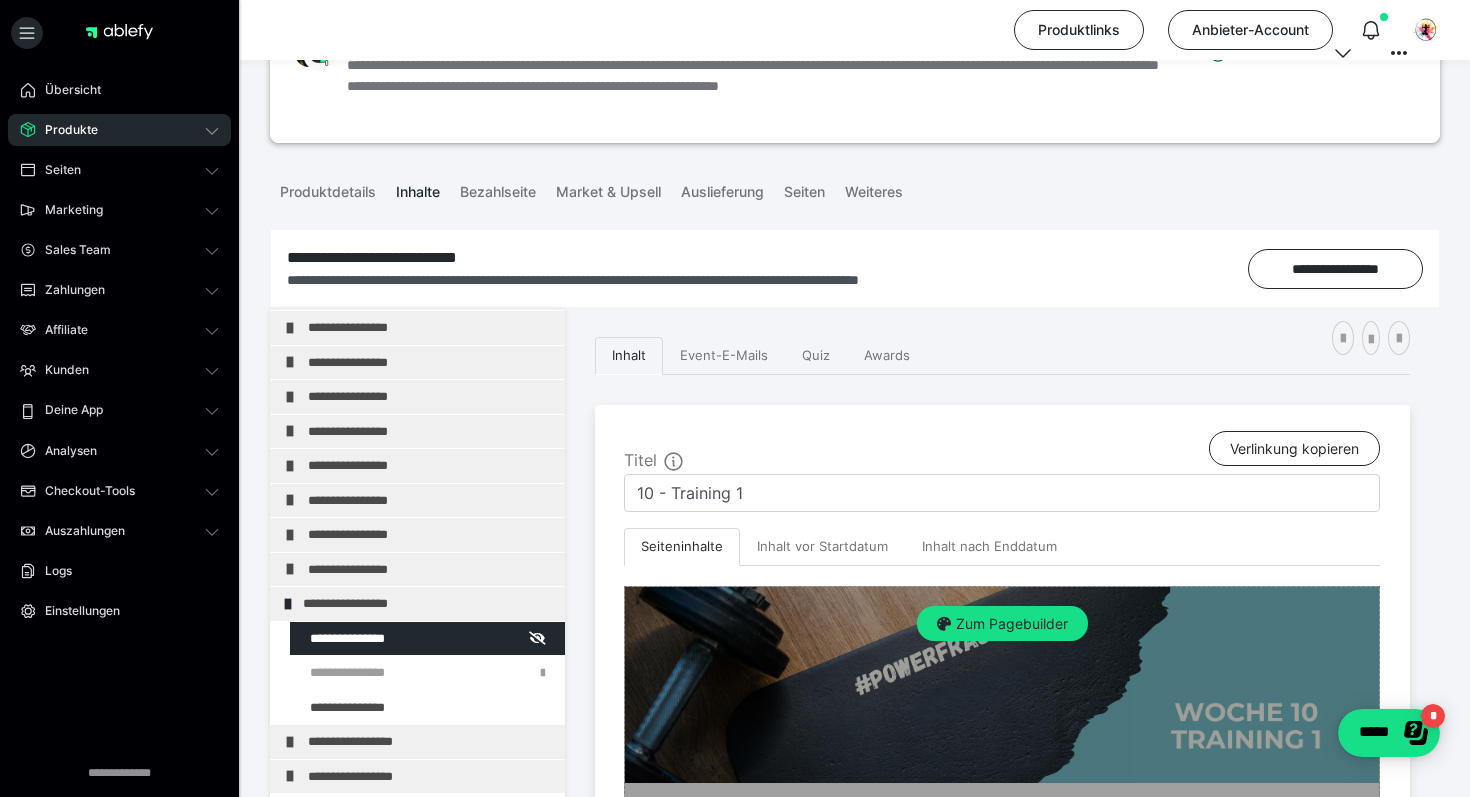 scroll, scrollTop: 67, scrollLeft: 0, axis: vertical 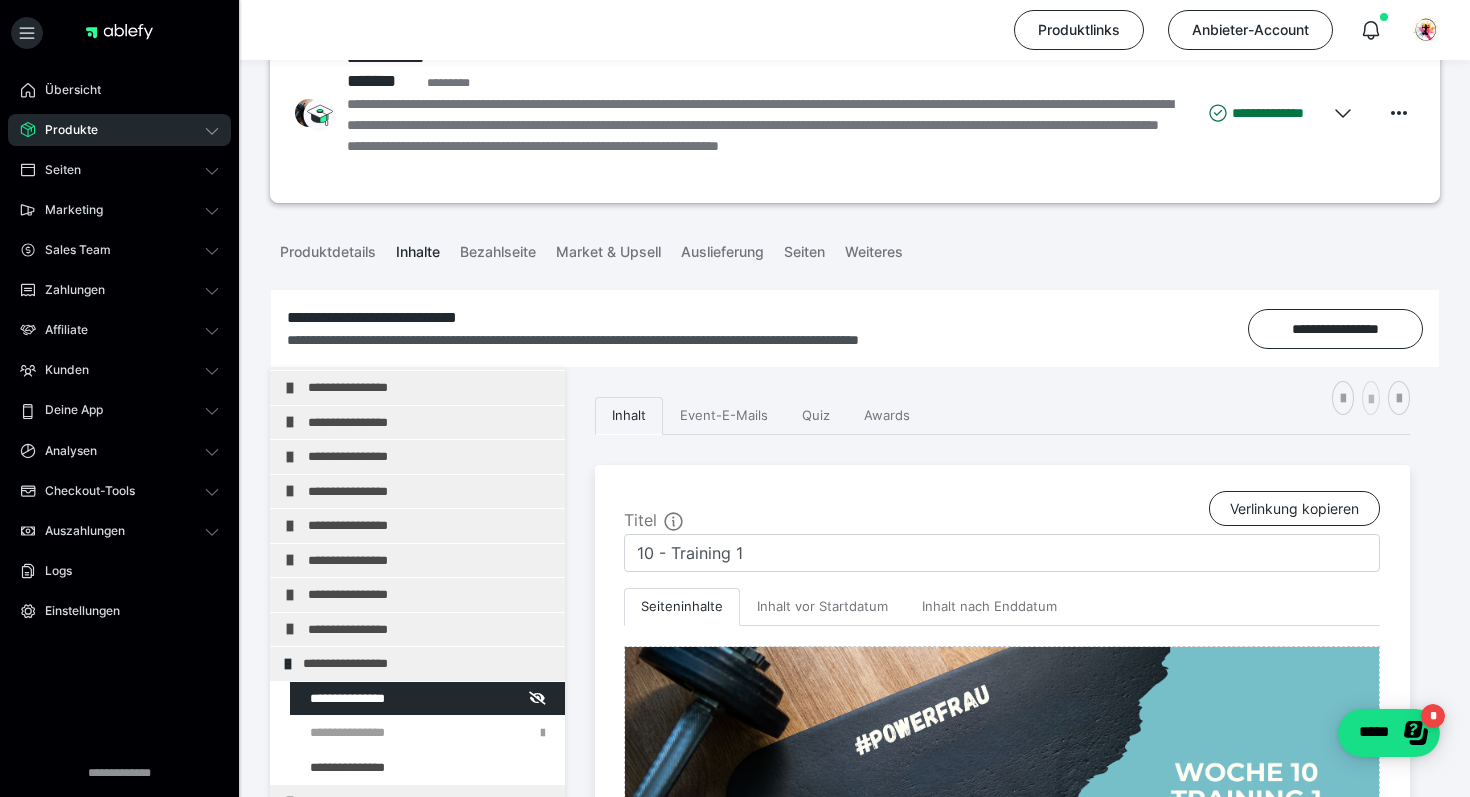 click at bounding box center [1371, 400] 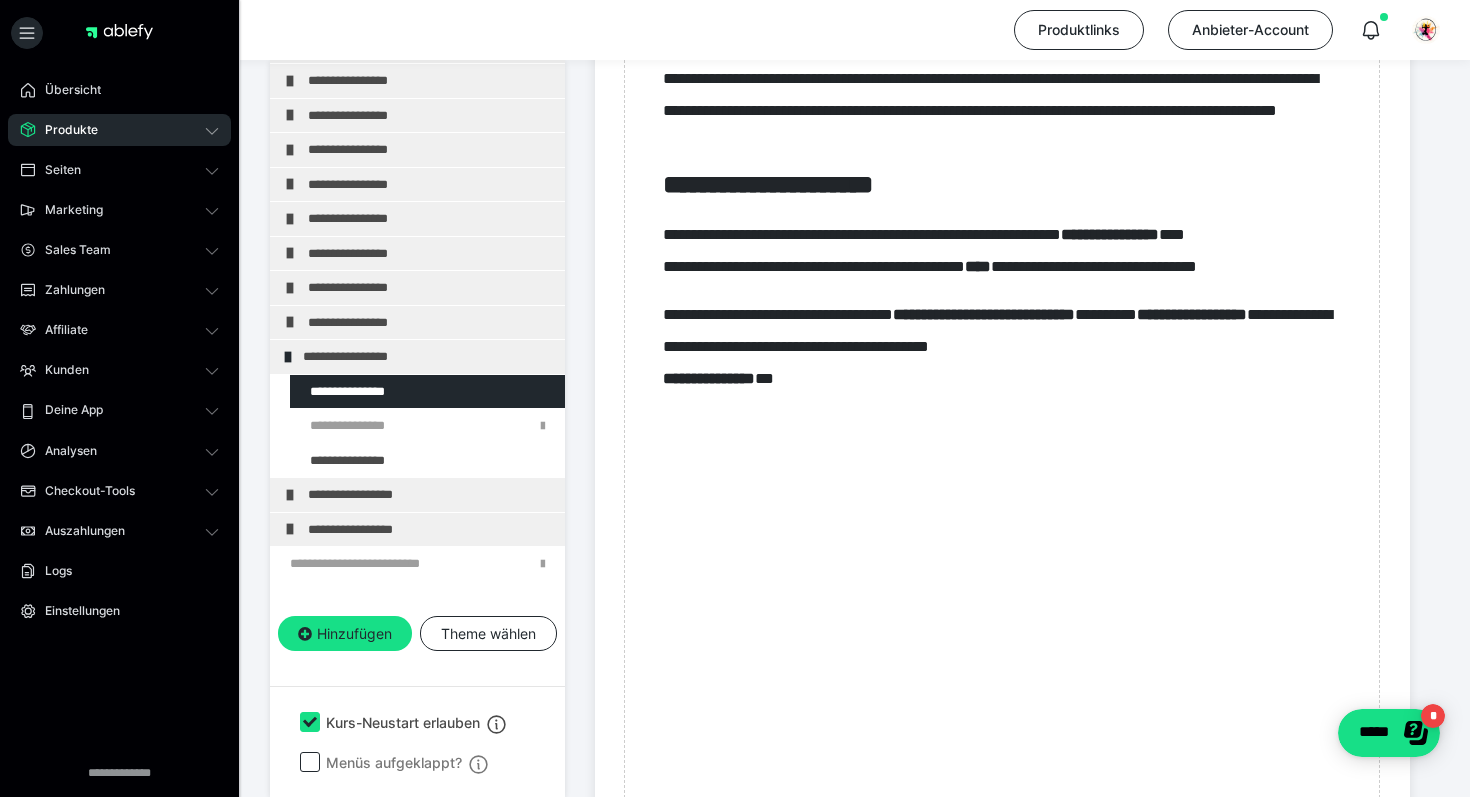 scroll, scrollTop: 924, scrollLeft: 0, axis: vertical 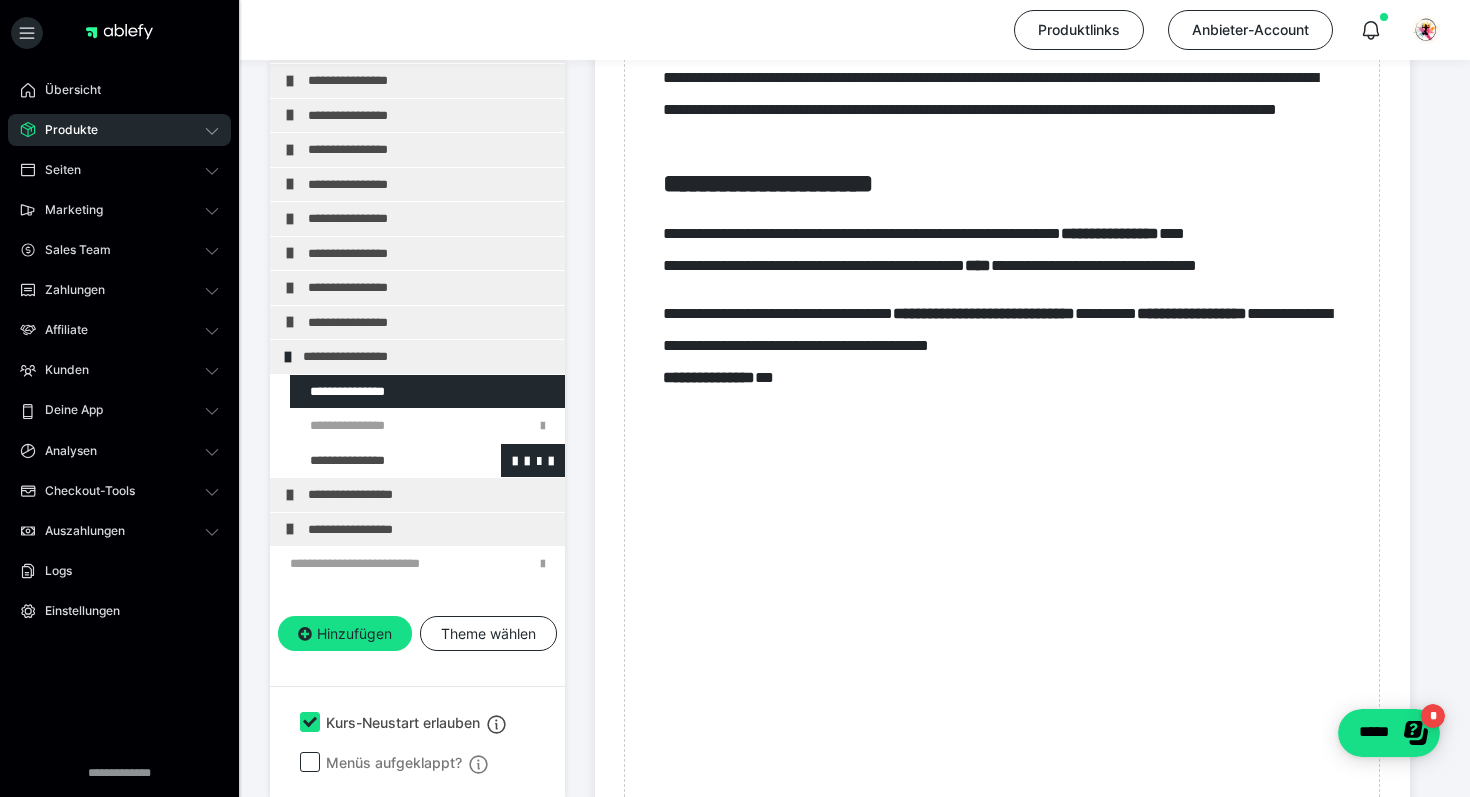 click at bounding box center (375, 461) 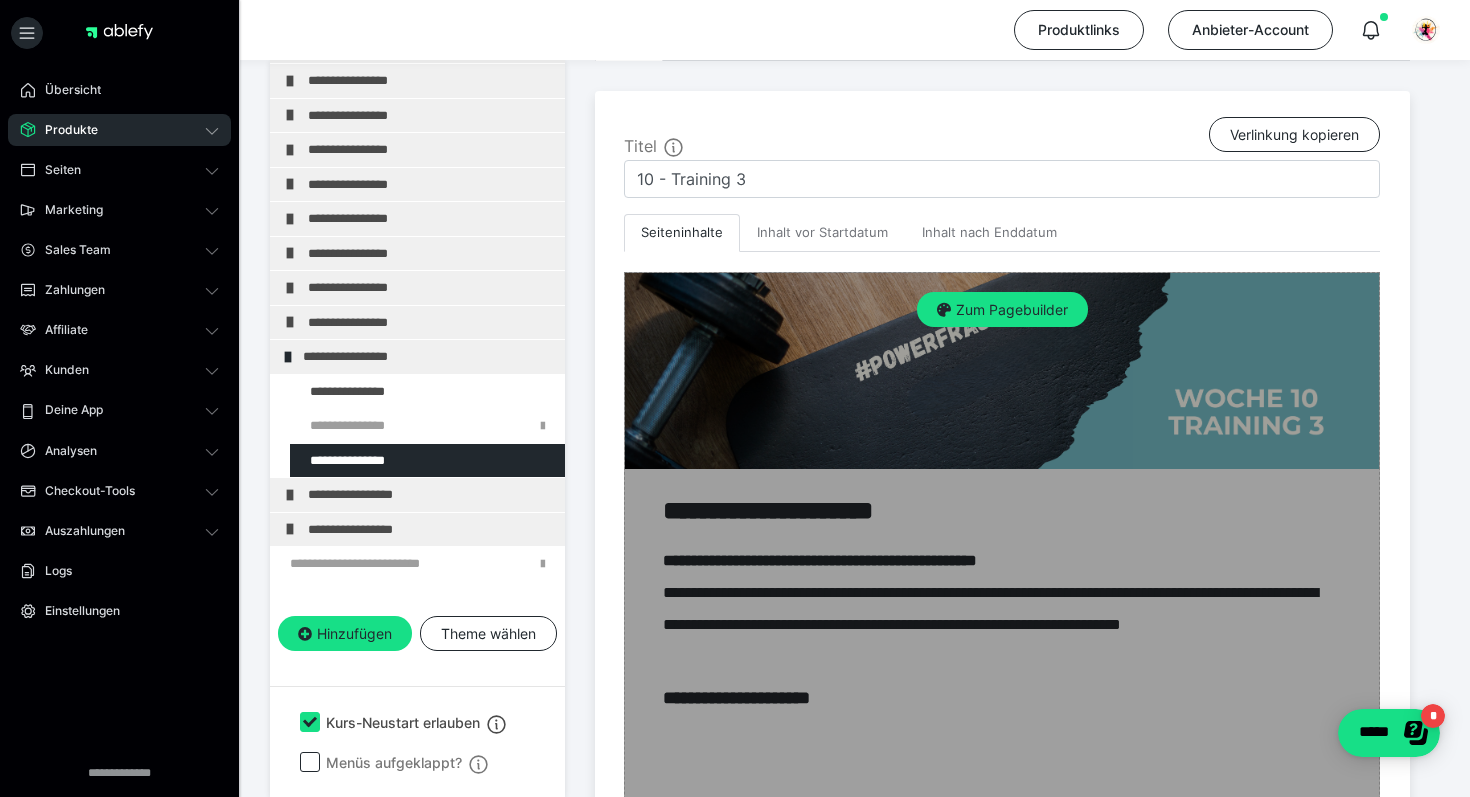scroll, scrollTop: 363, scrollLeft: 0, axis: vertical 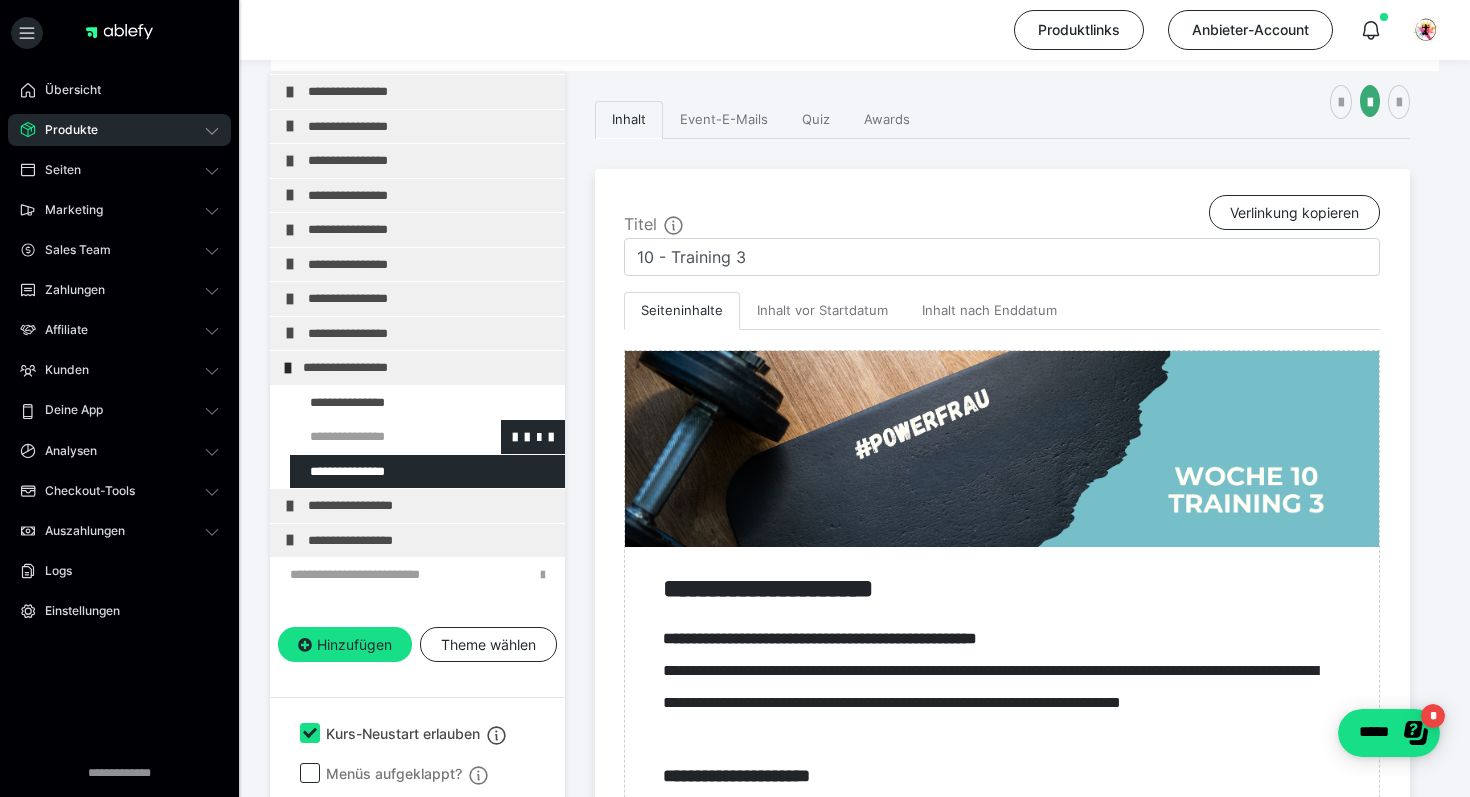 click at bounding box center (375, 437) 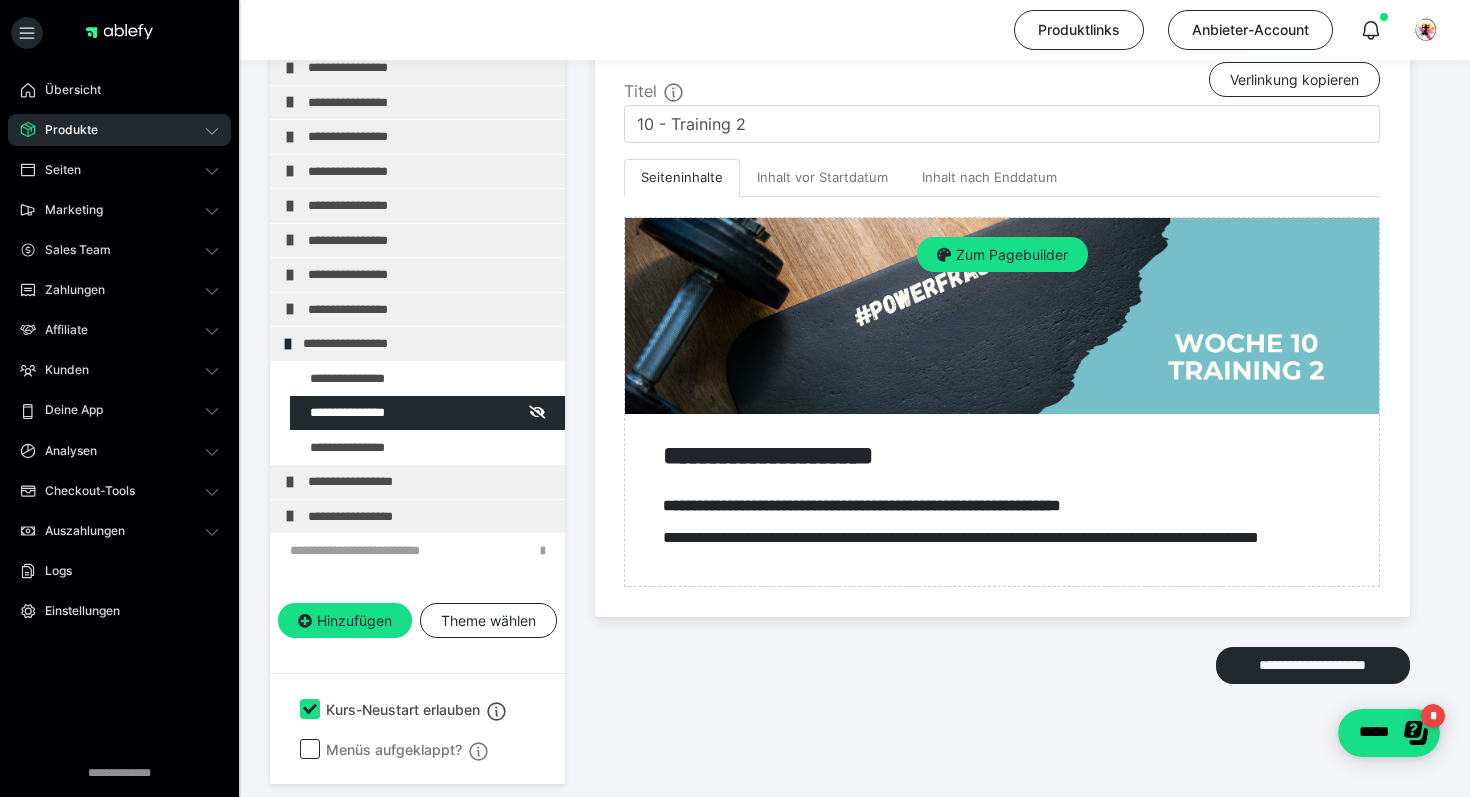 scroll, scrollTop: 515, scrollLeft: 0, axis: vertical 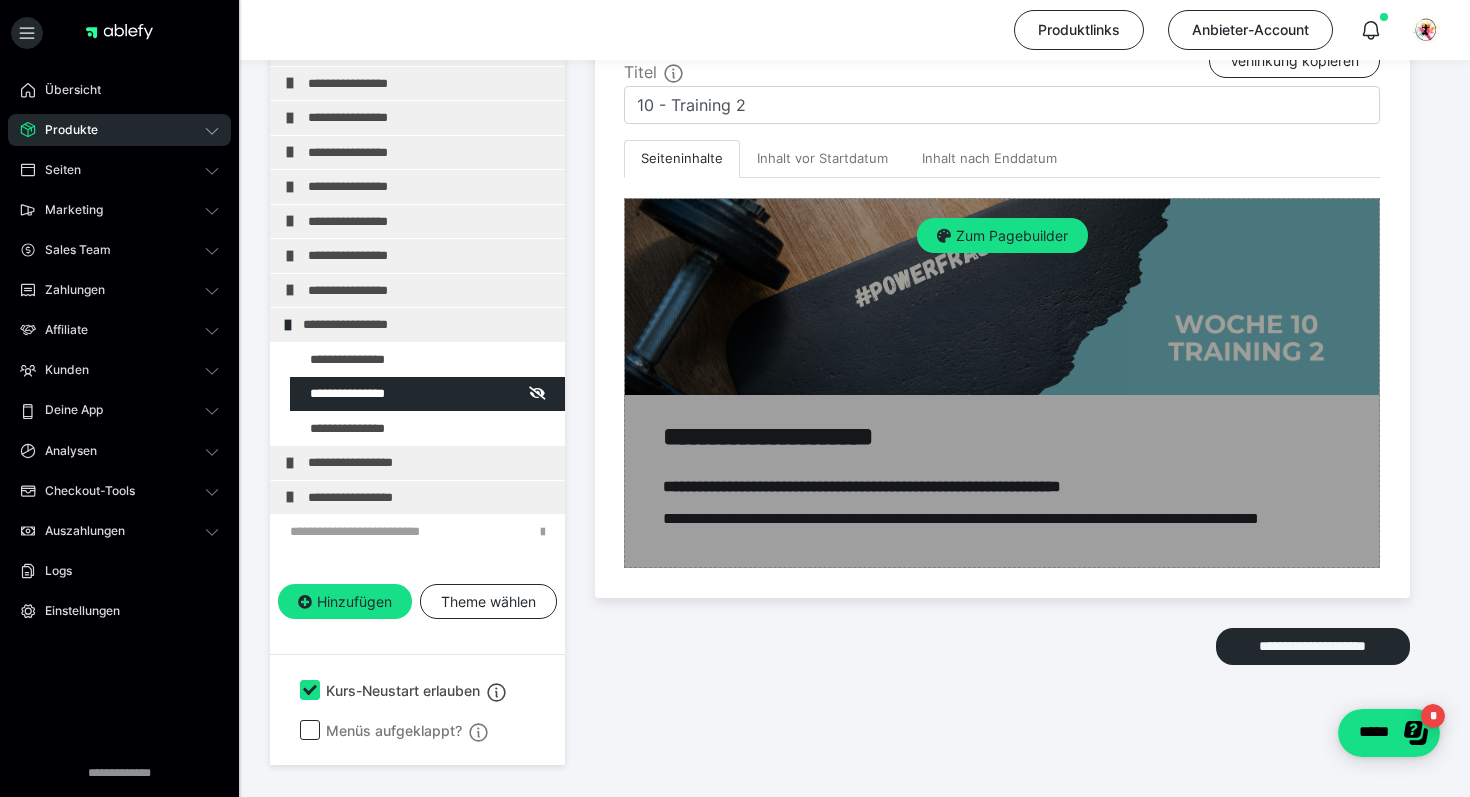 click on "Zum Pagebuilder" at bounding box center [1002, 383] 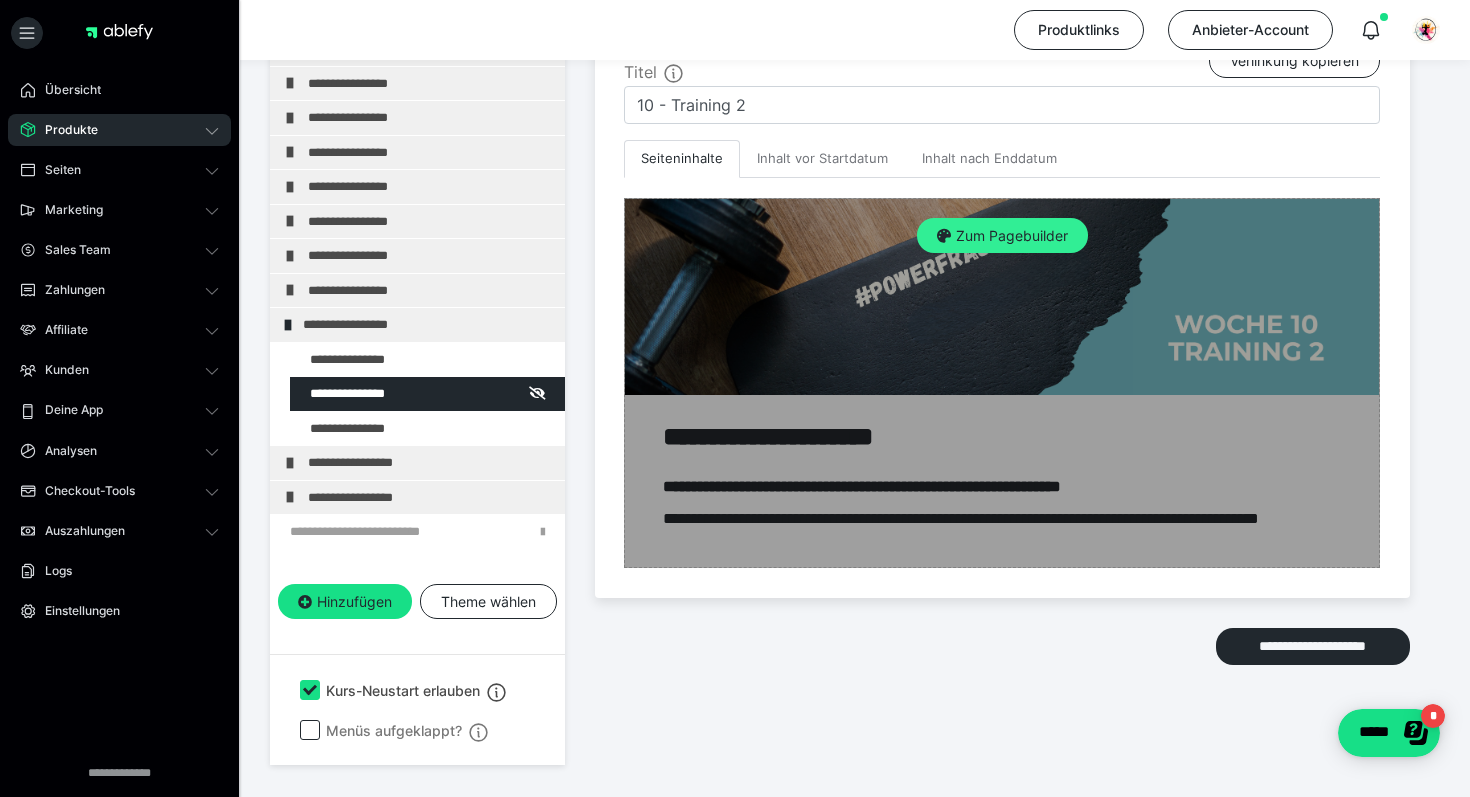 click on "Zum Pagebuilder" at bounding box center [1002, 236] 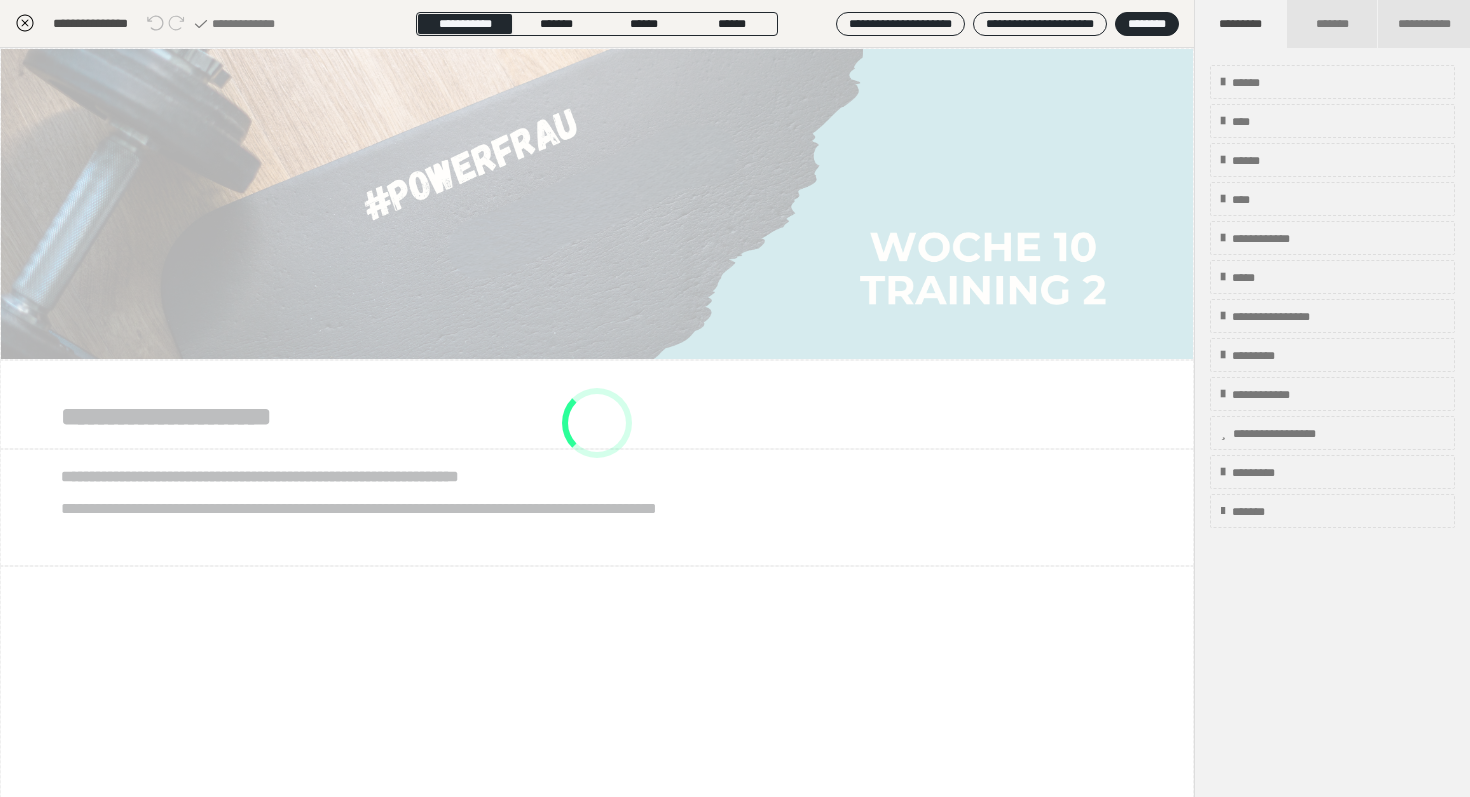 scroll, scrollTop: 374, scrollLeft: 0, axis: vertical 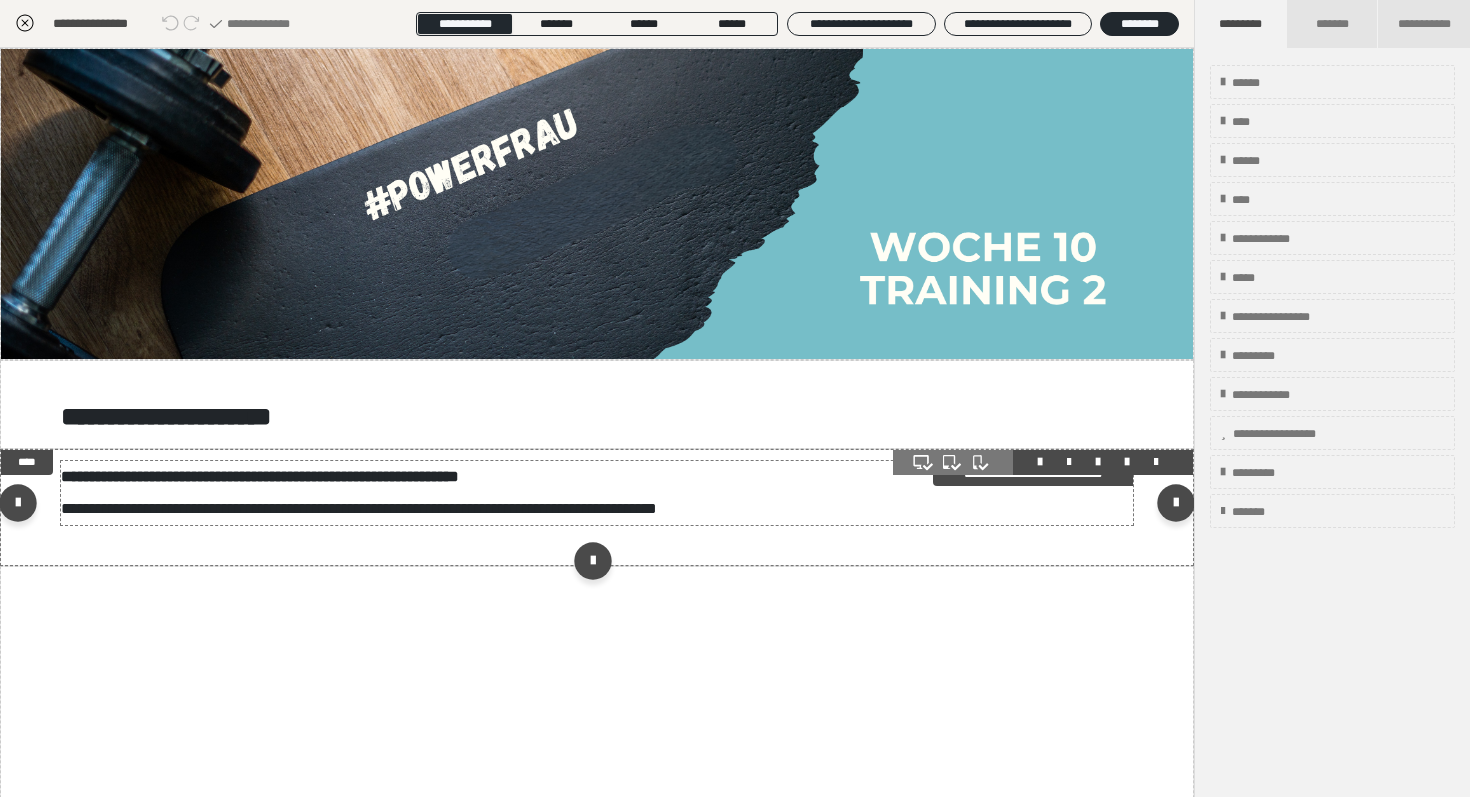 click on "**********" at bounding box center (597, 493) 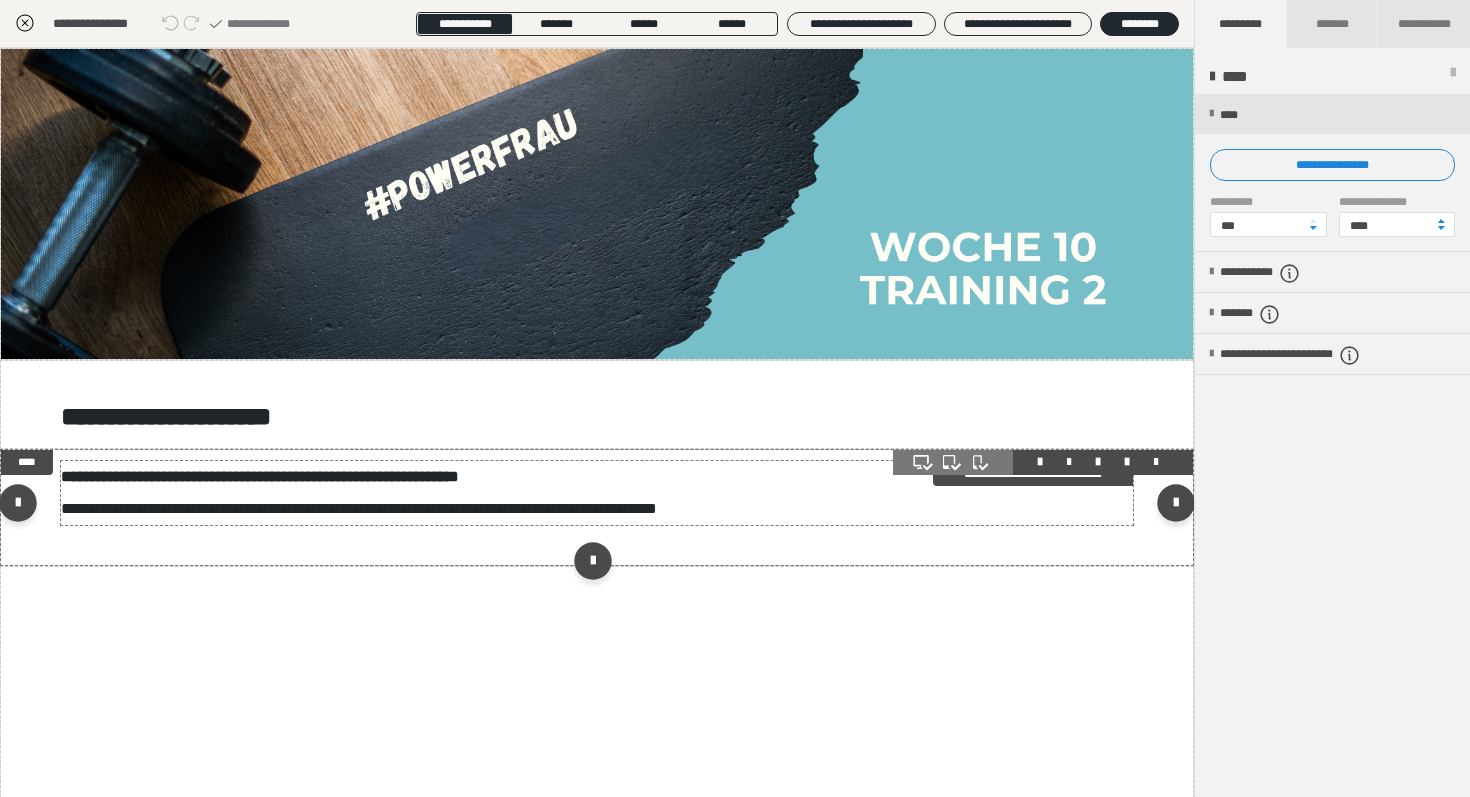 click on "**********" at bounding box center (260, 476) 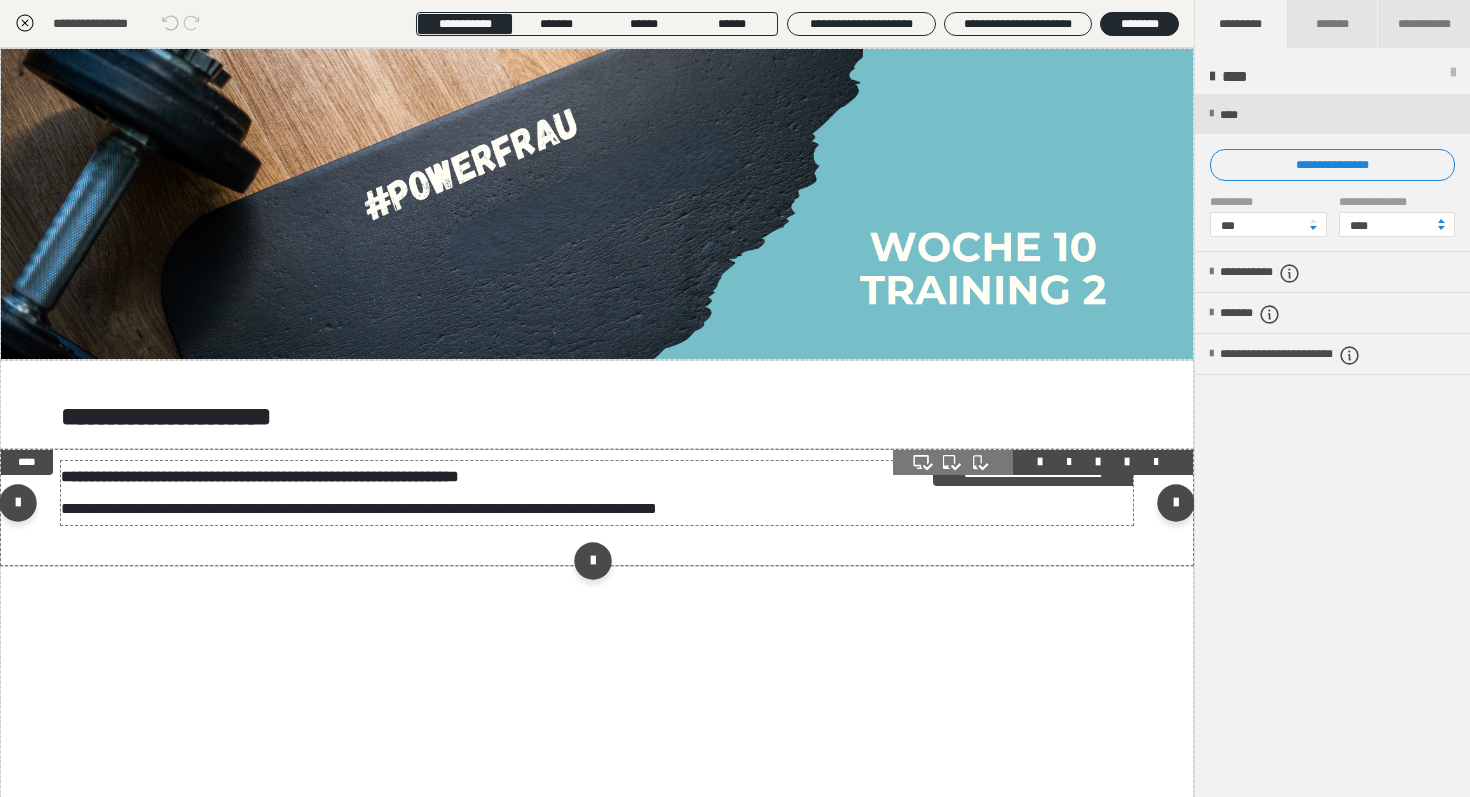 click on "**********" at bounding box center (597, 493) 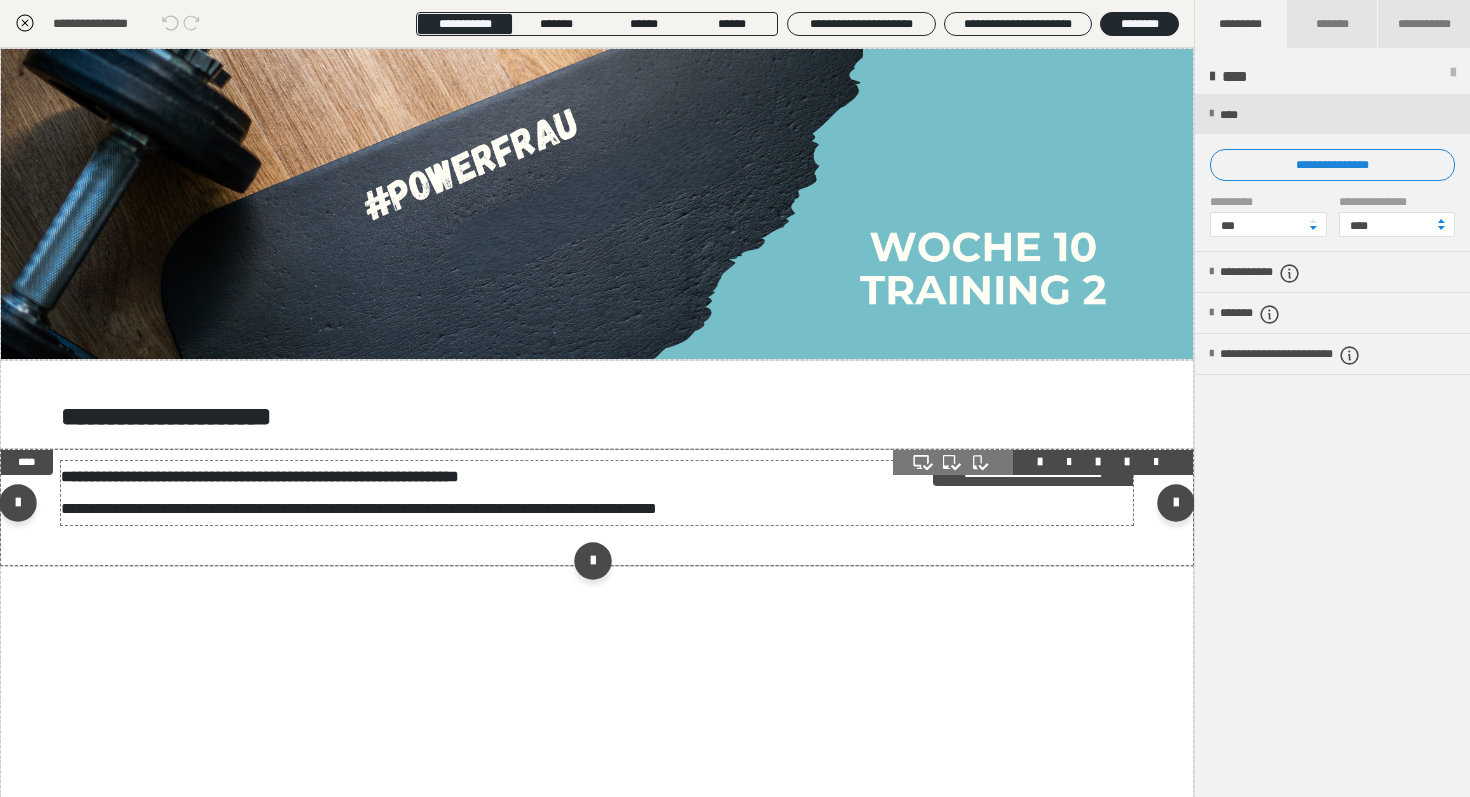 click on "**********" at bounding box center (597, 493) 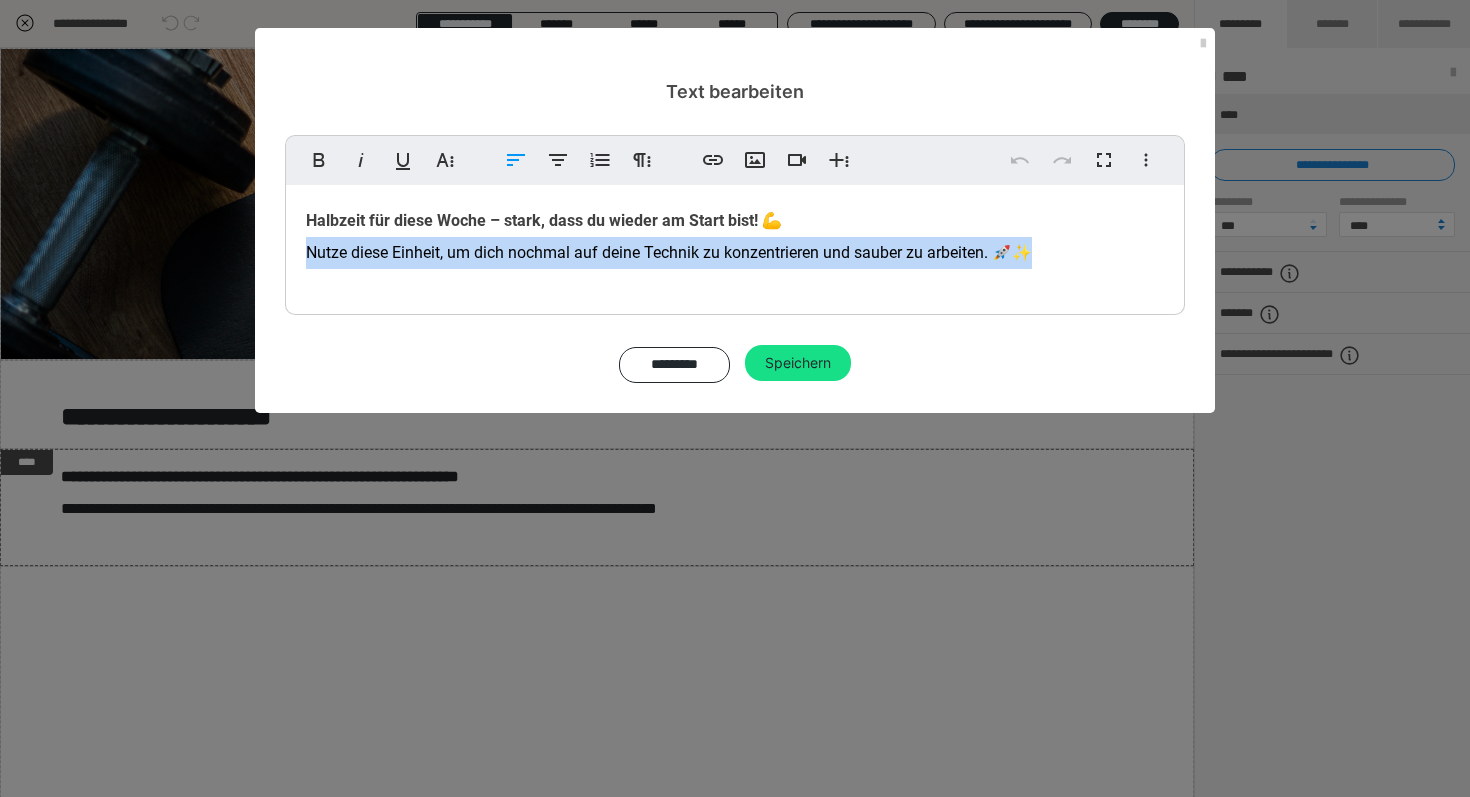 drag, startPoint x: 1011, startPoint y: 246, endPoint x: 286, endPoint y: 256, distance: 725.069 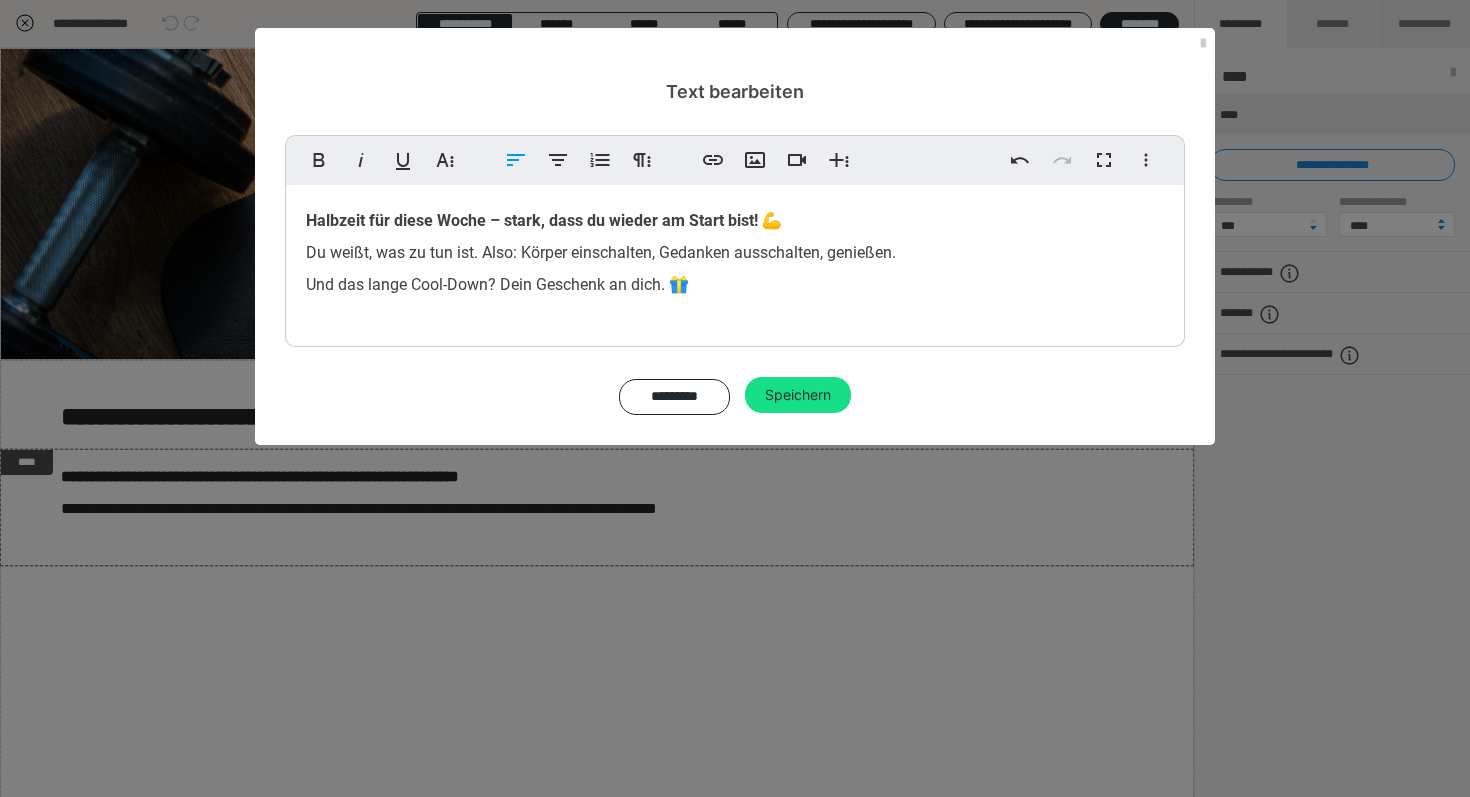 click on "Halbzeit für diese Woche – stark, dass du wieder am Start bist! 💪 Du weißt, was zu tun ist. Also: Körper einschalten, Gedanken ausschalten, genießen. Und das lange Cool-Down? Dein Geschenk an dich. 🎁" at bounding box center [735, 253] 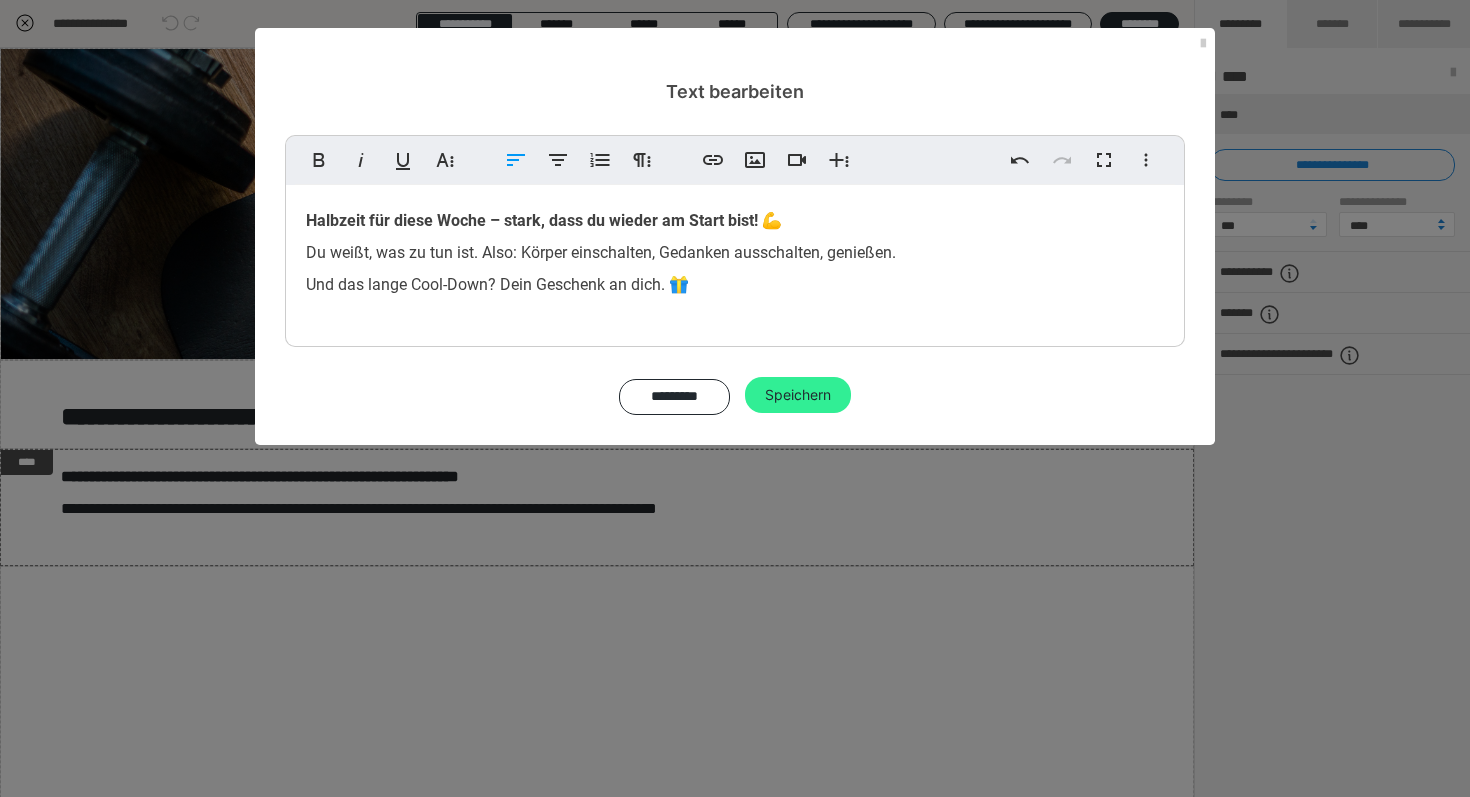 click on "Speichern" at bounding box center [798, 395] 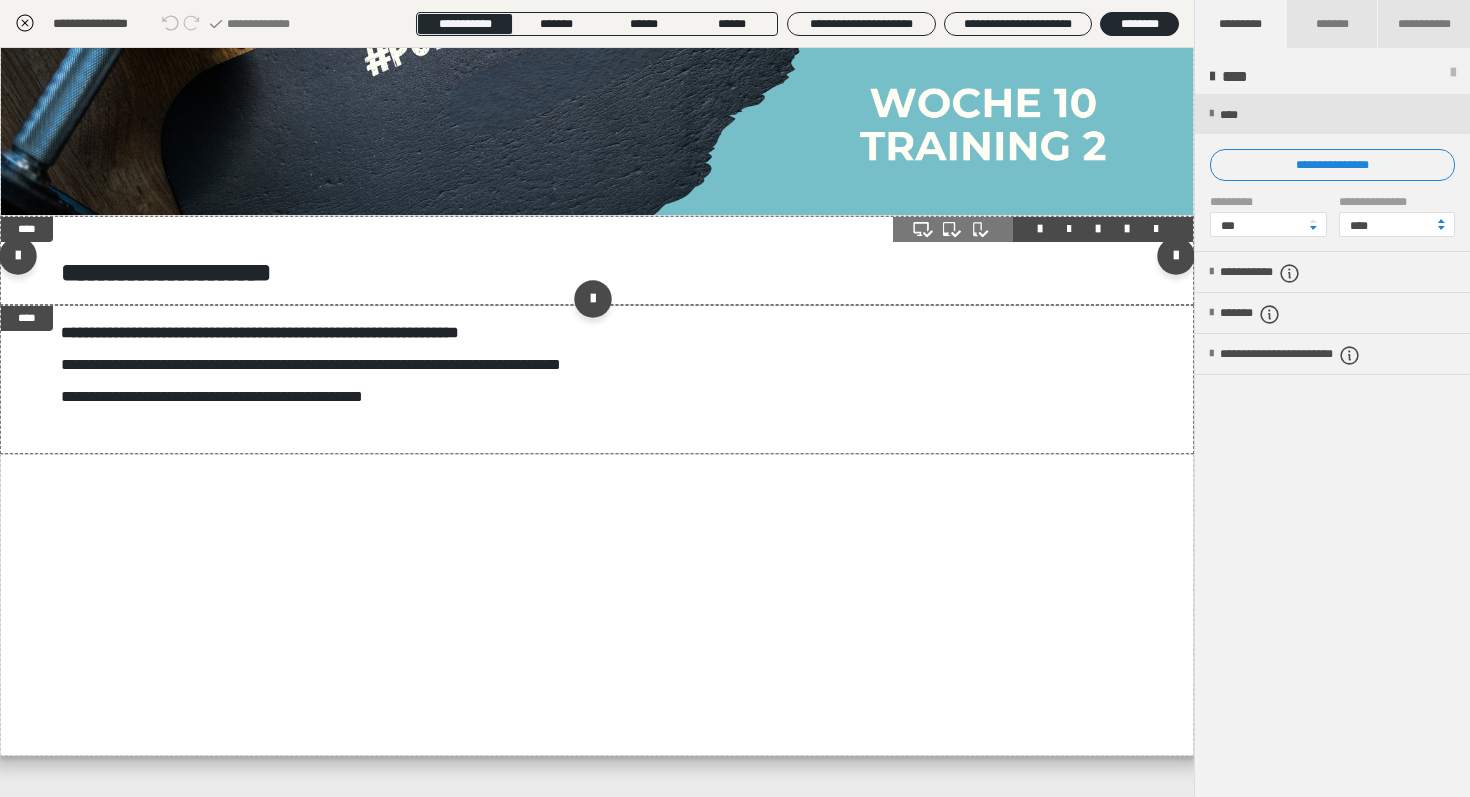 scroll, scrollTop: 173, scrollLeft: 0, axis: vertical 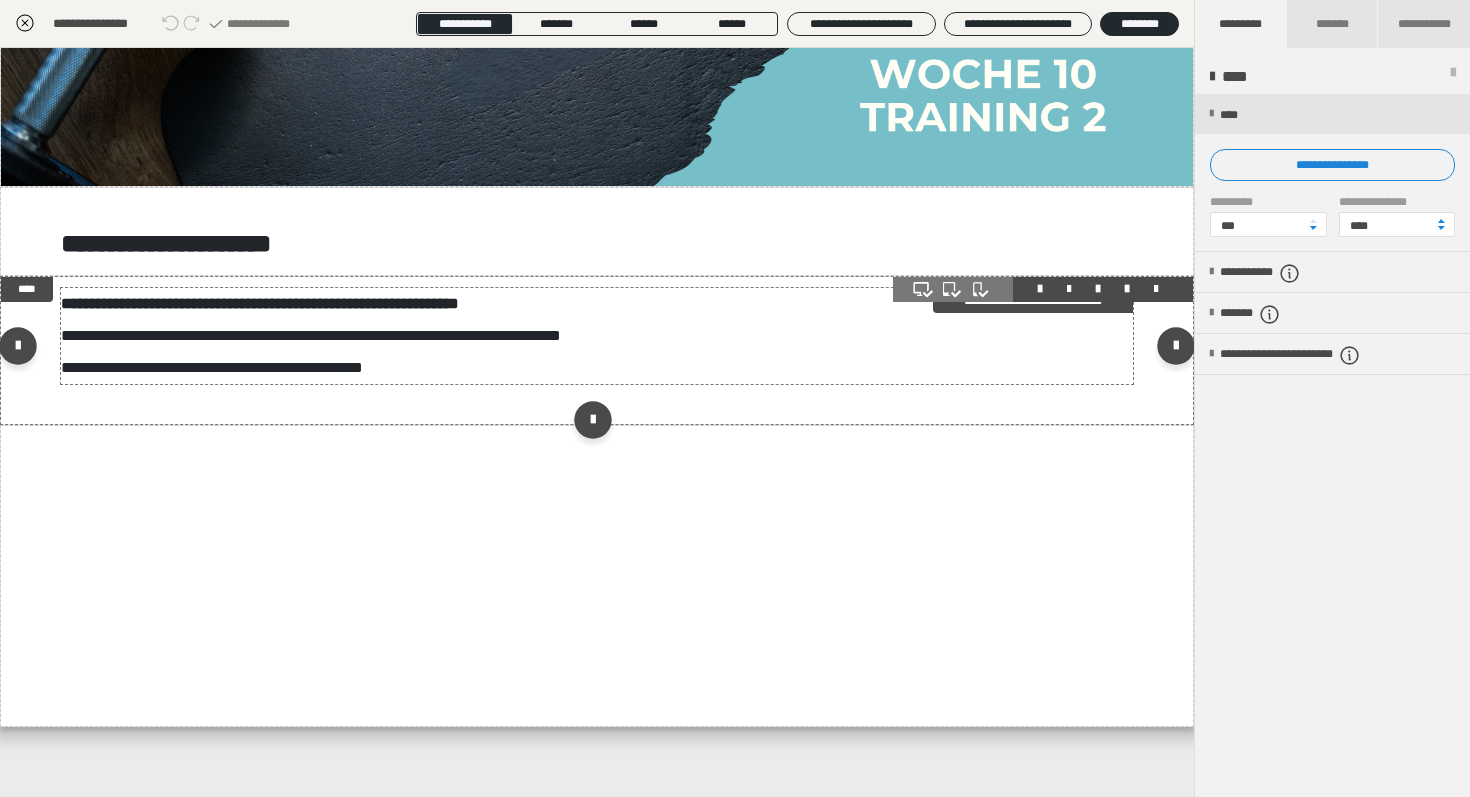 click on "**********" at bounding box center [311, 351] 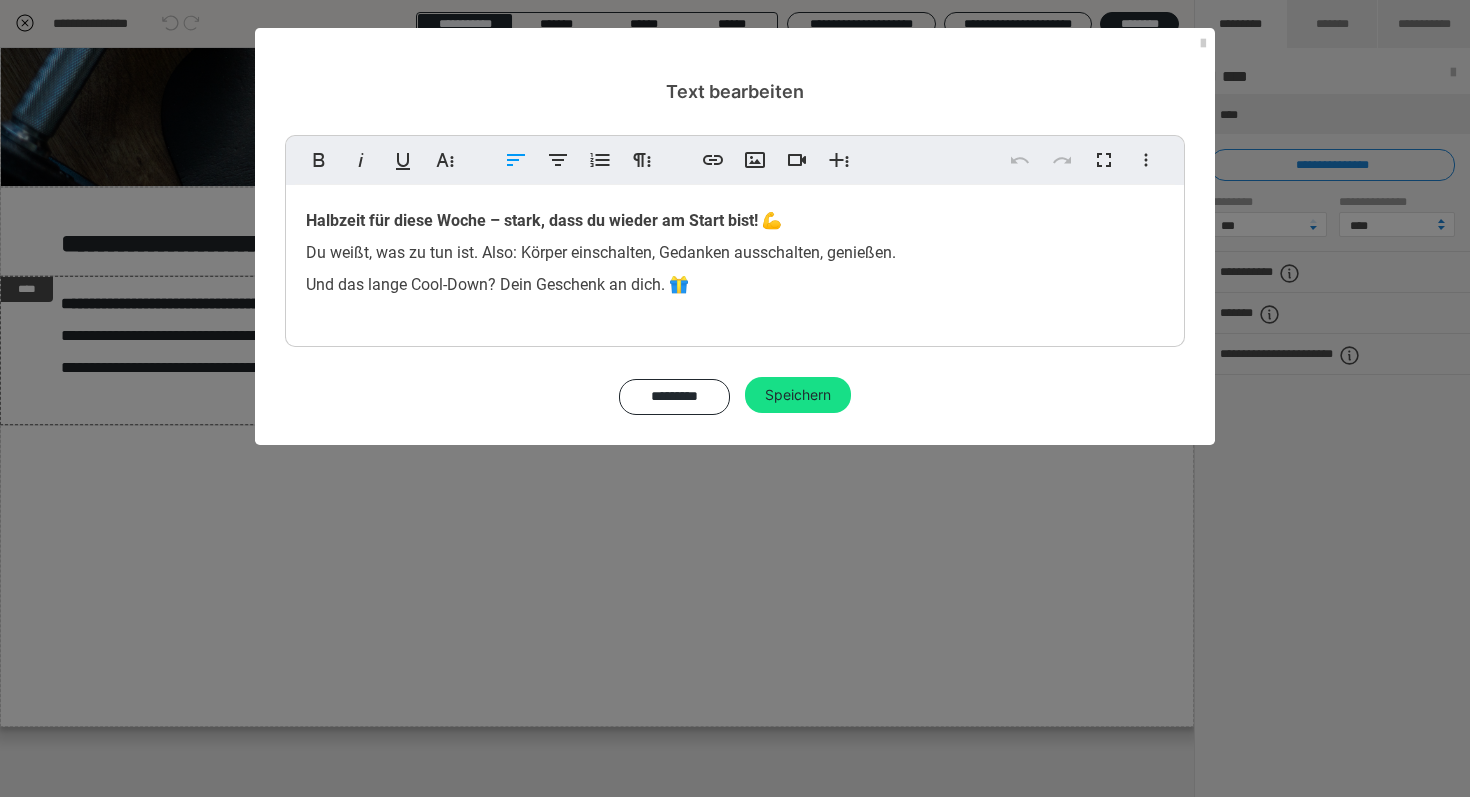 drag, startPoint x: 709, startPoint y: 297, endPoint x: 247, endPoint y: 189, distance: 474.45547 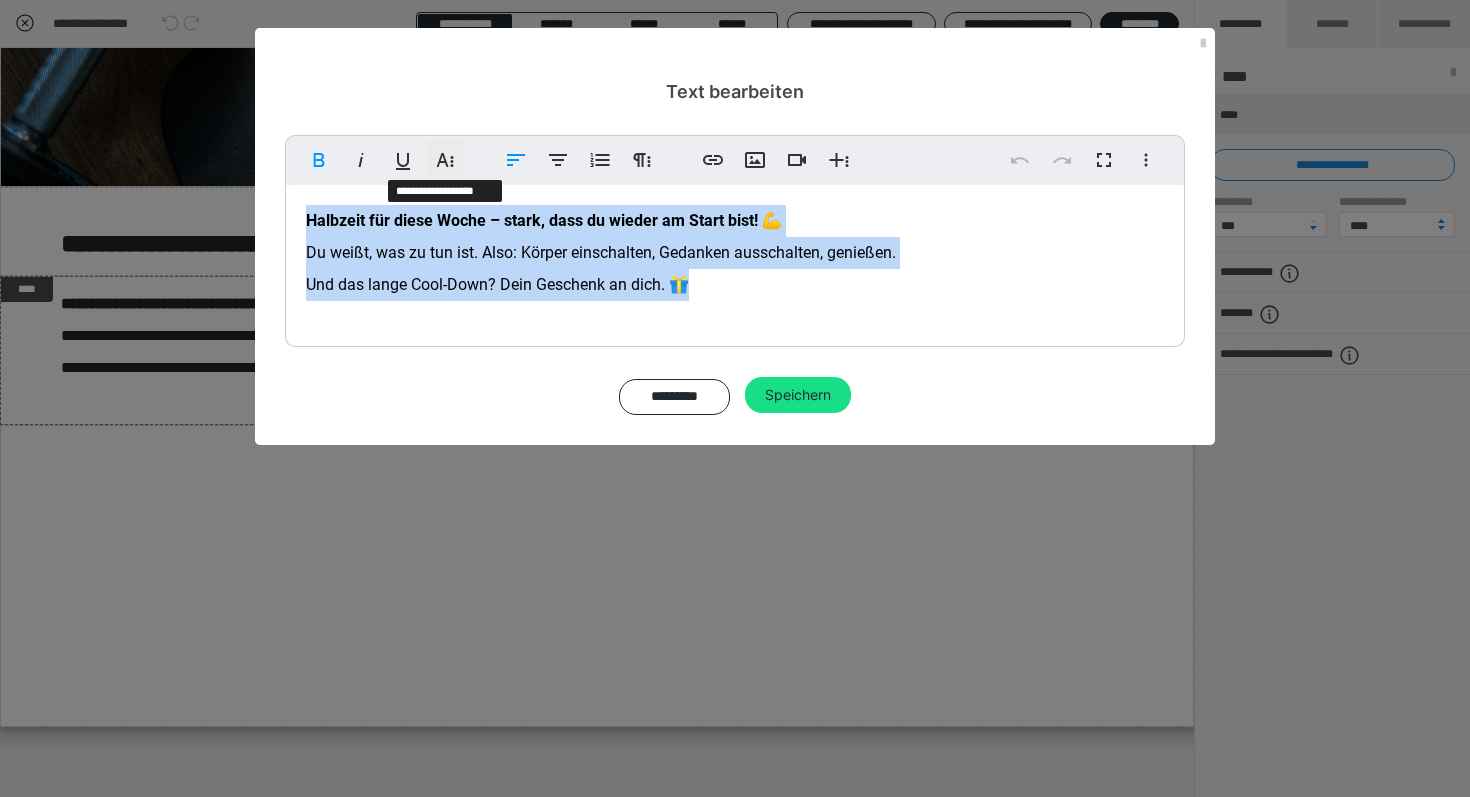 click 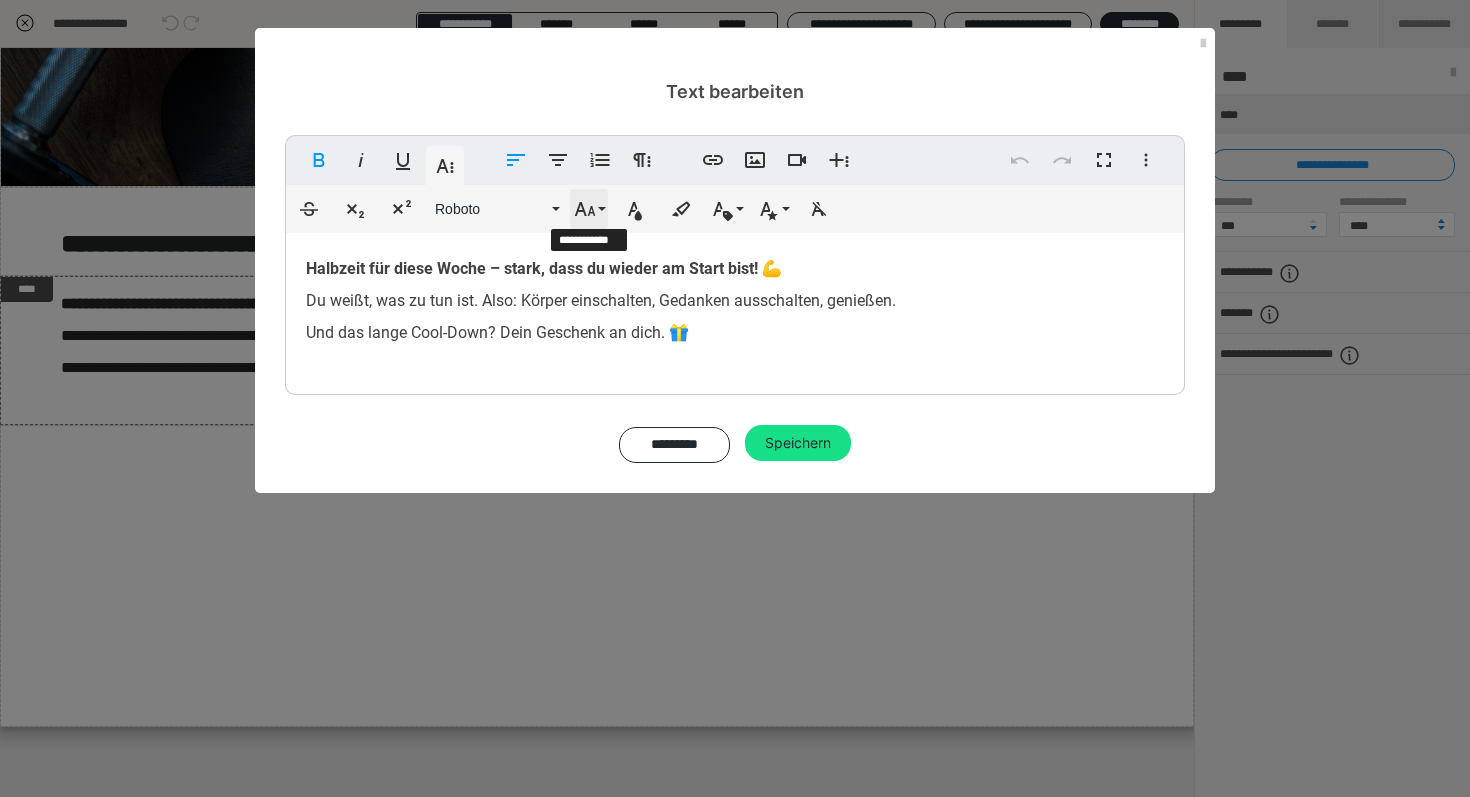 click 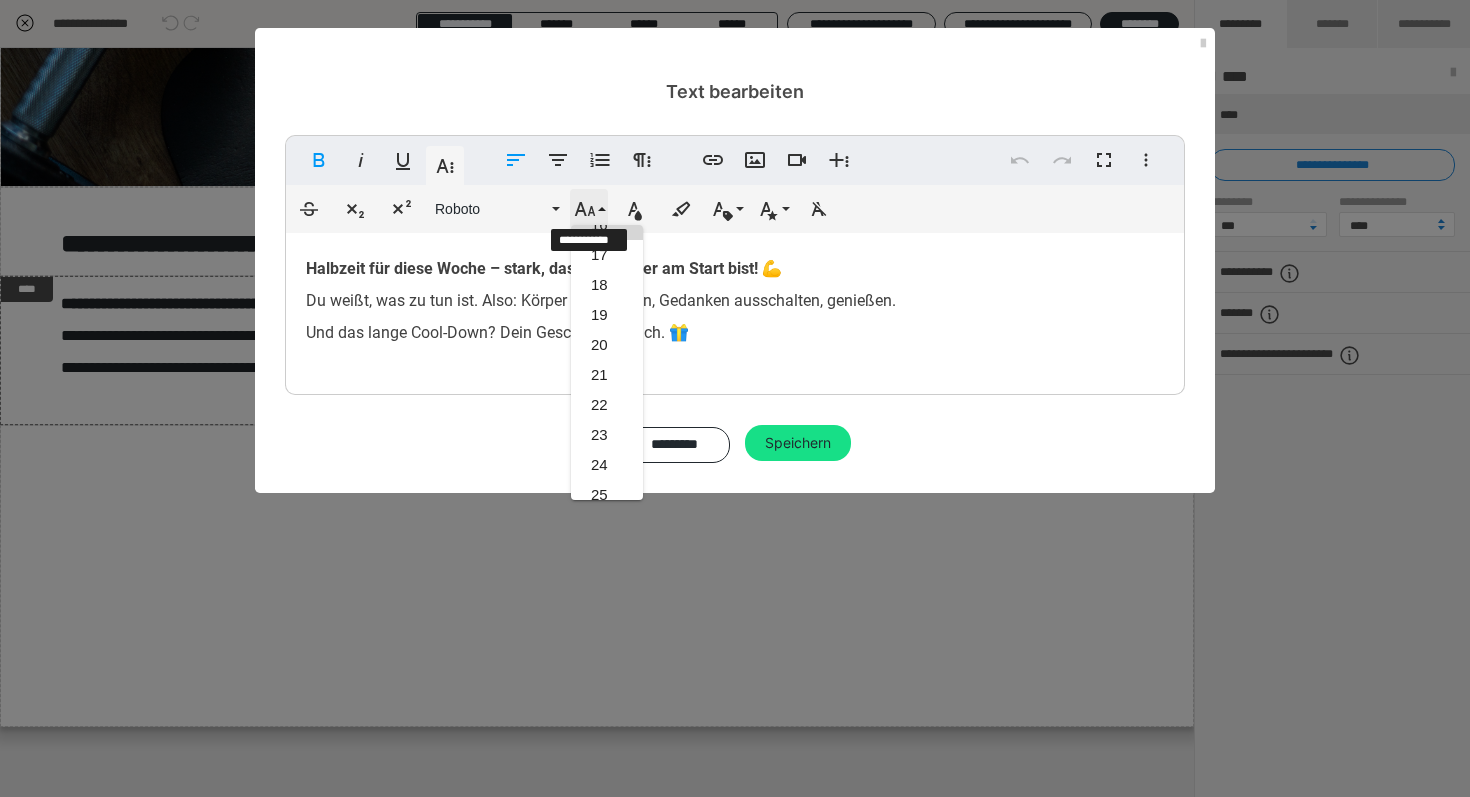 click 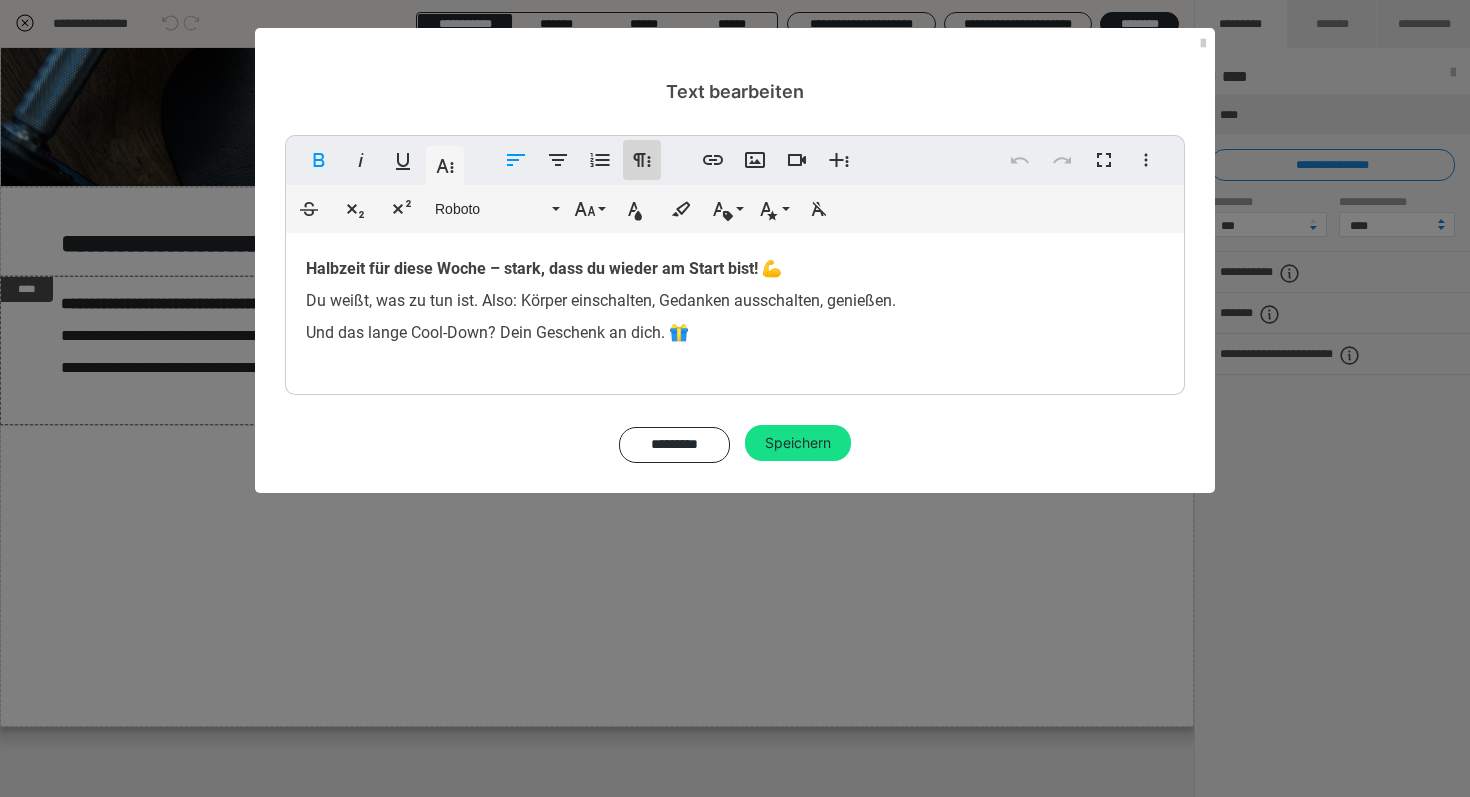 click 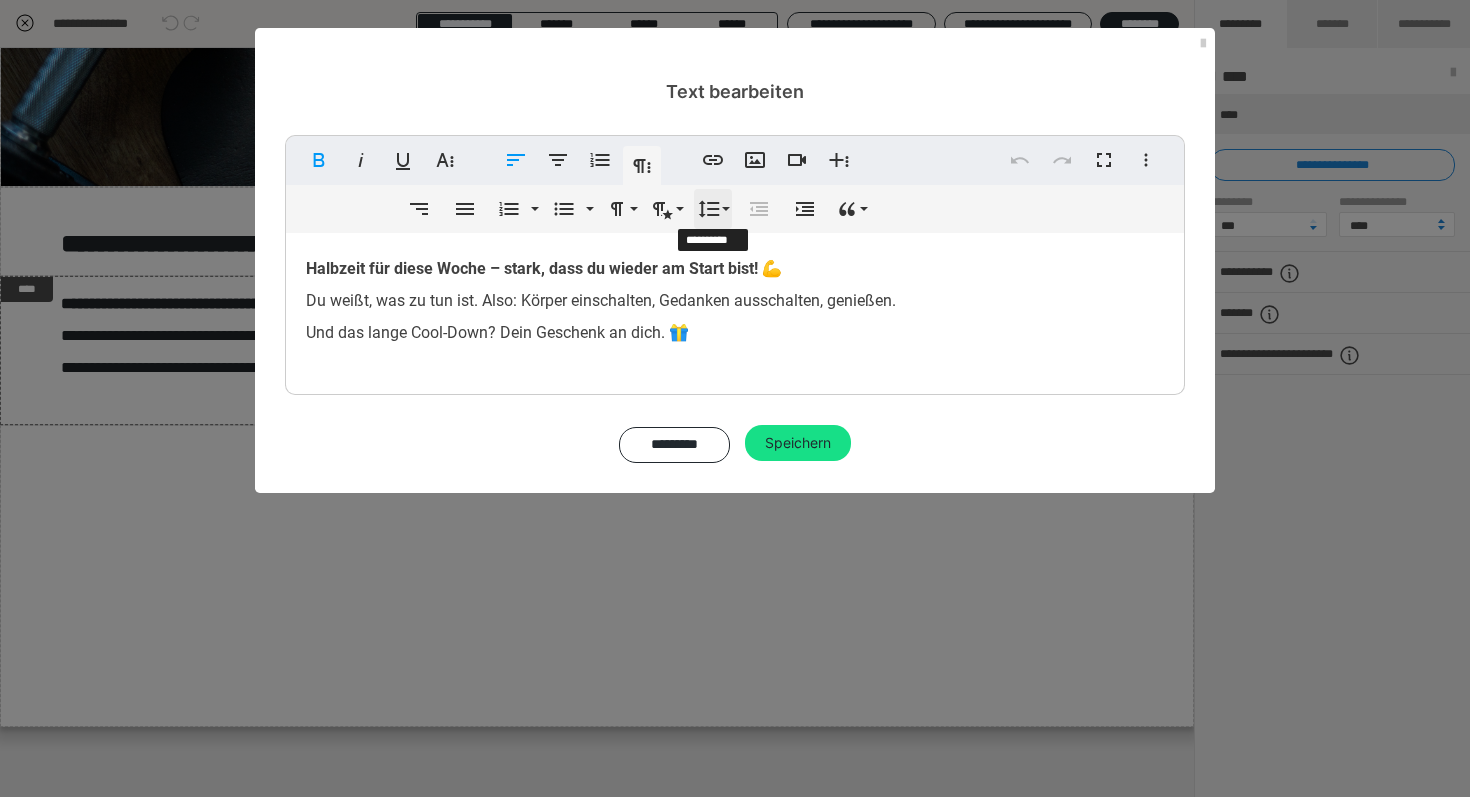 click 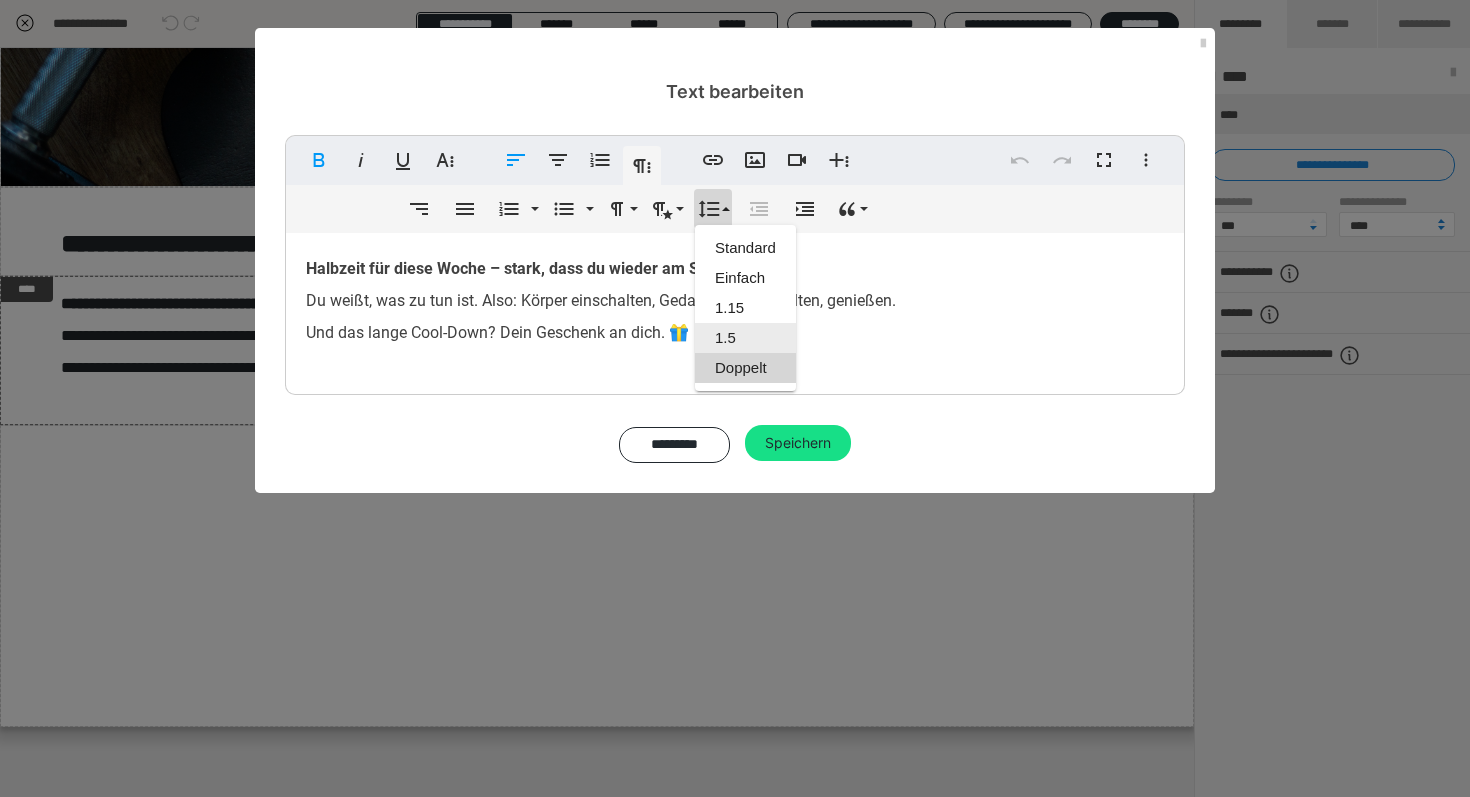 scroll, scrollTop: 0, scrollLeft: 0, axis: both 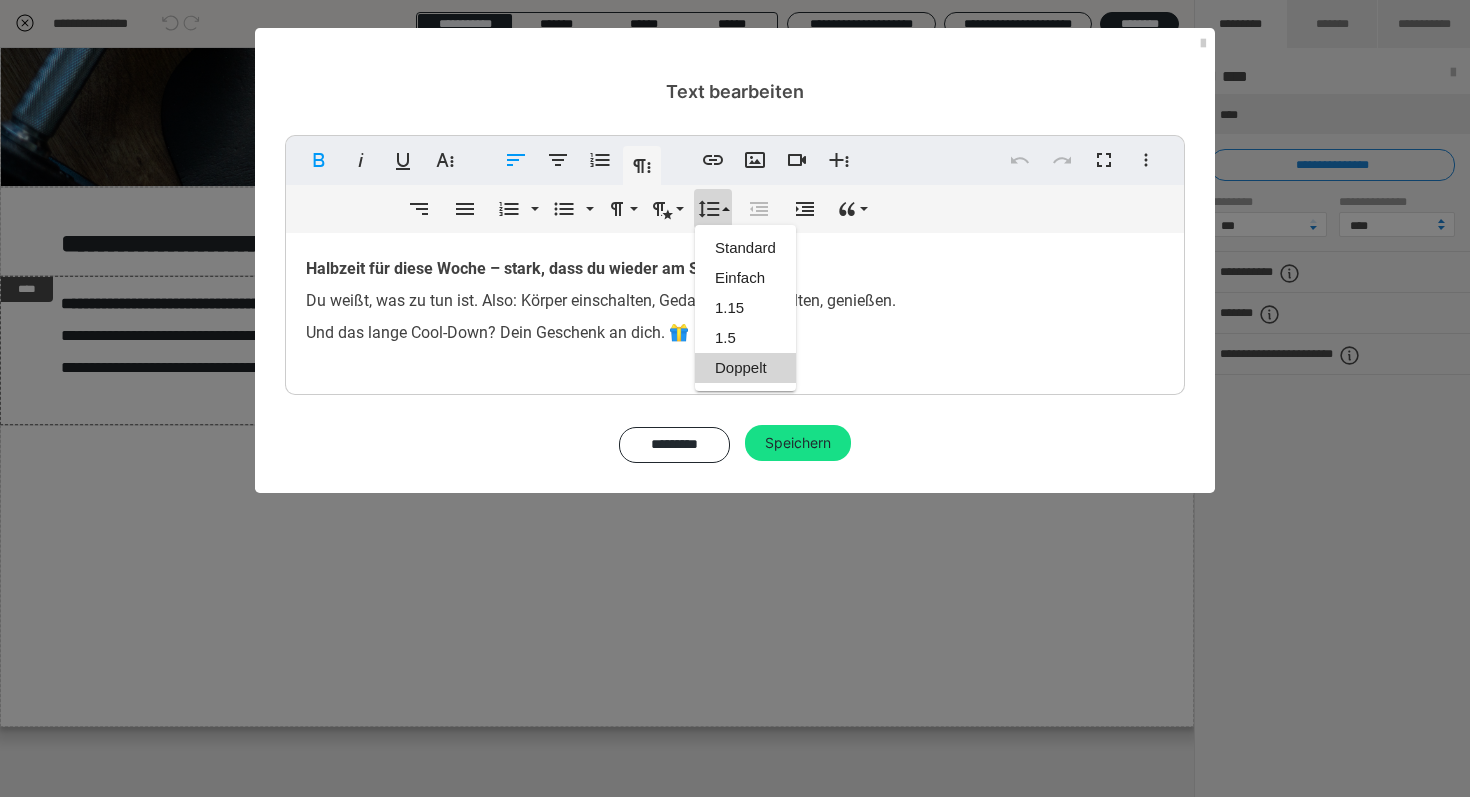 click on "Doppelt" at bounding box center (745, 368) 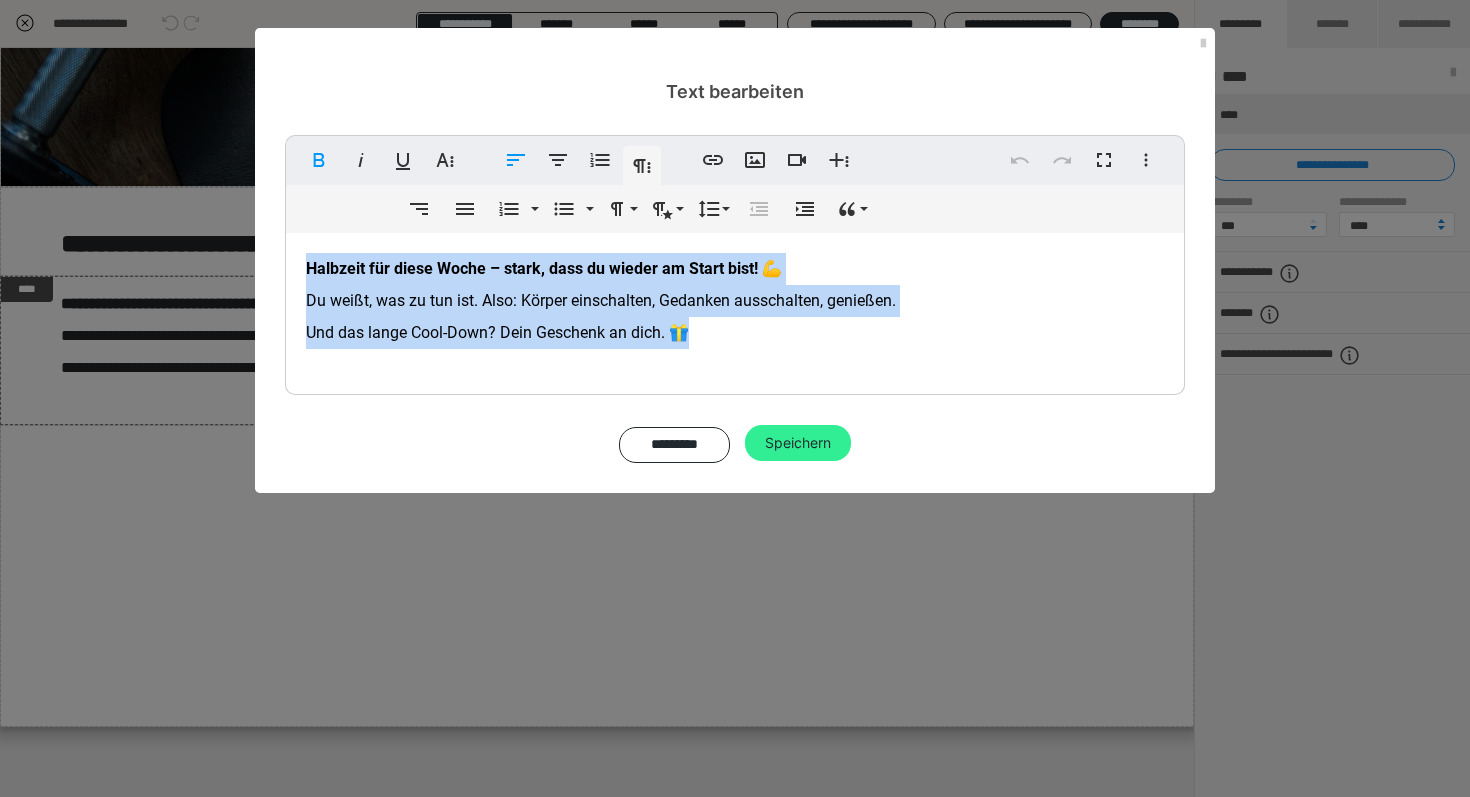 click on "Speichern" at bounding box center (798, 443) 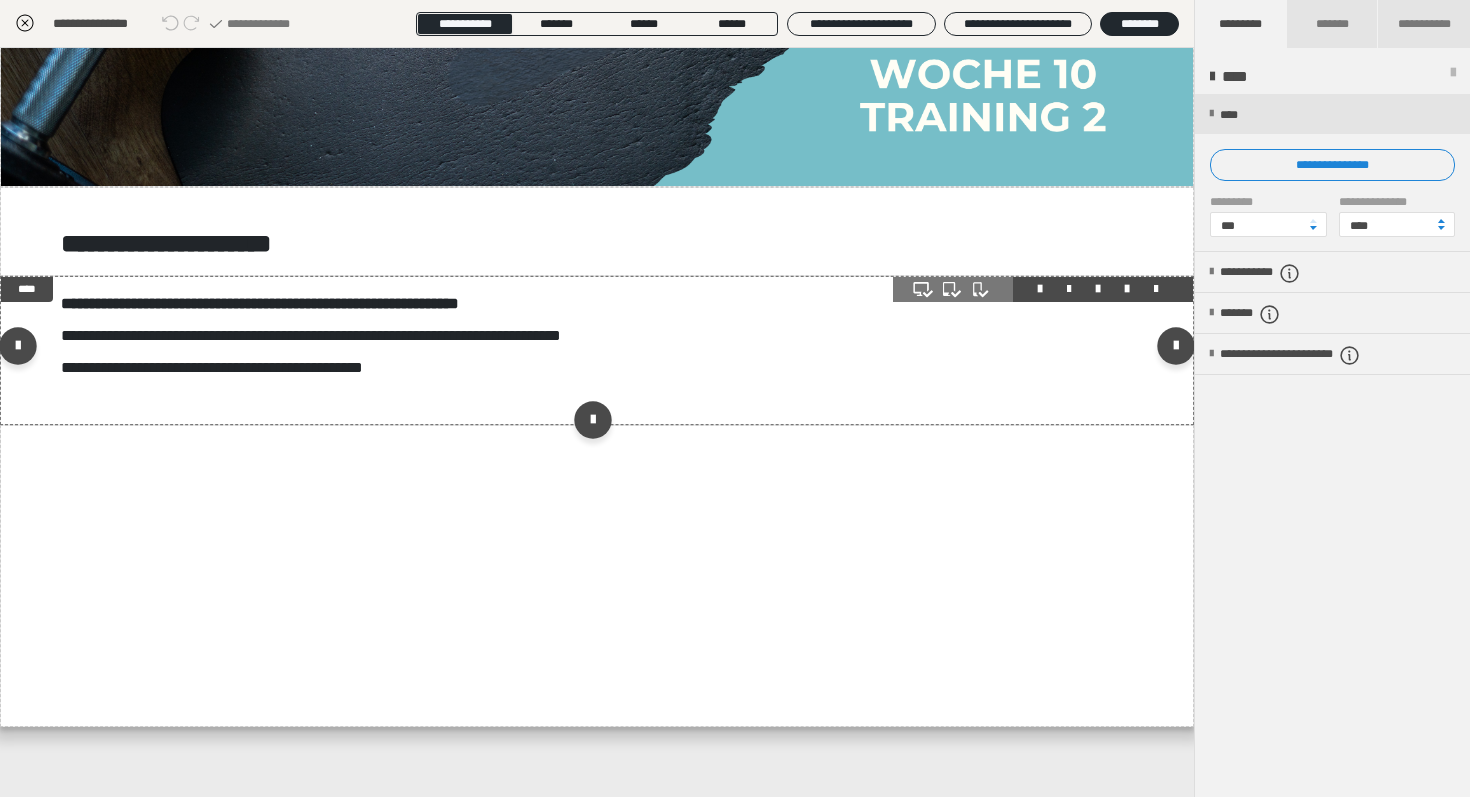 scroll, scrollTop: 0, scrollLeft: 0, axis: both 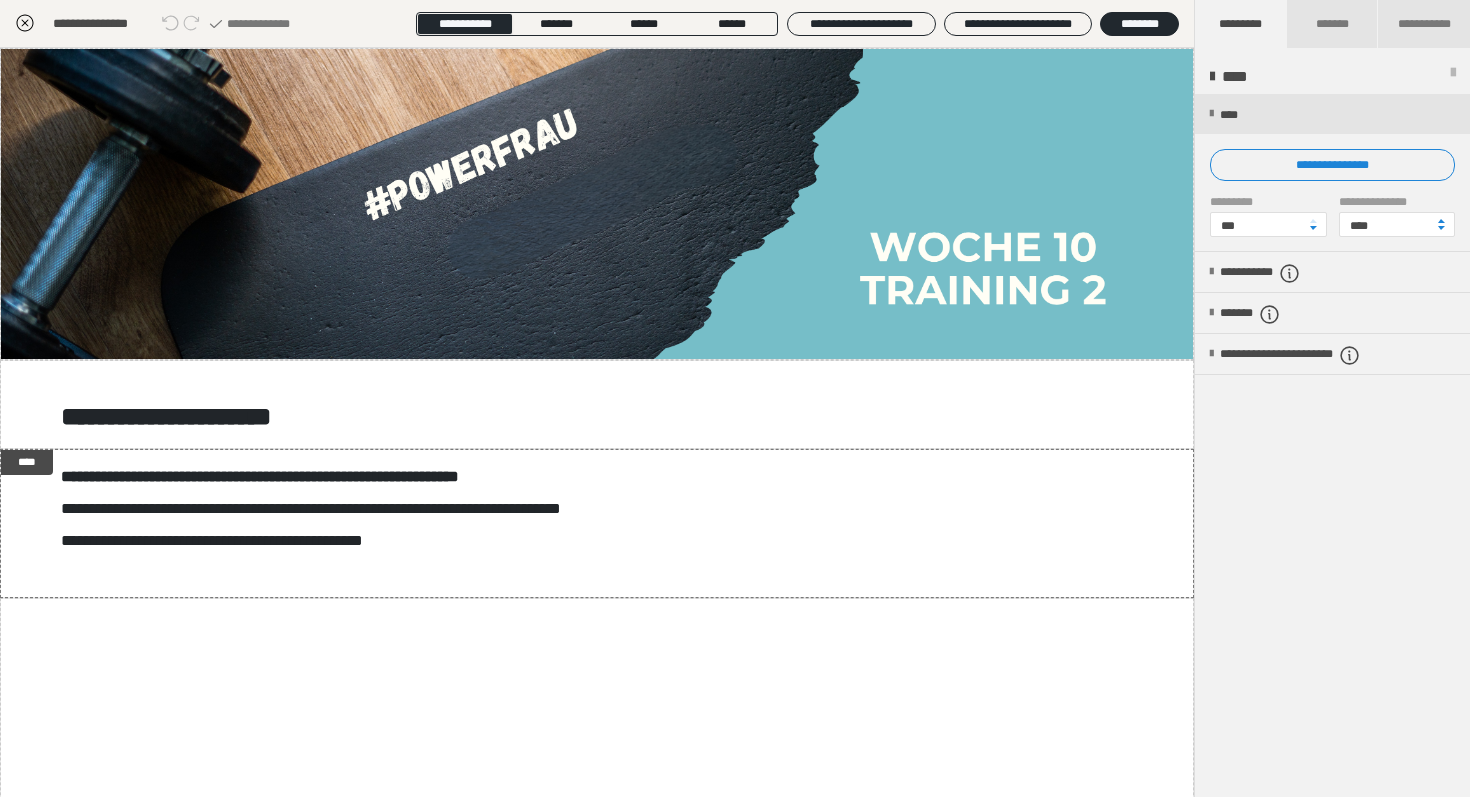 click 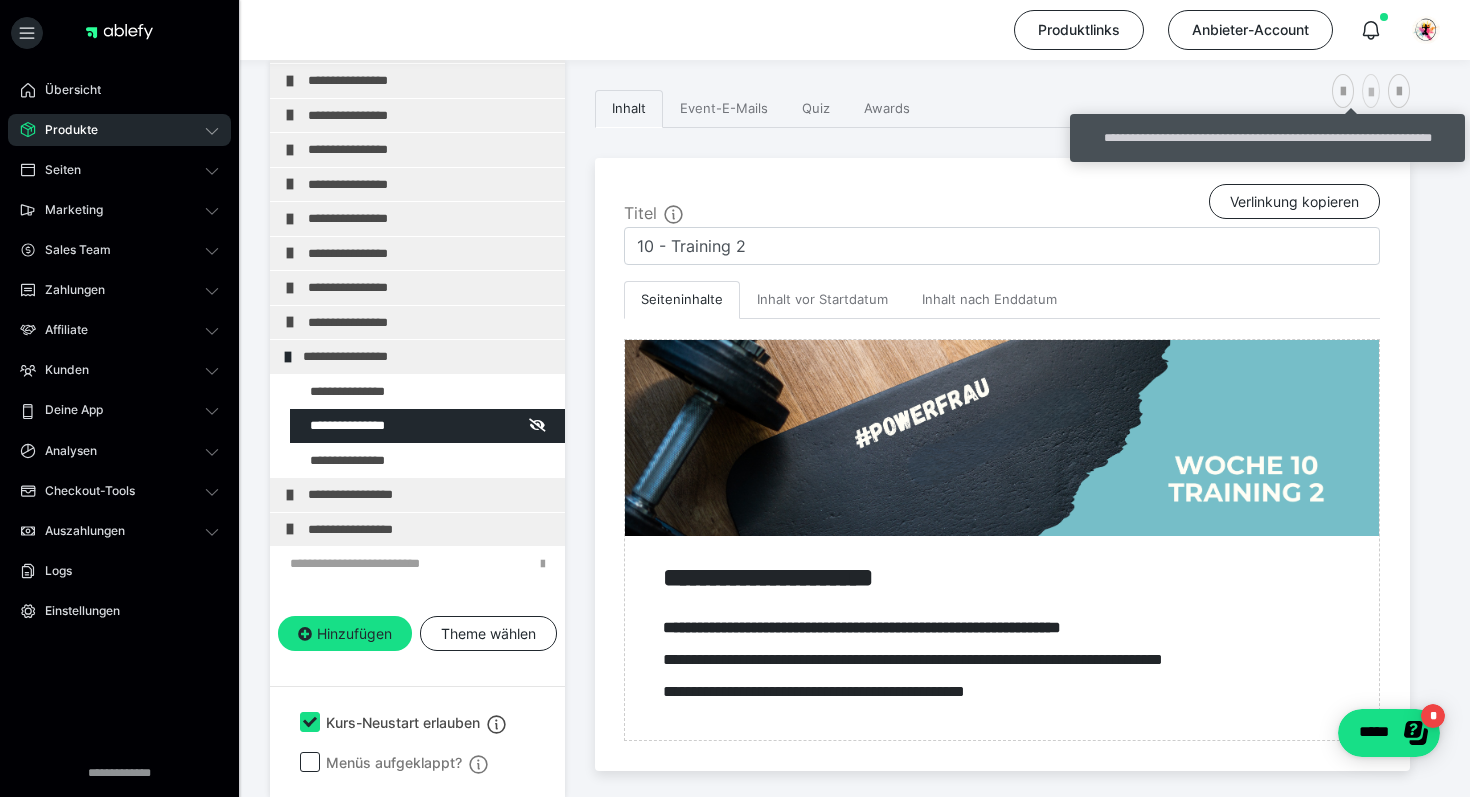 click at bounding box center [1371, 93] 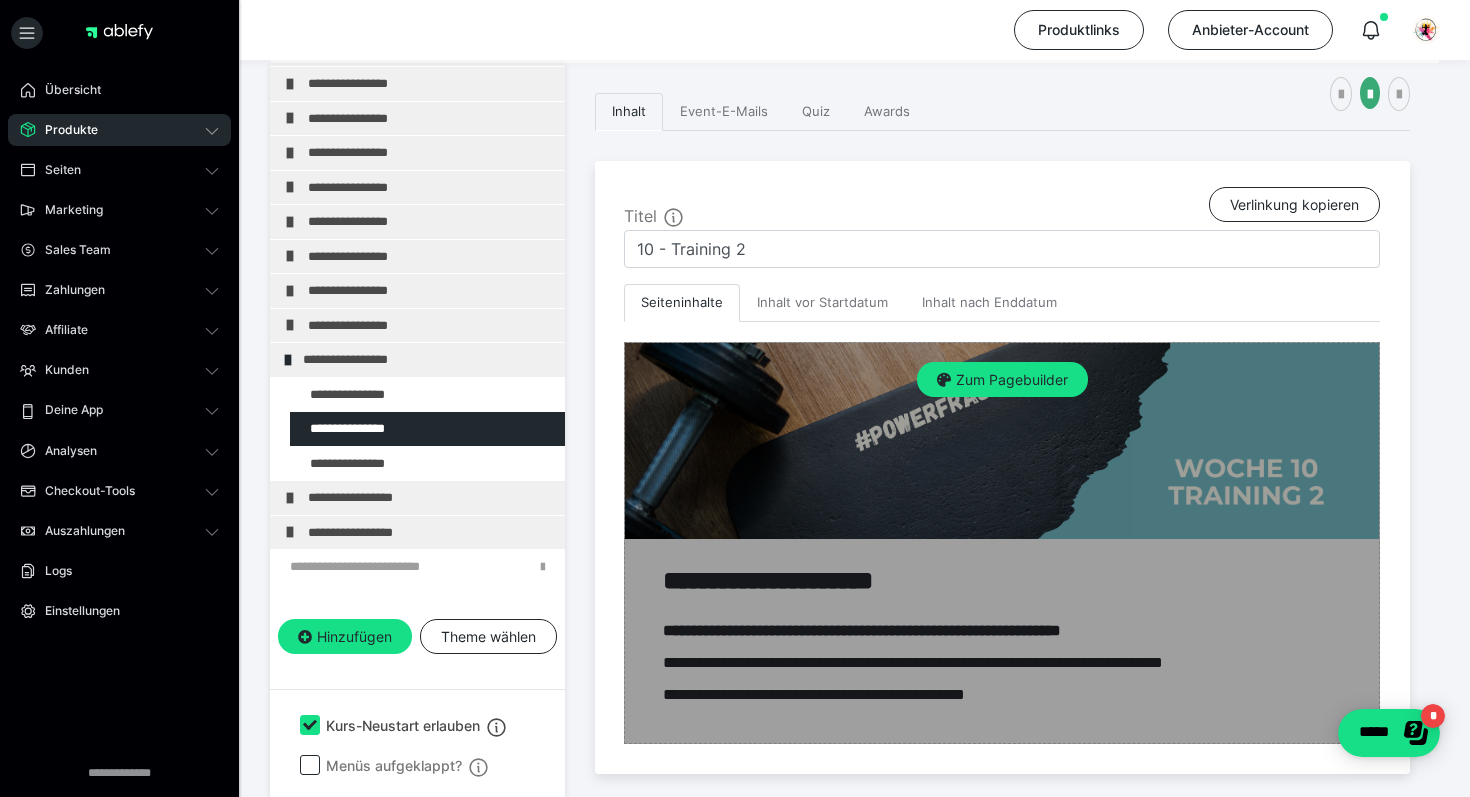 scroll, scrollTop: 0, scrollLeft: 0, axis: both 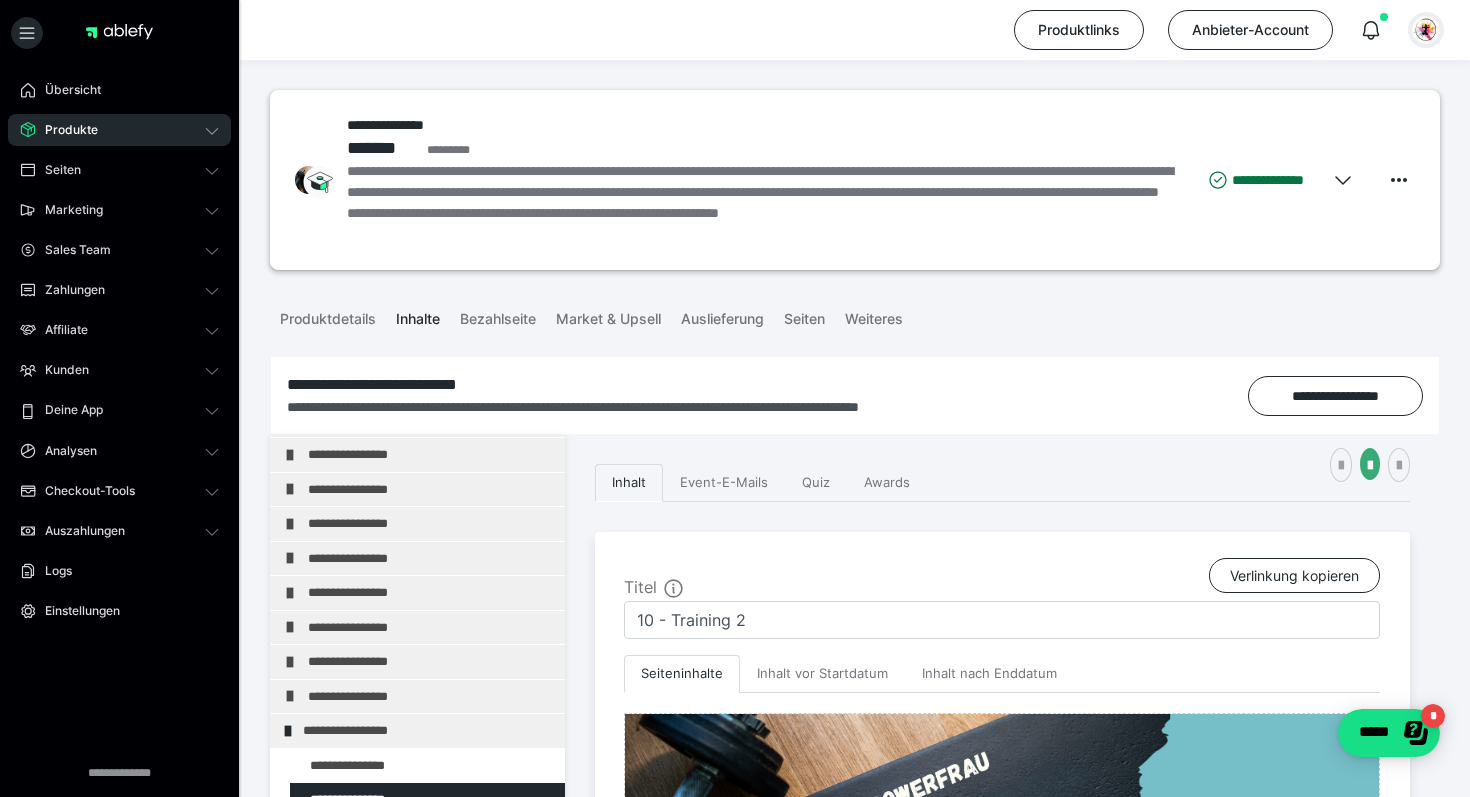 click at bounding box center (1426, 30) 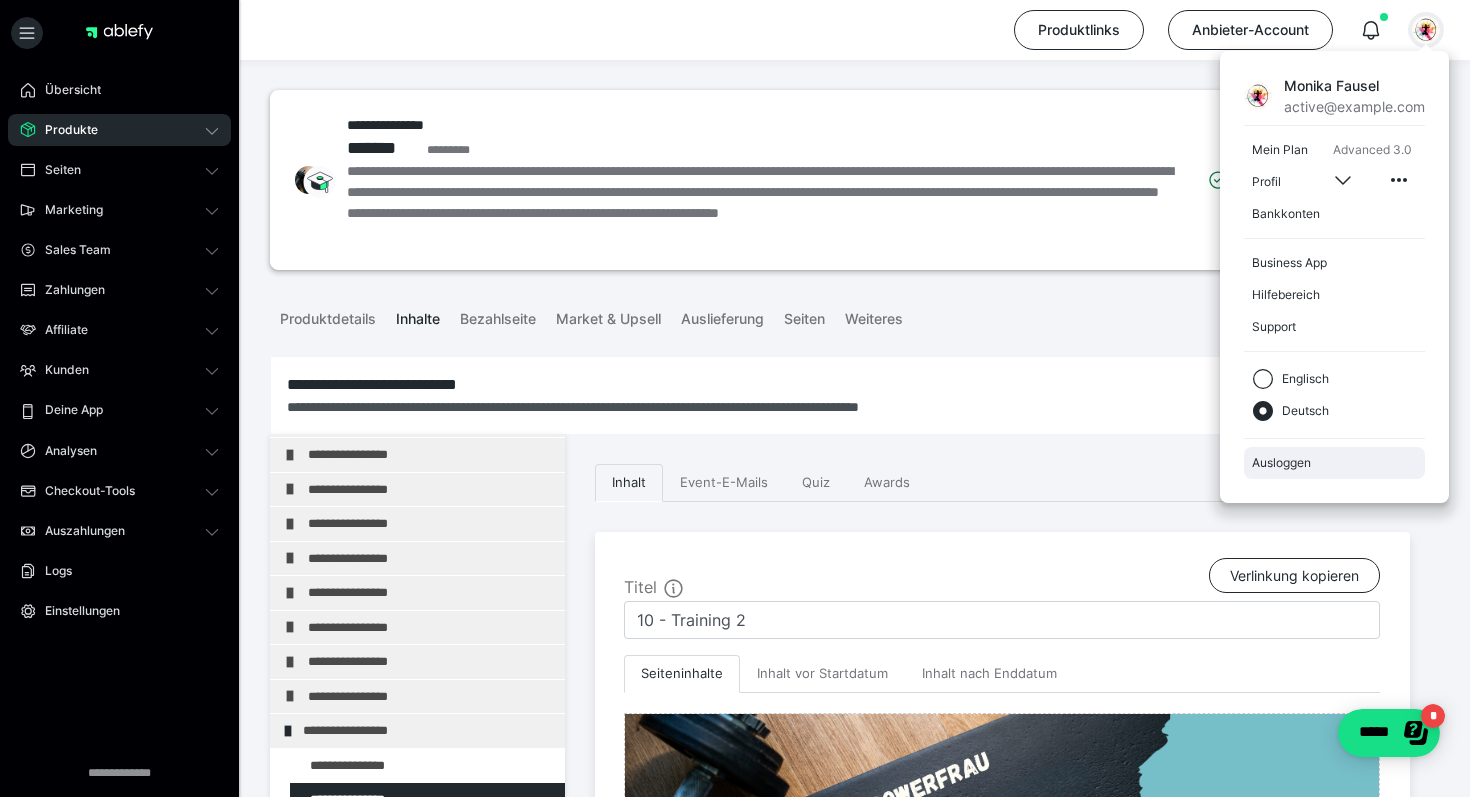 click on "Ausloggen" at bounding box center (1334, 463) 